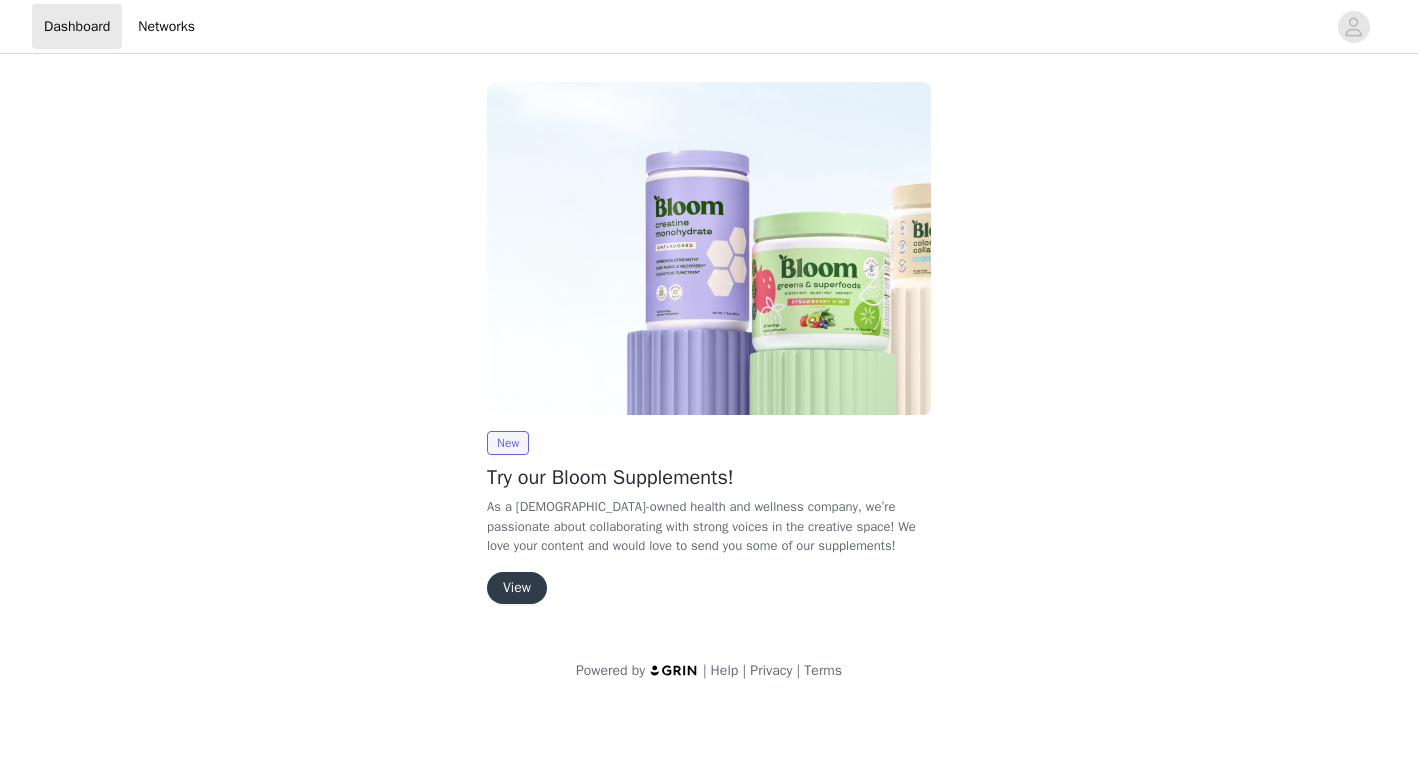 scroll, scrollTop: 0, scrollLeft: 0, axis: both 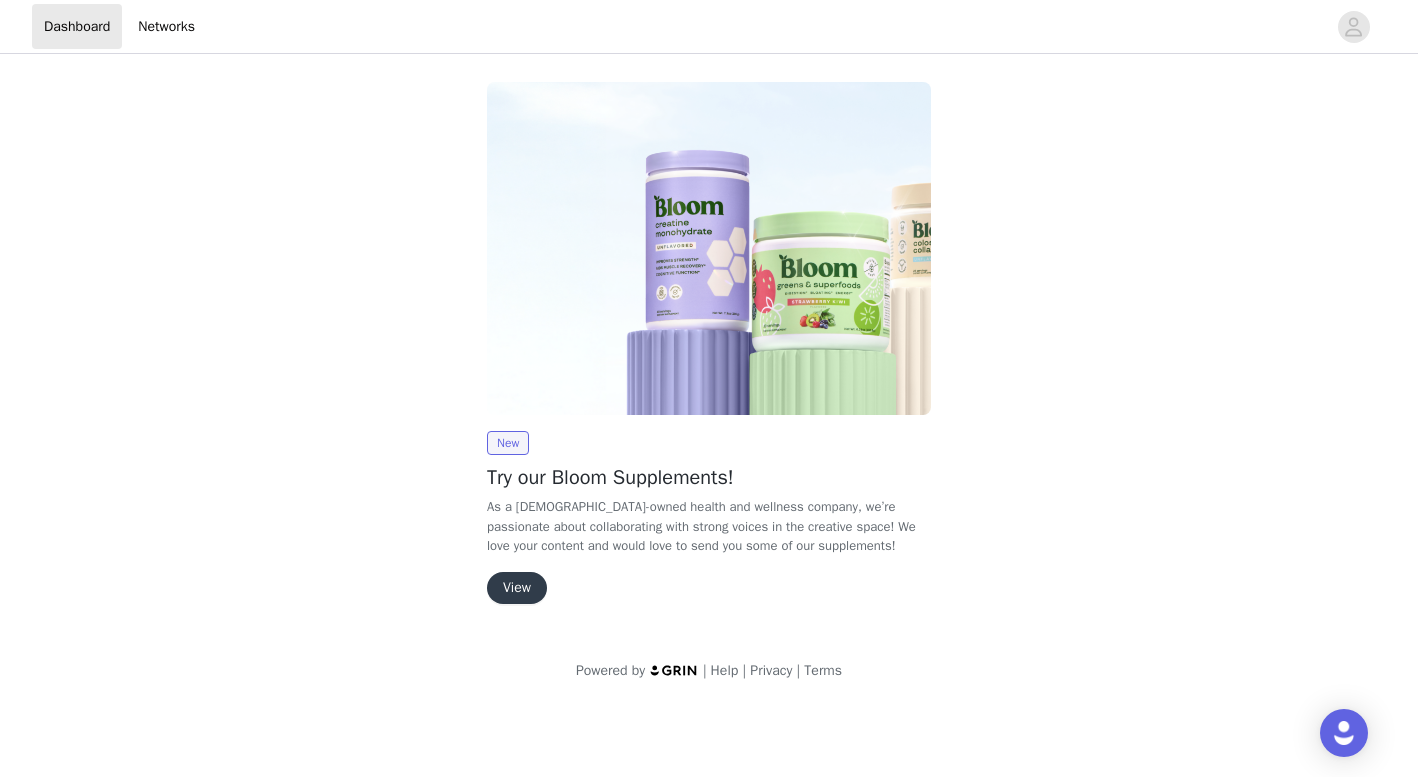 click on "View" at bounding box center (517, 588) 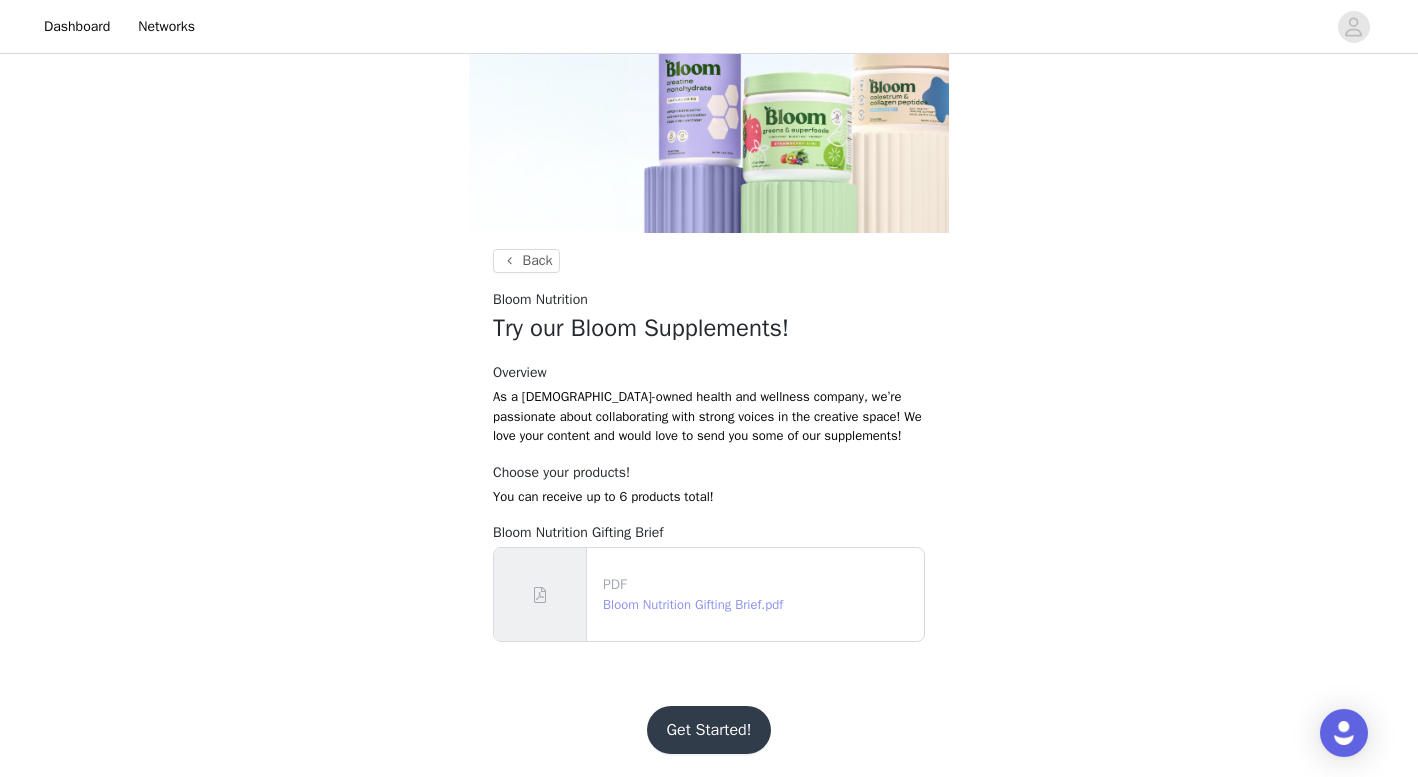 scroll, scrollTop: 87, scrollLeft: 0, axis: vertical 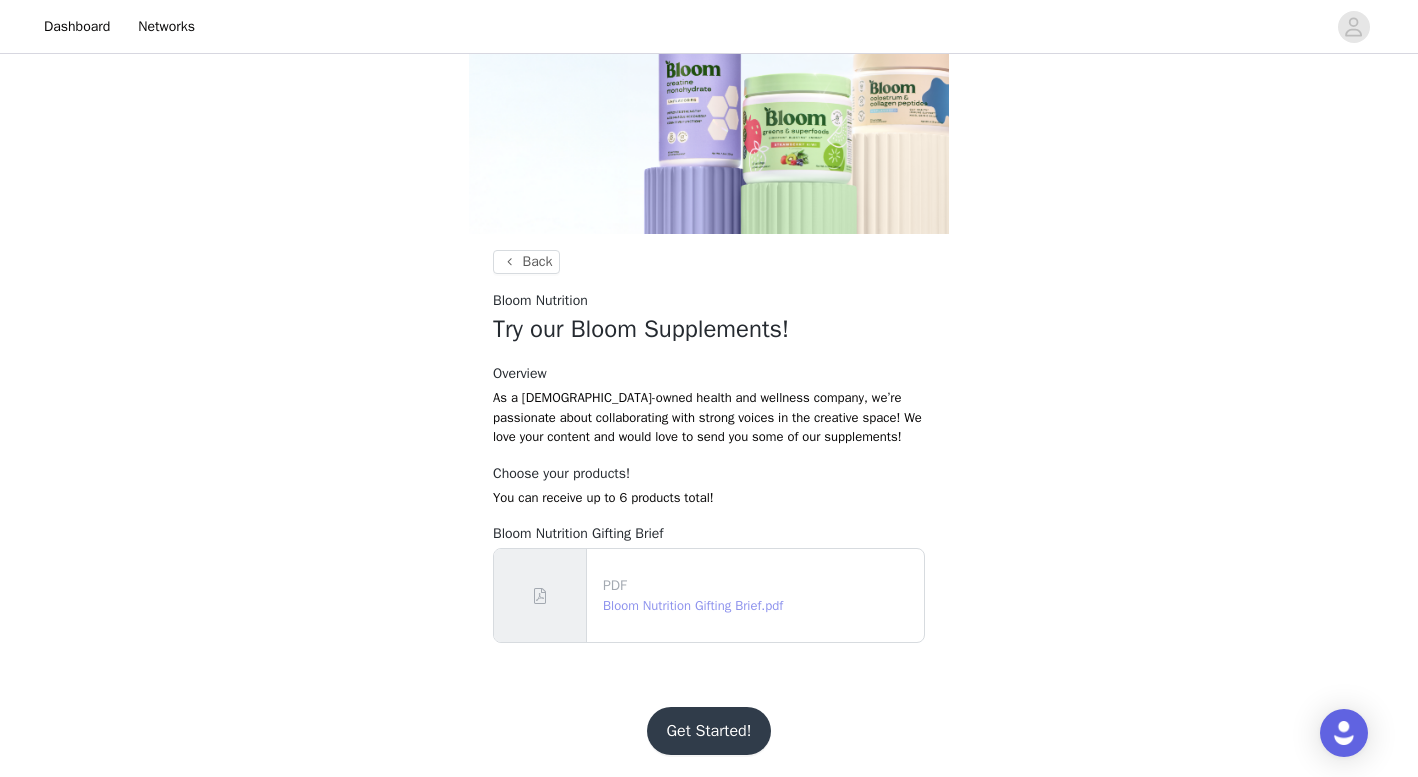 click on "Bloom Nutrition Gifting Brief.pdf" at bounding box center [693, 605] 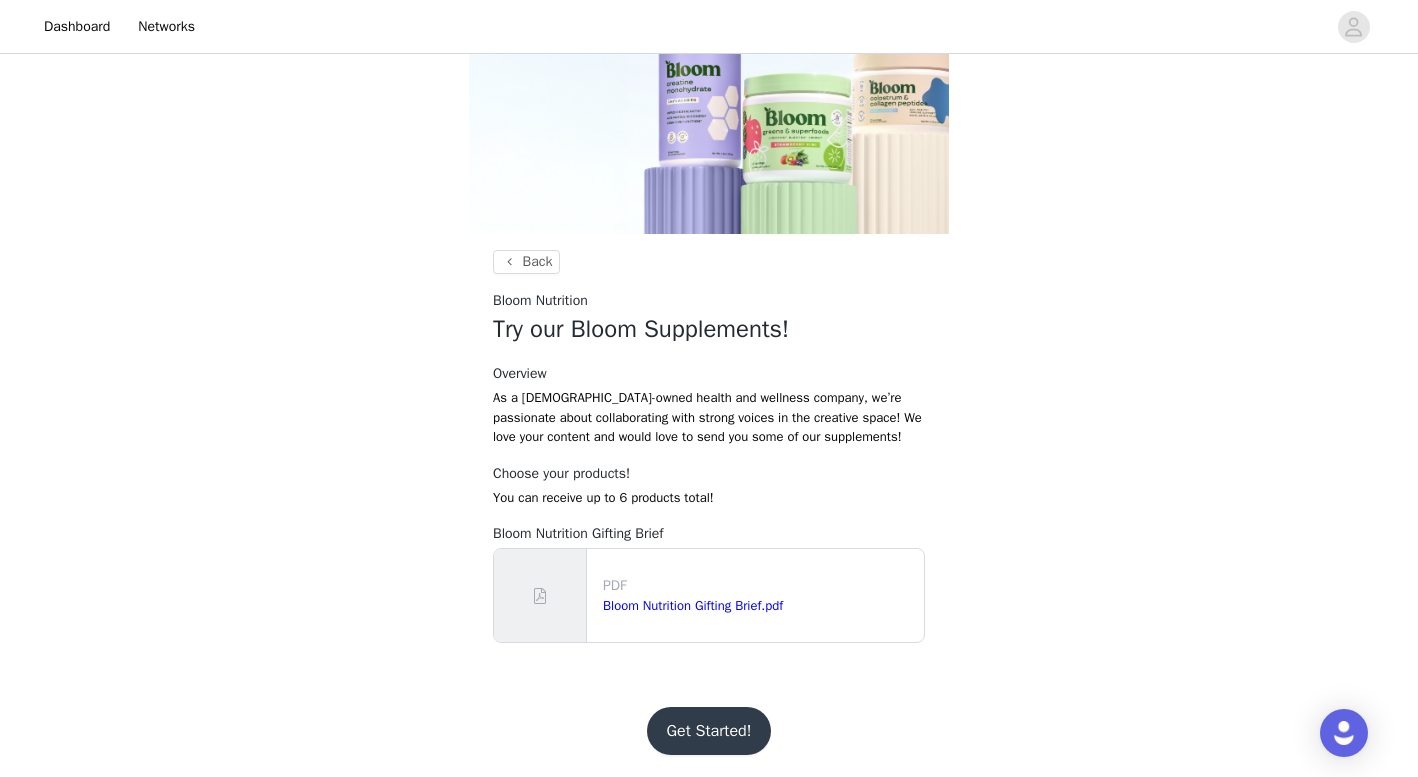 click on "Get Started!" at bounding box center [709, 731] 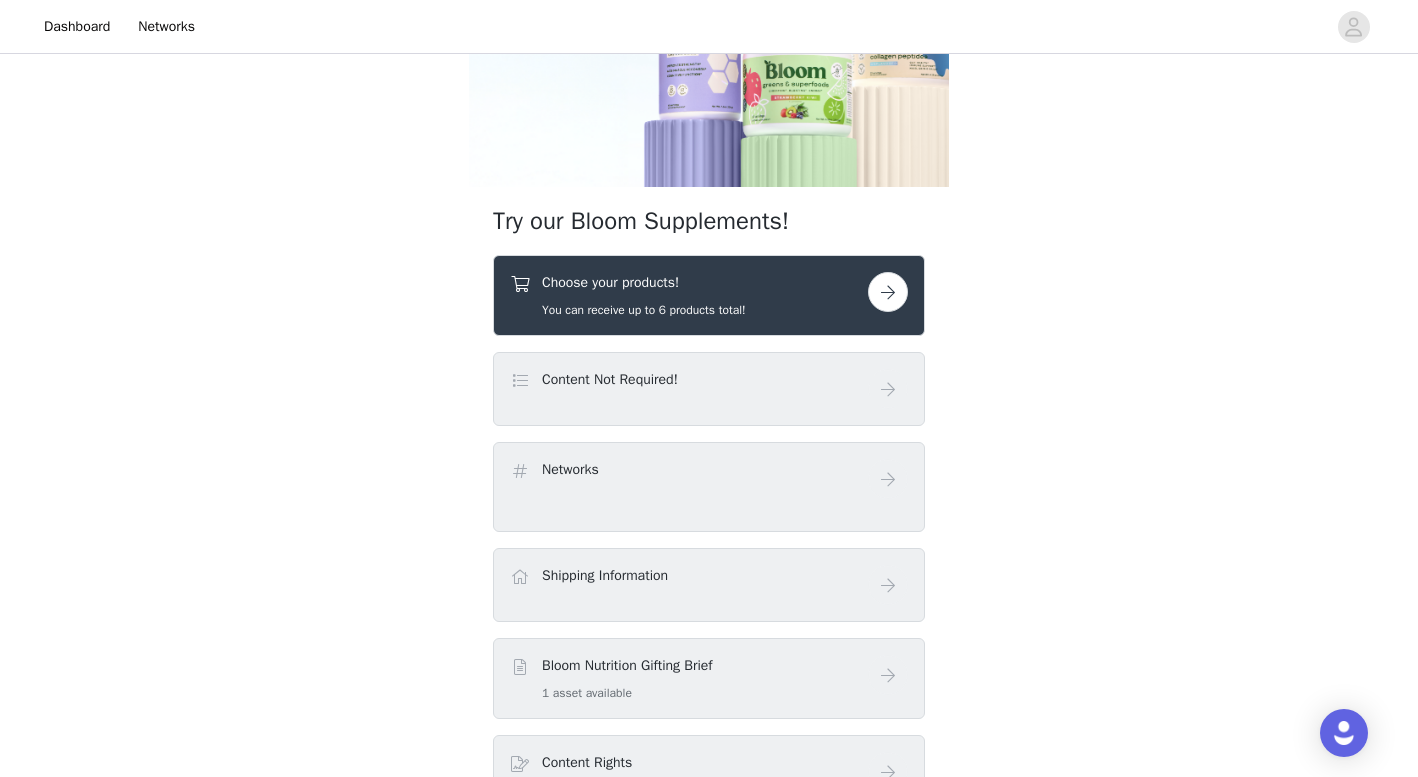 scroll, scrollTop: 140, scrollLeft: 0, axis: vertical 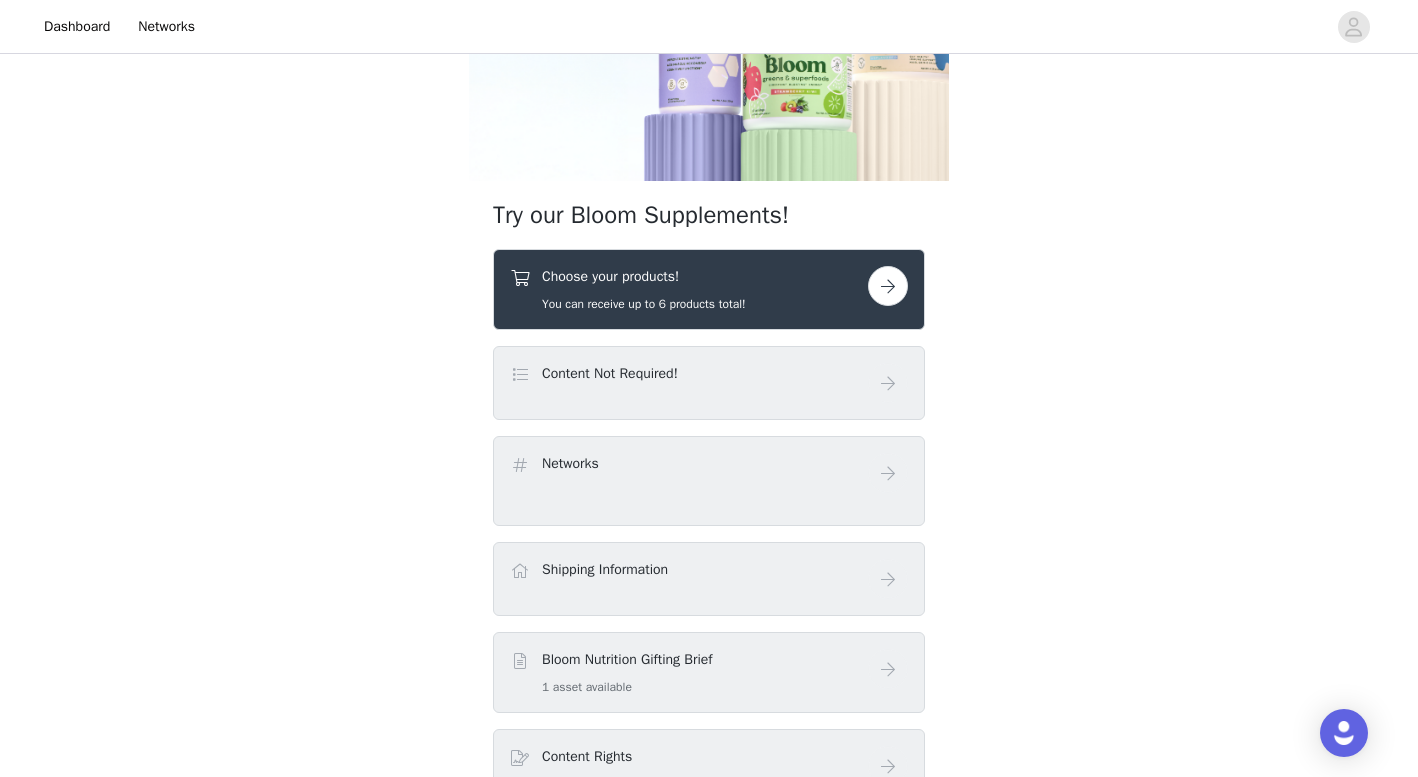 click at bounding box center [888, 286] 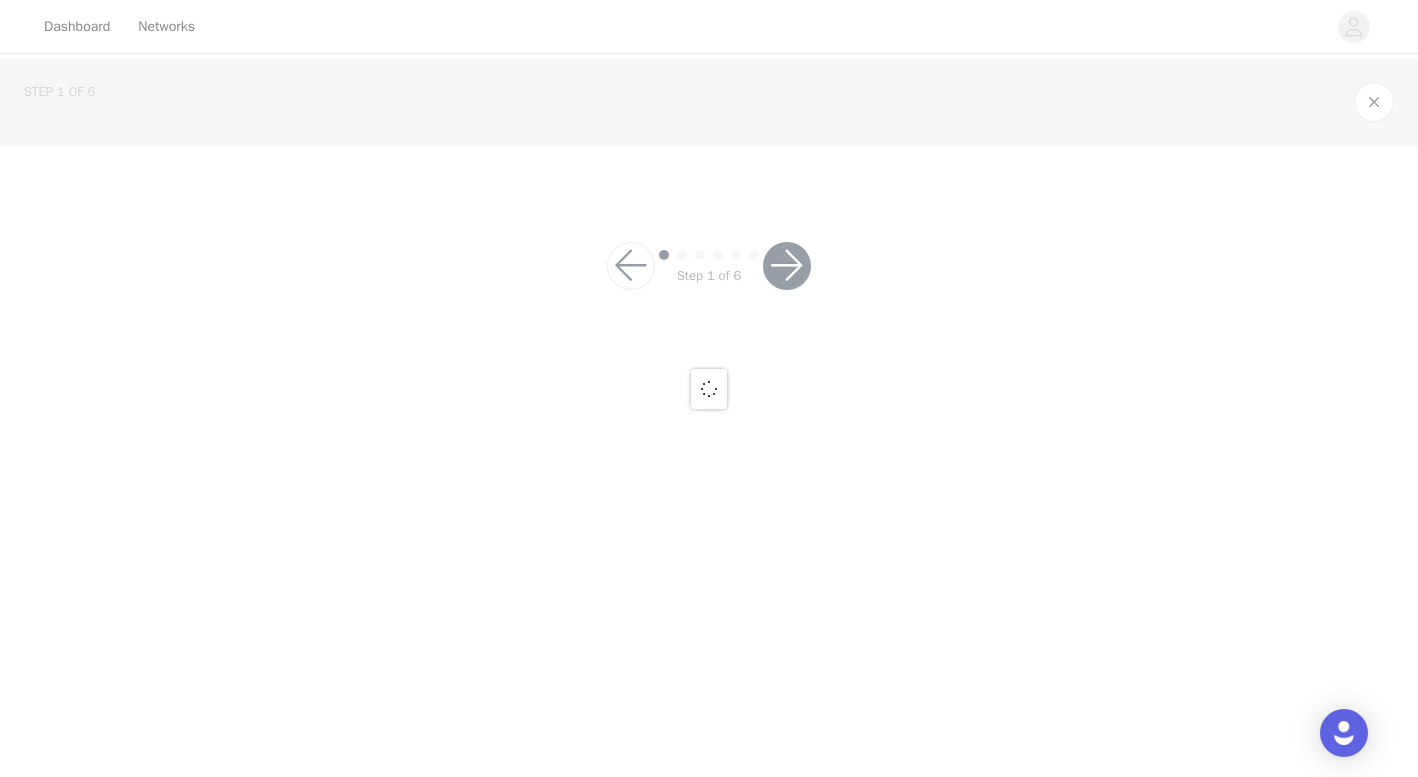 scroll, scrollTop: 0, scrollLeft: 0, axis: both 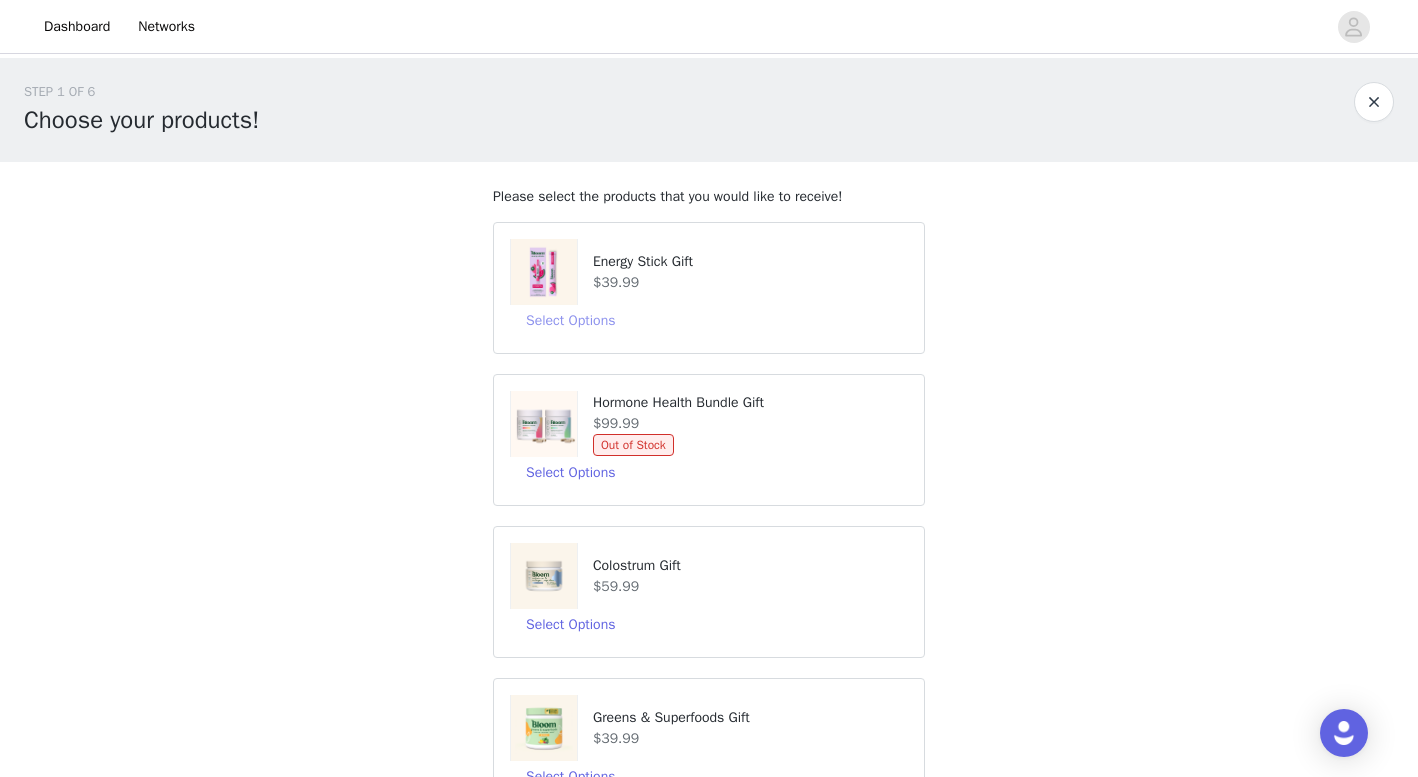 click on "Select Options" at bounding box center [570, 321] 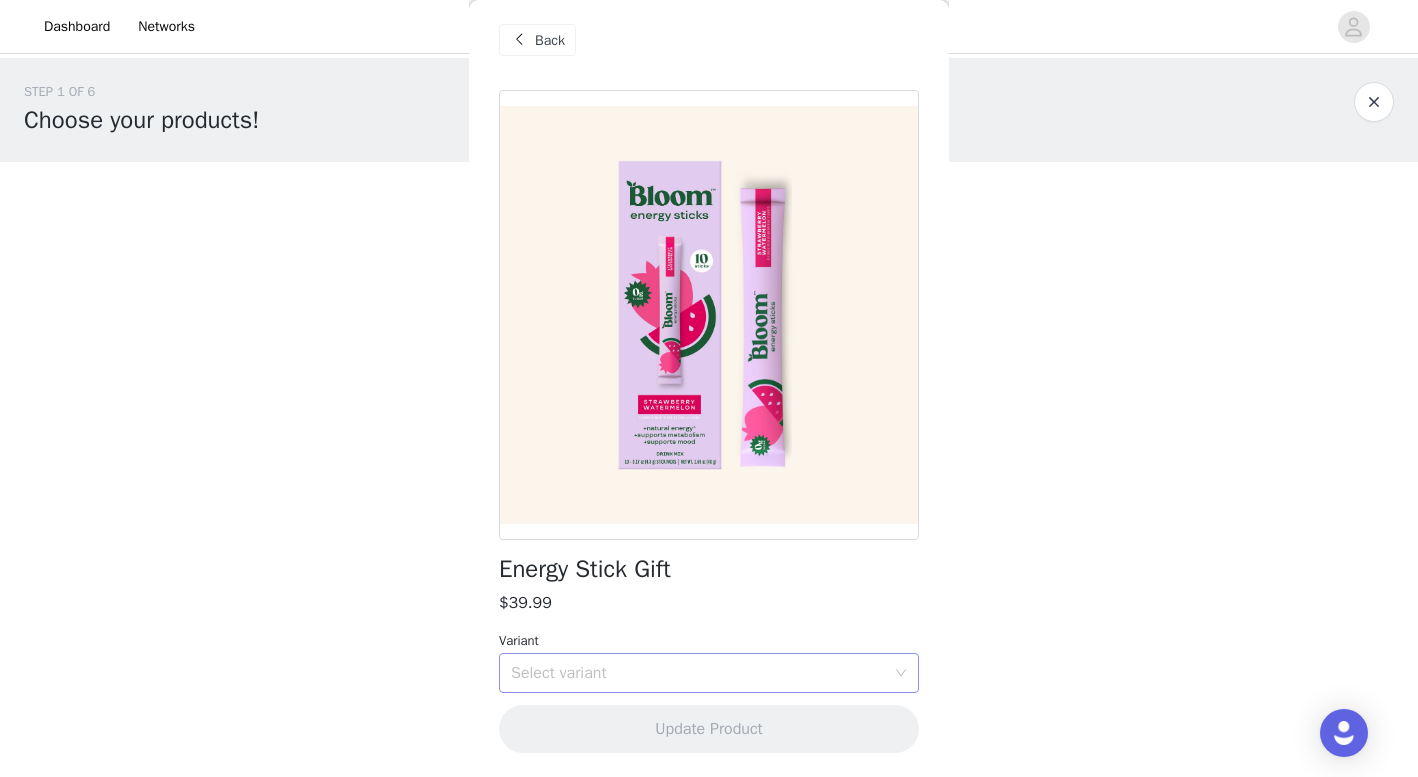 scroll, scrollTop: 9, scrollLeft: 0, axis: vertical 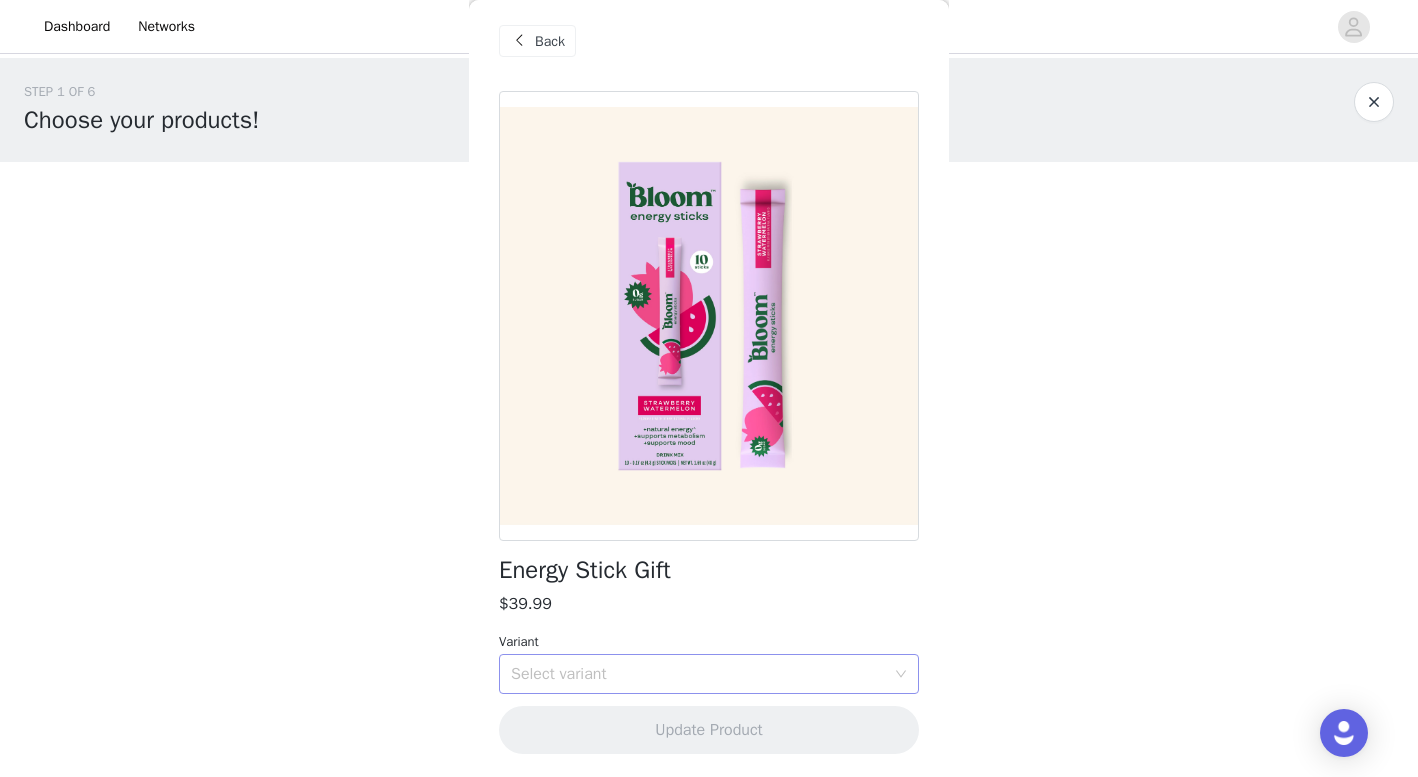 click on "Select variant" at bounding box center [702, 674] 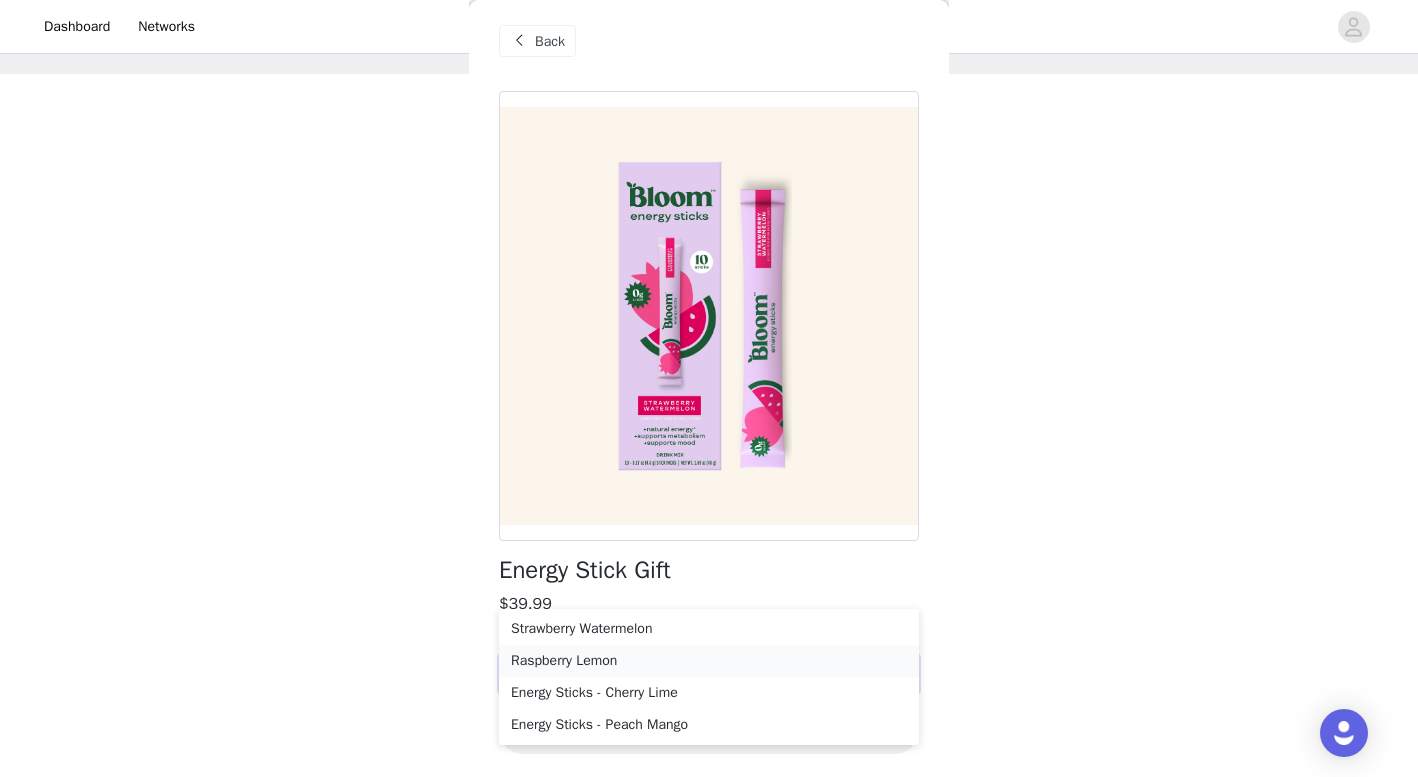 scroll, scrollTop: 91, scrollLeft: 0, axis: vertical 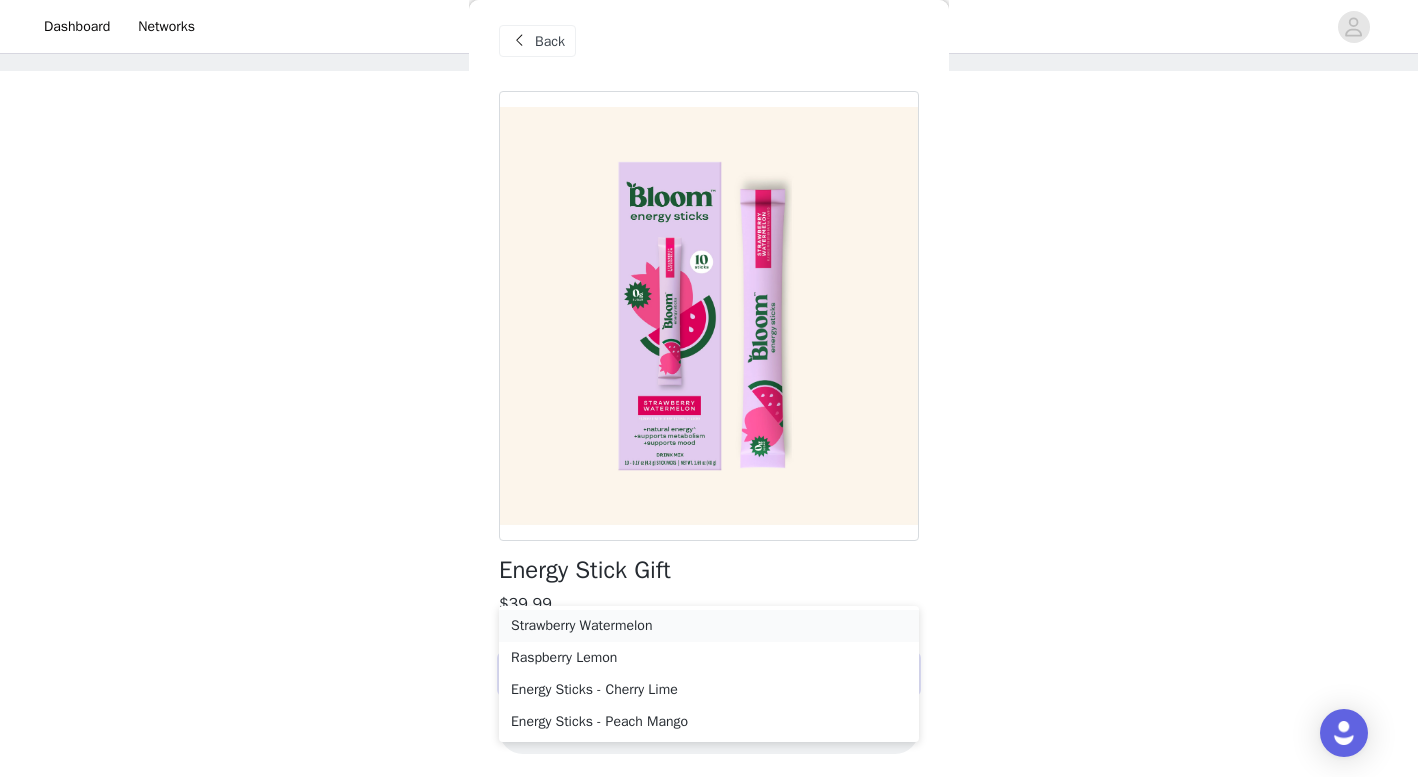 click on "Strawberry Watermelon" at bounding box center (709, 626) 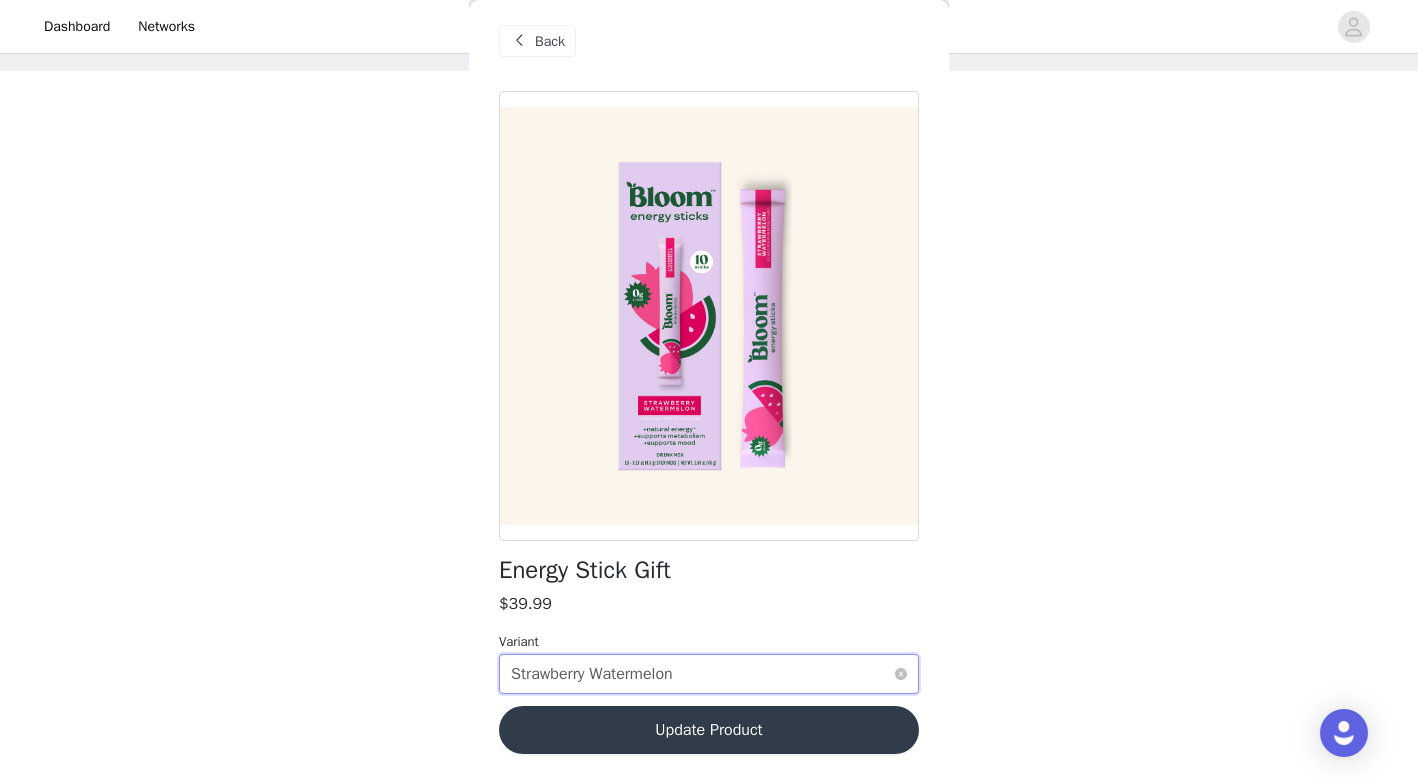 click on "Select variant Strawberry Watermelon" at bounding box center [702, 674] 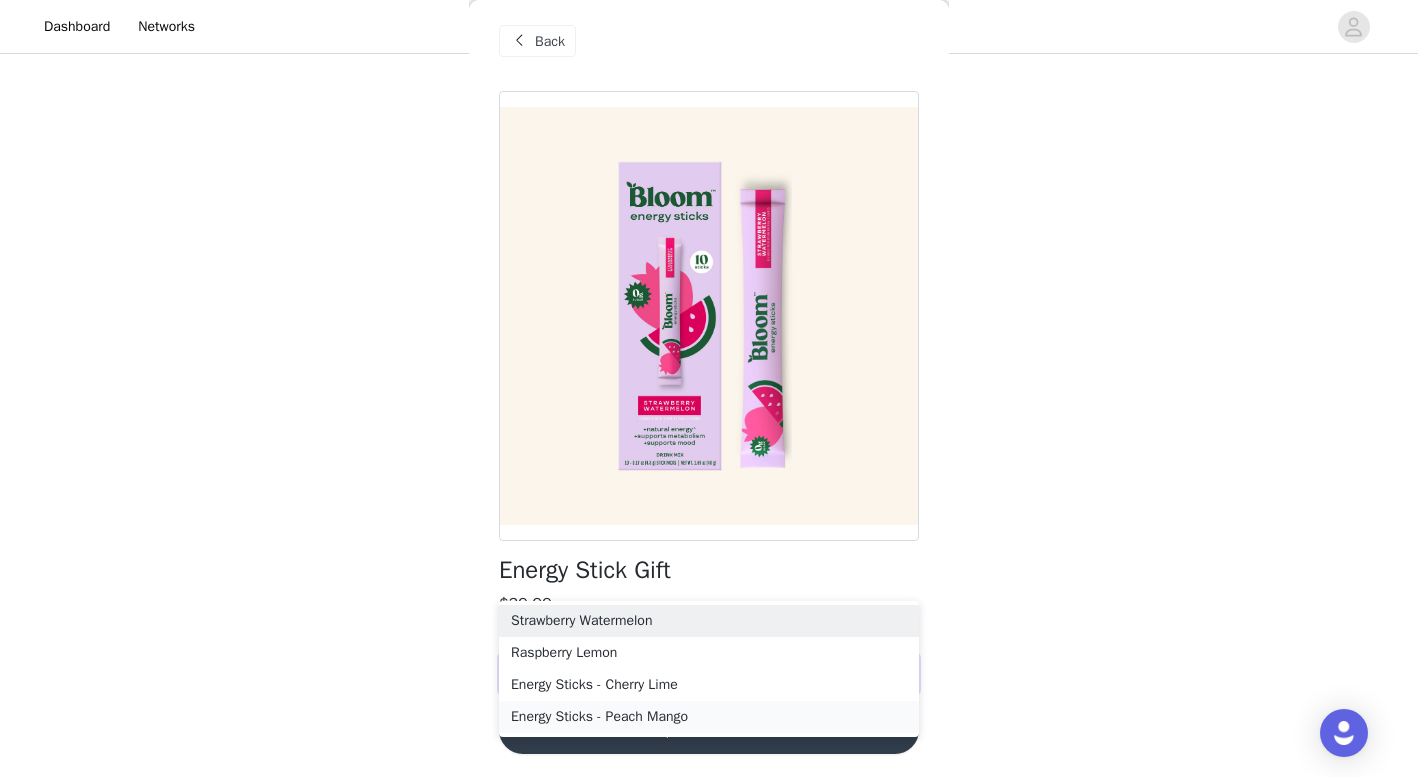 scroll, scrollTop: 187, scrollLeft: 0, axis: vertical 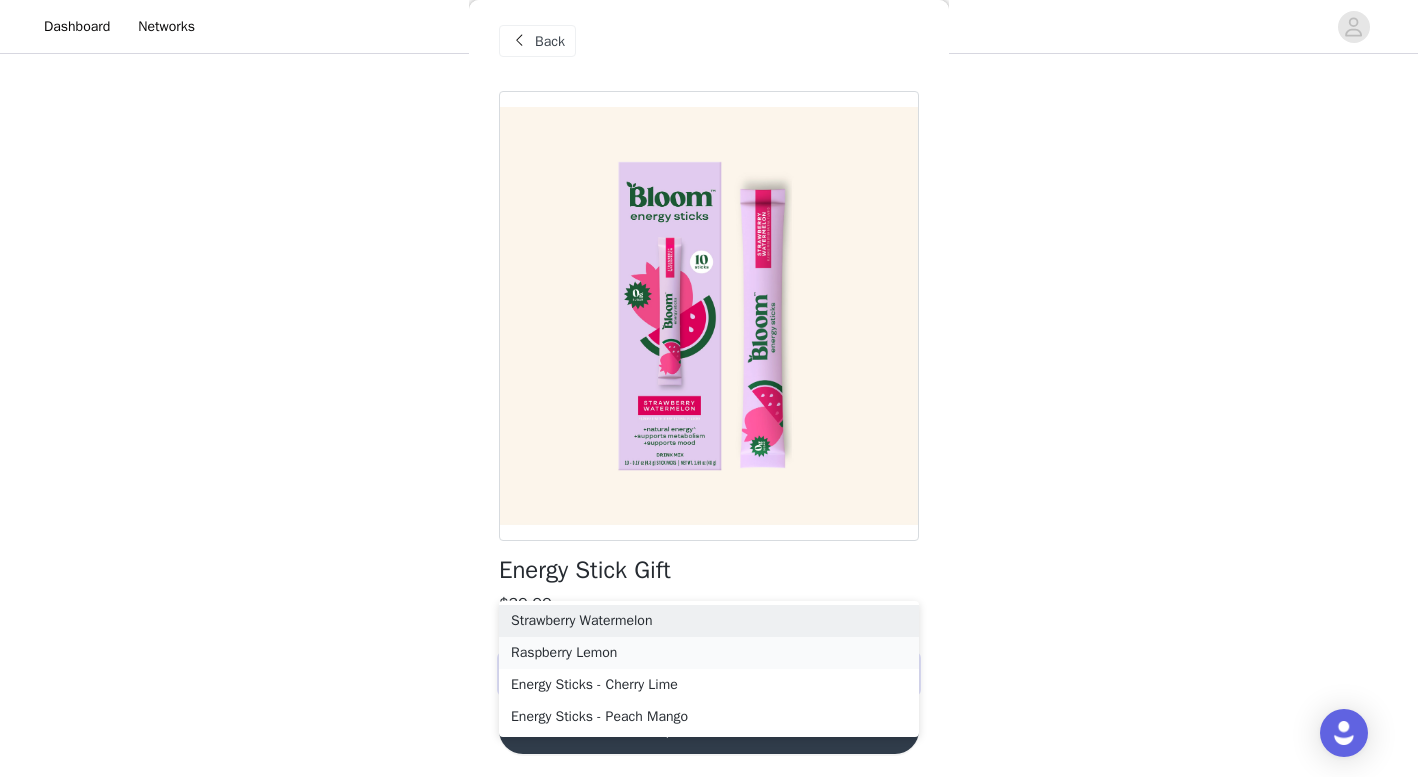 click on "Raspberry Lemon" at bounding box center [709, 653] 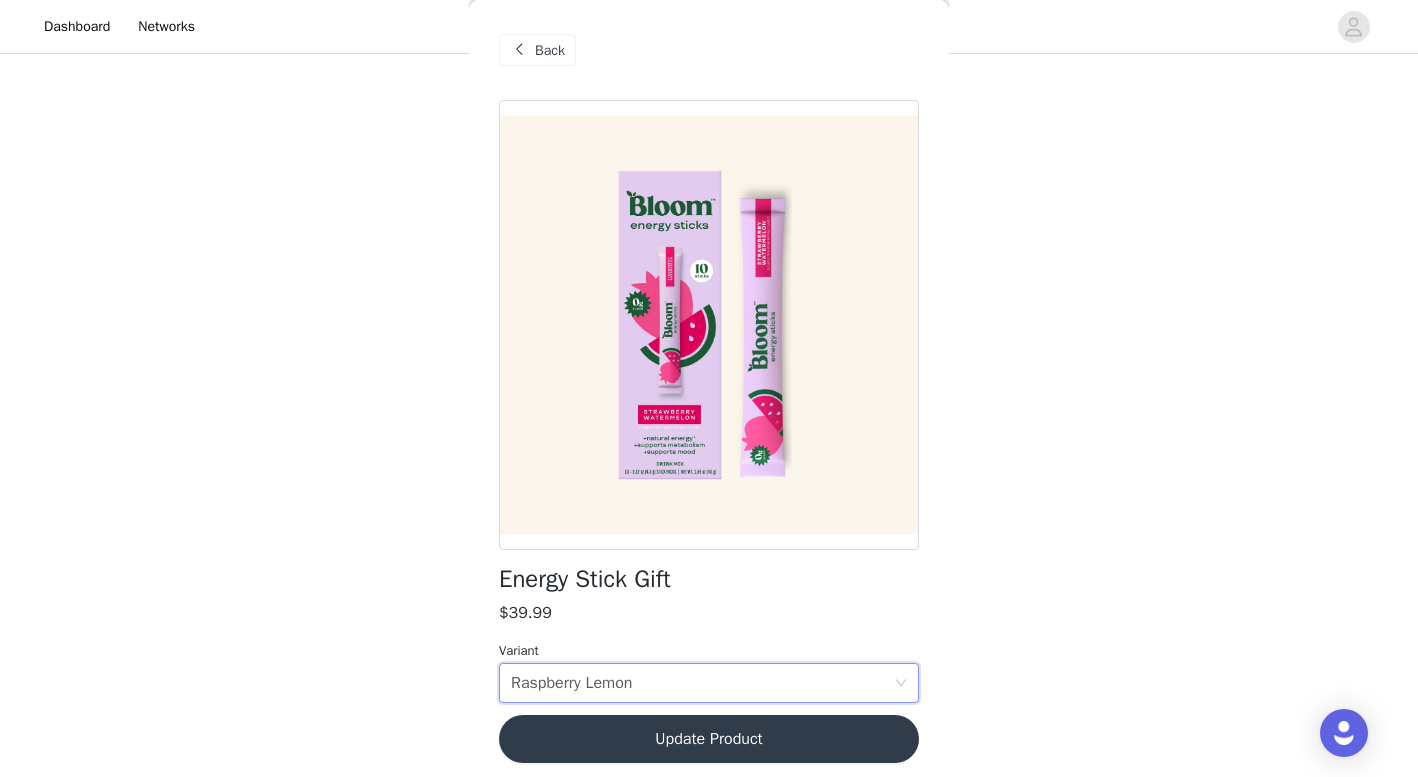 scroll, scrollTop: 0, scrollLeft: 0, axis: both 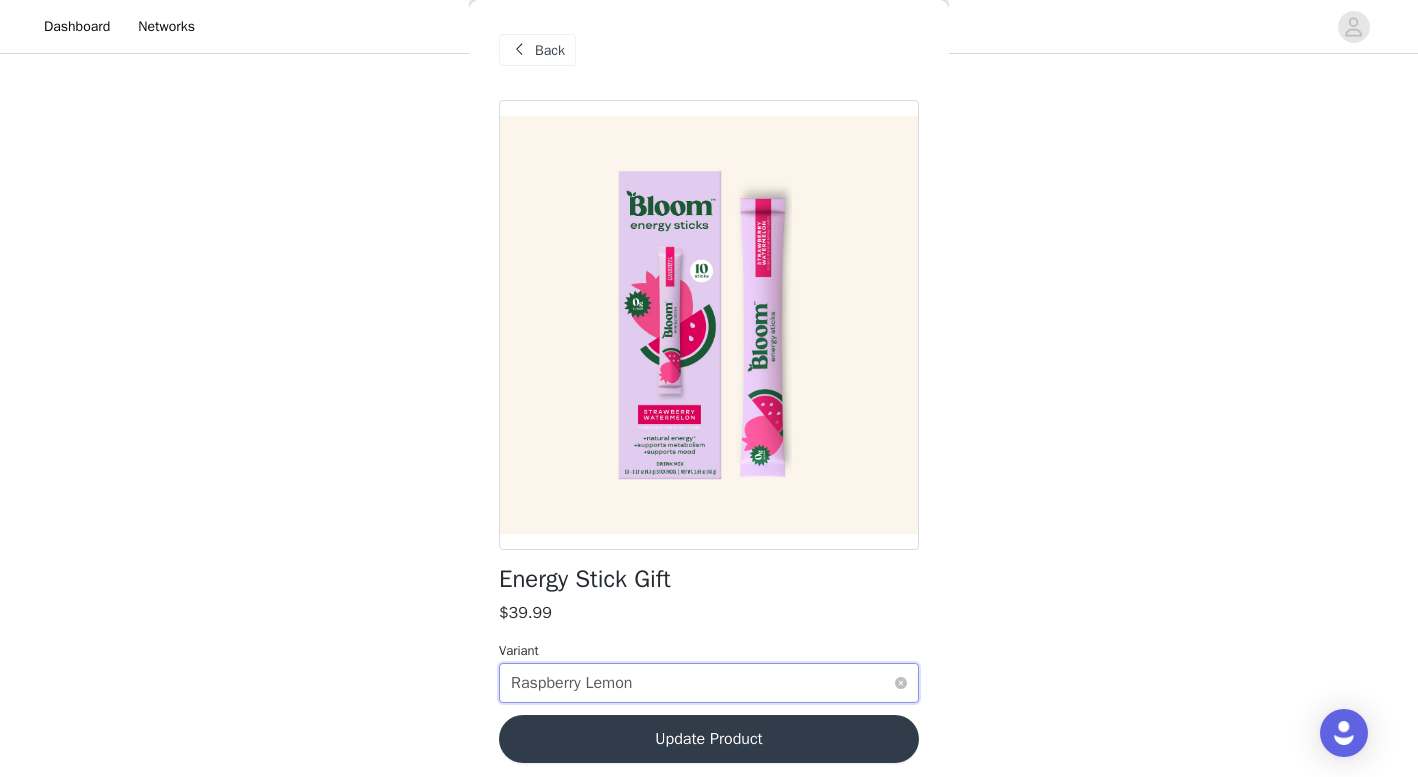 click on "Select variant Raspberry Lemon" at bounding box center (702, 683) 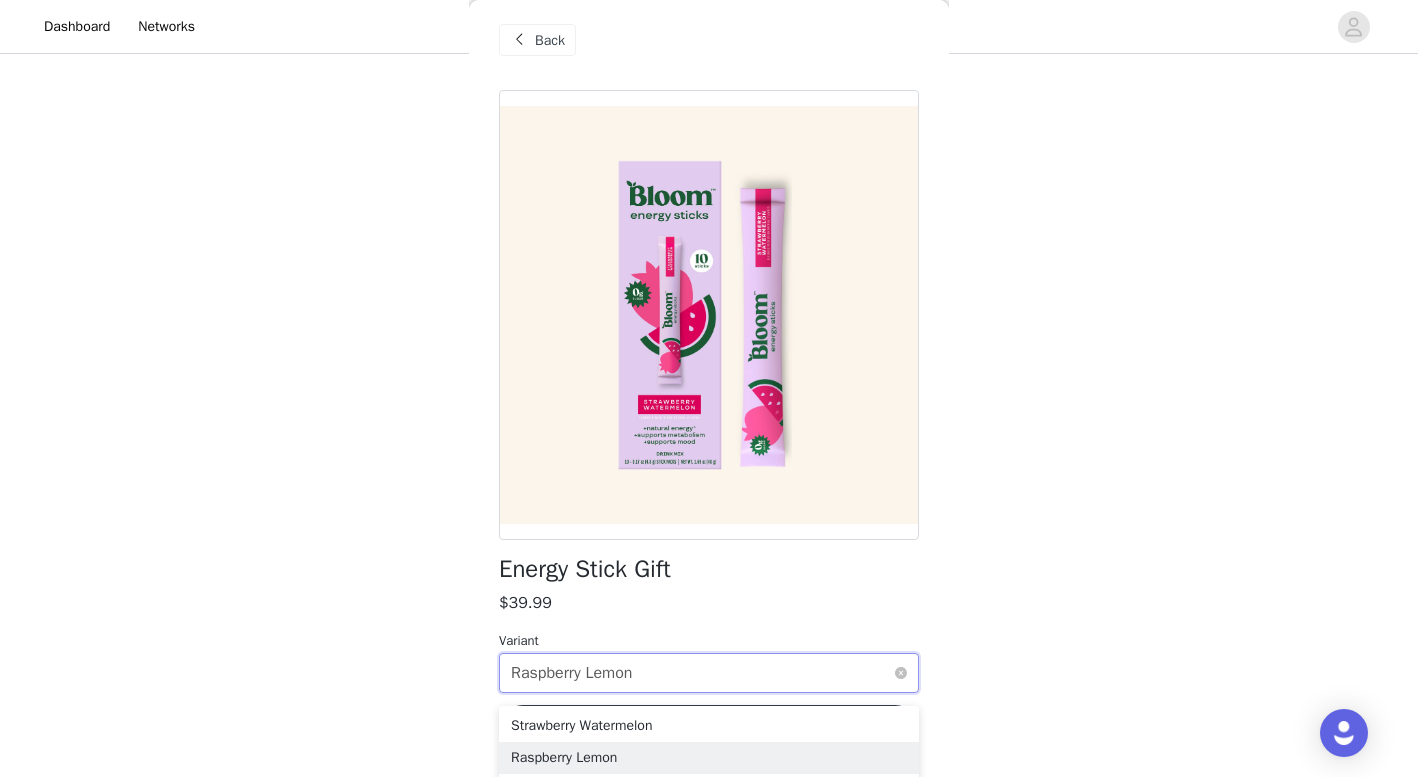 scroll, scrollTop: 9, scrollLeft: 0, axis: vertical 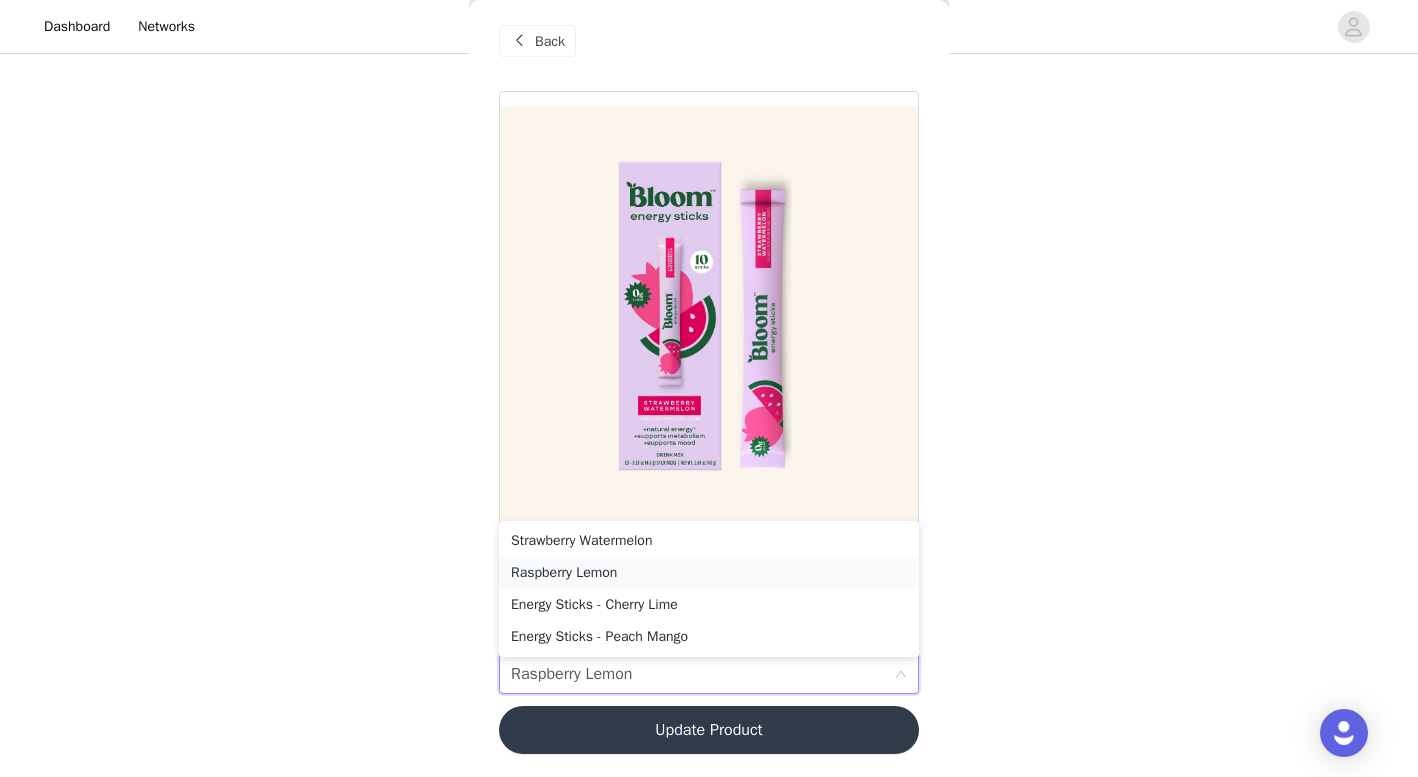 click on "Raspberry Lemon" at bounding box center (709, 573) 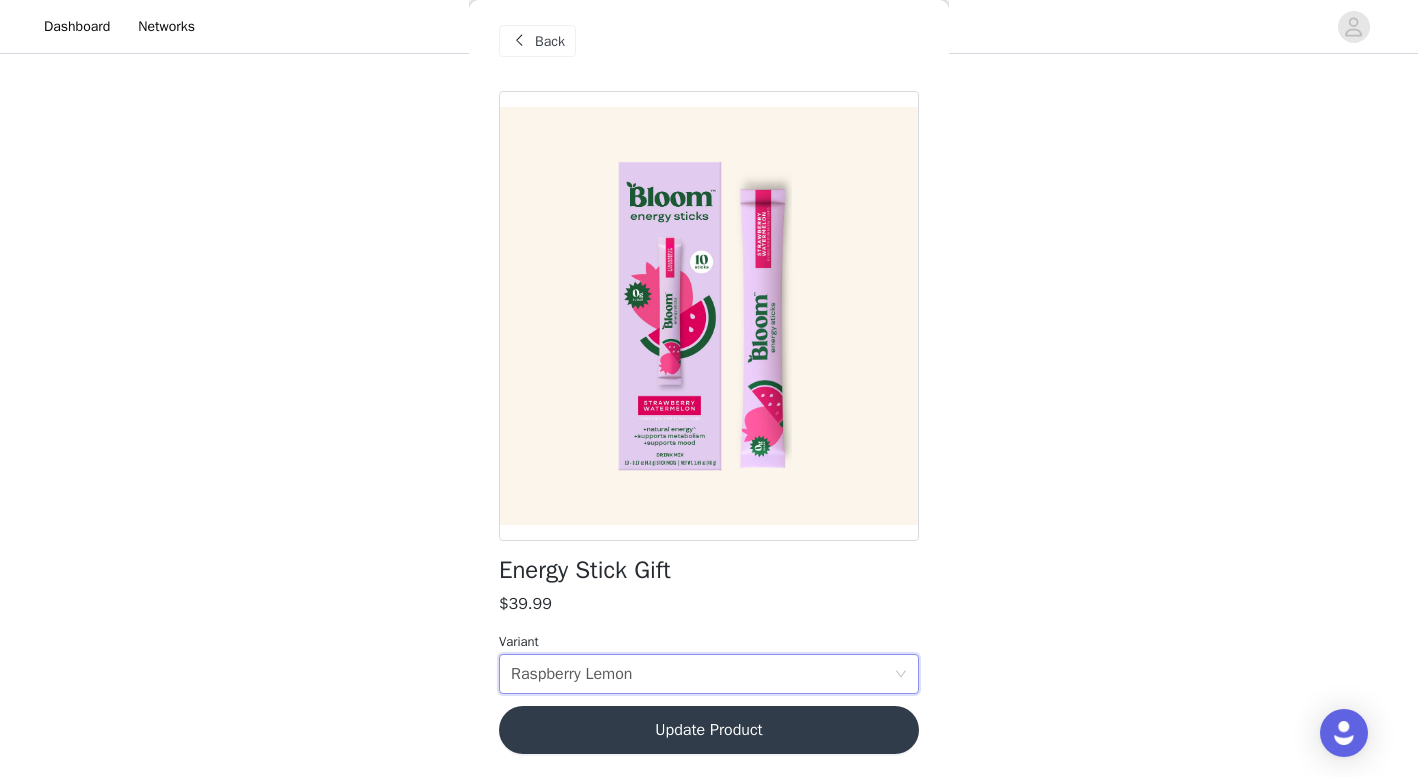 click on "Update Product" at bounding box center (709, 730) 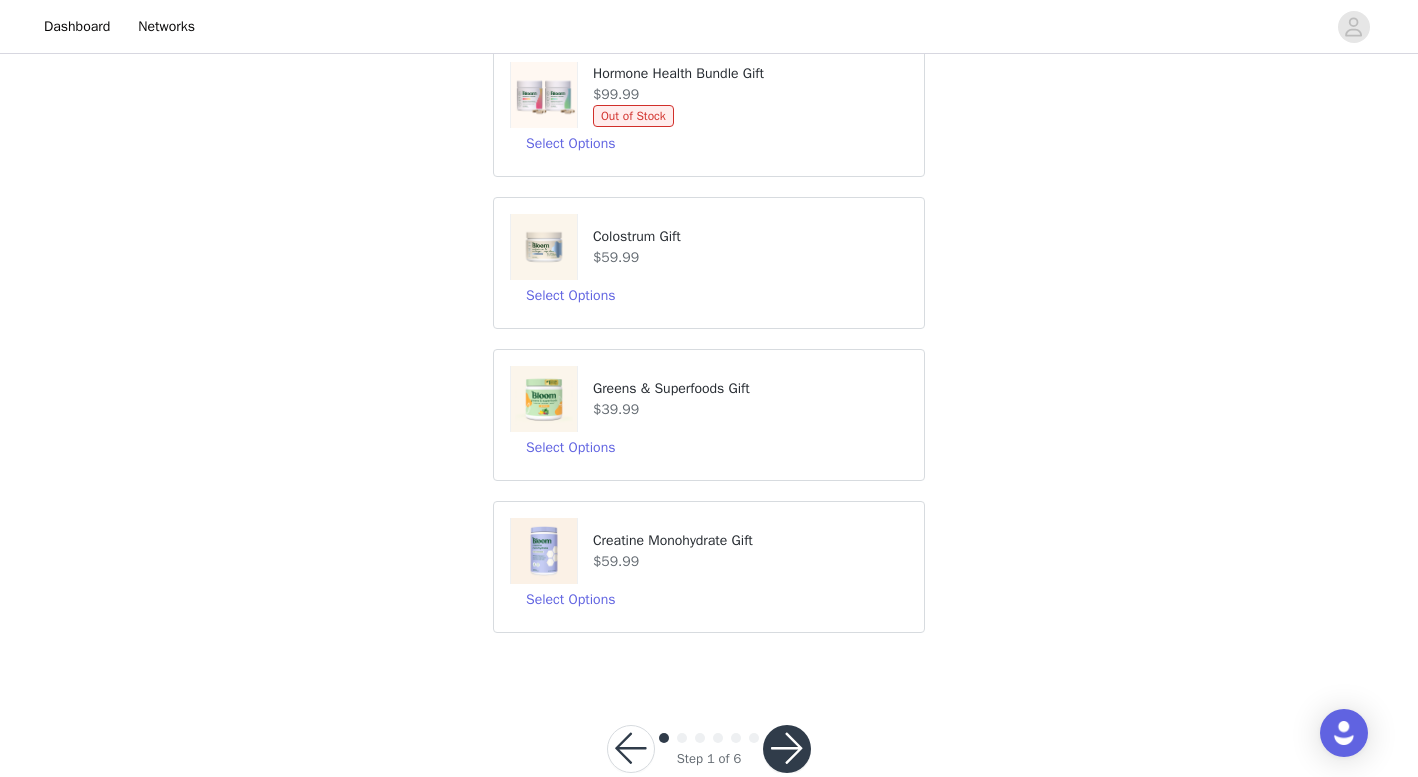 scroll, scrollTop: 358, scrollLeft: 0, axis: vertical 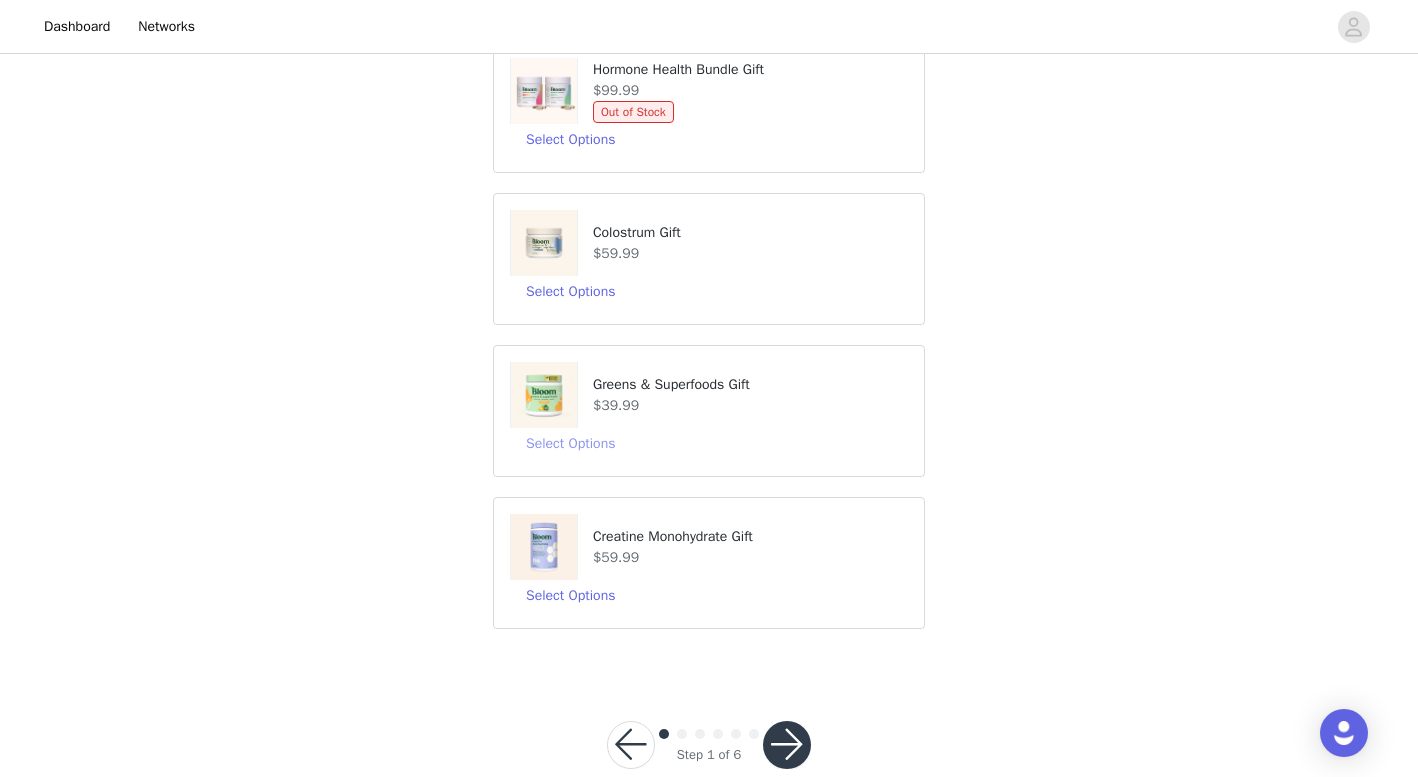 click on "Select Options" at bounding box center [570, 444] 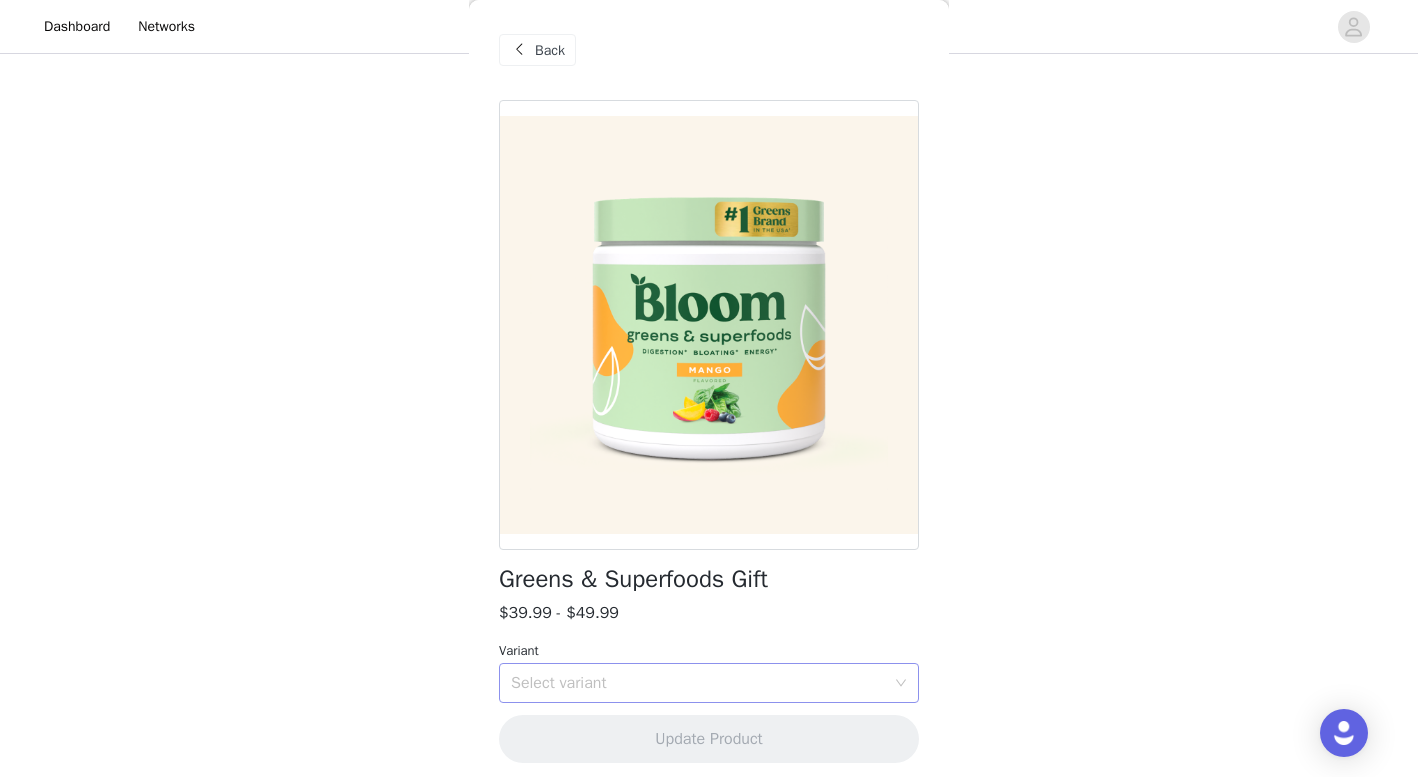 scroll, scrollTop: 397, scrollLeft: 0, axis: vertical 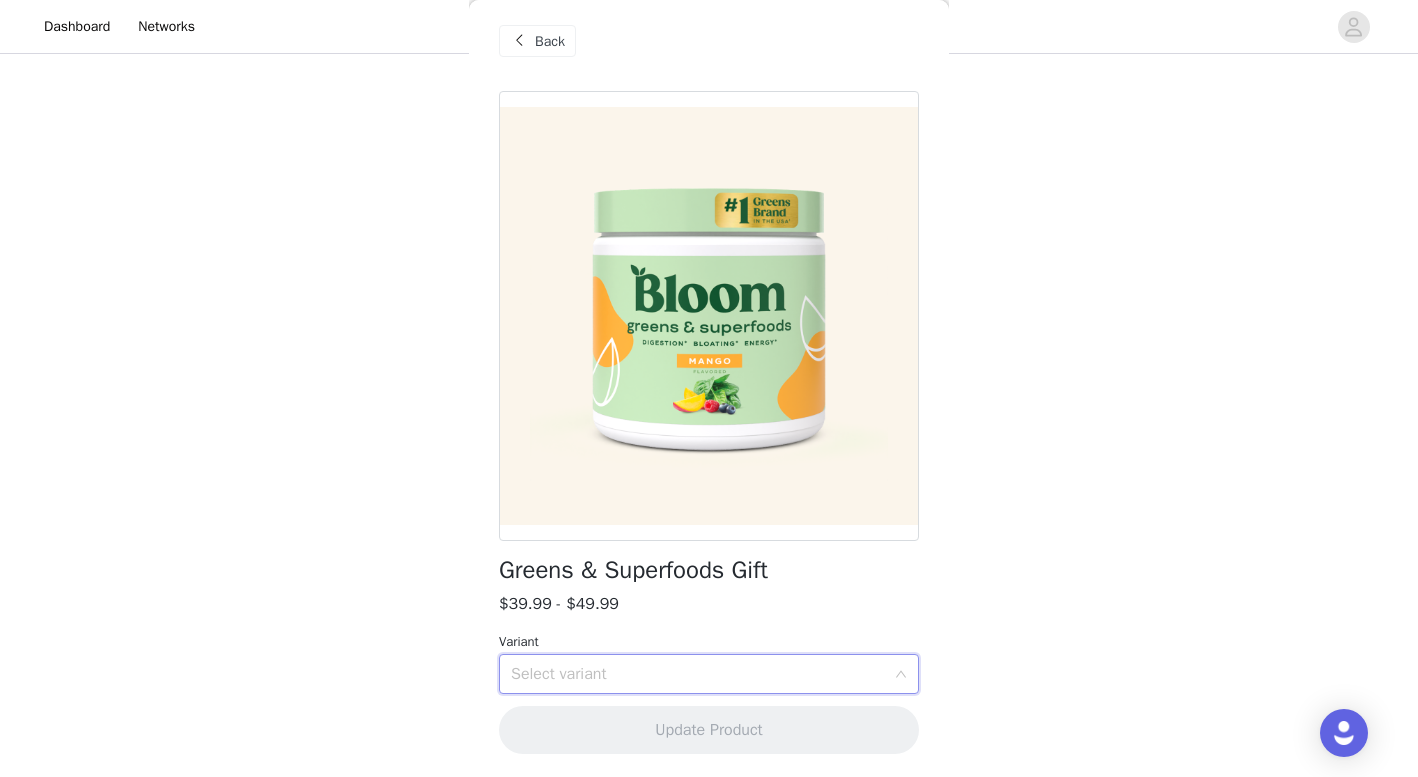 click on "Select variant" at bounding box center (698, 674) 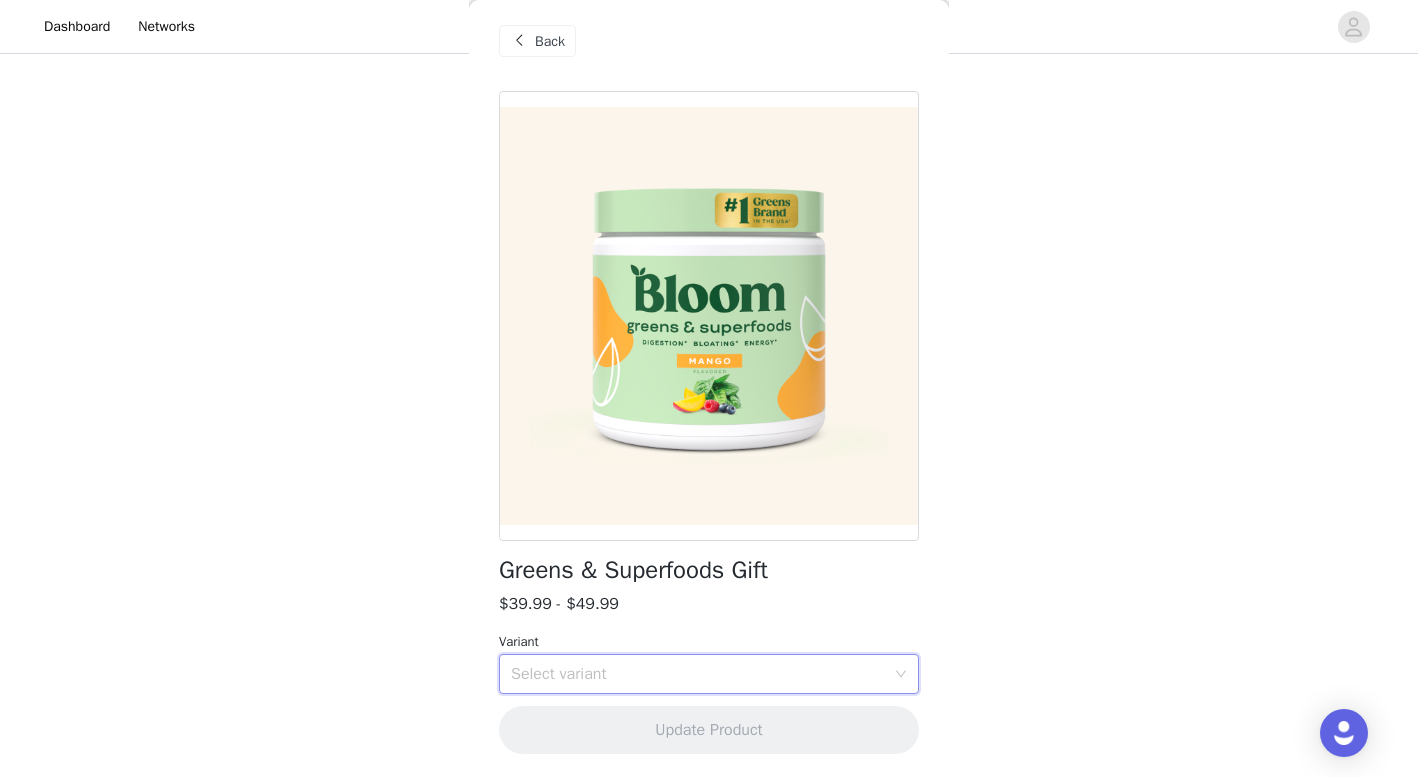click on "Select variant" at bounding box center [698, 674] 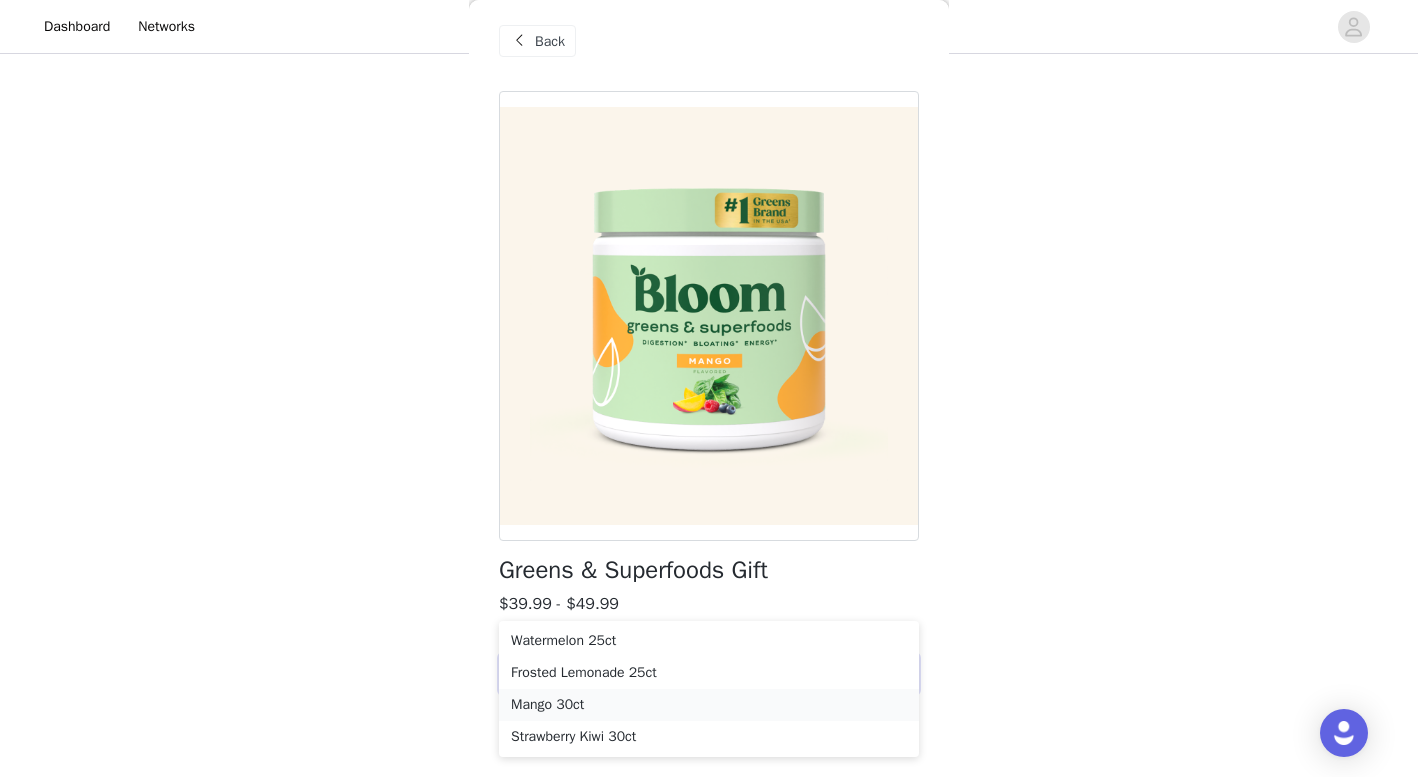 scroll, scrollTop: 269, scrollLeft: 0, axis: vertical 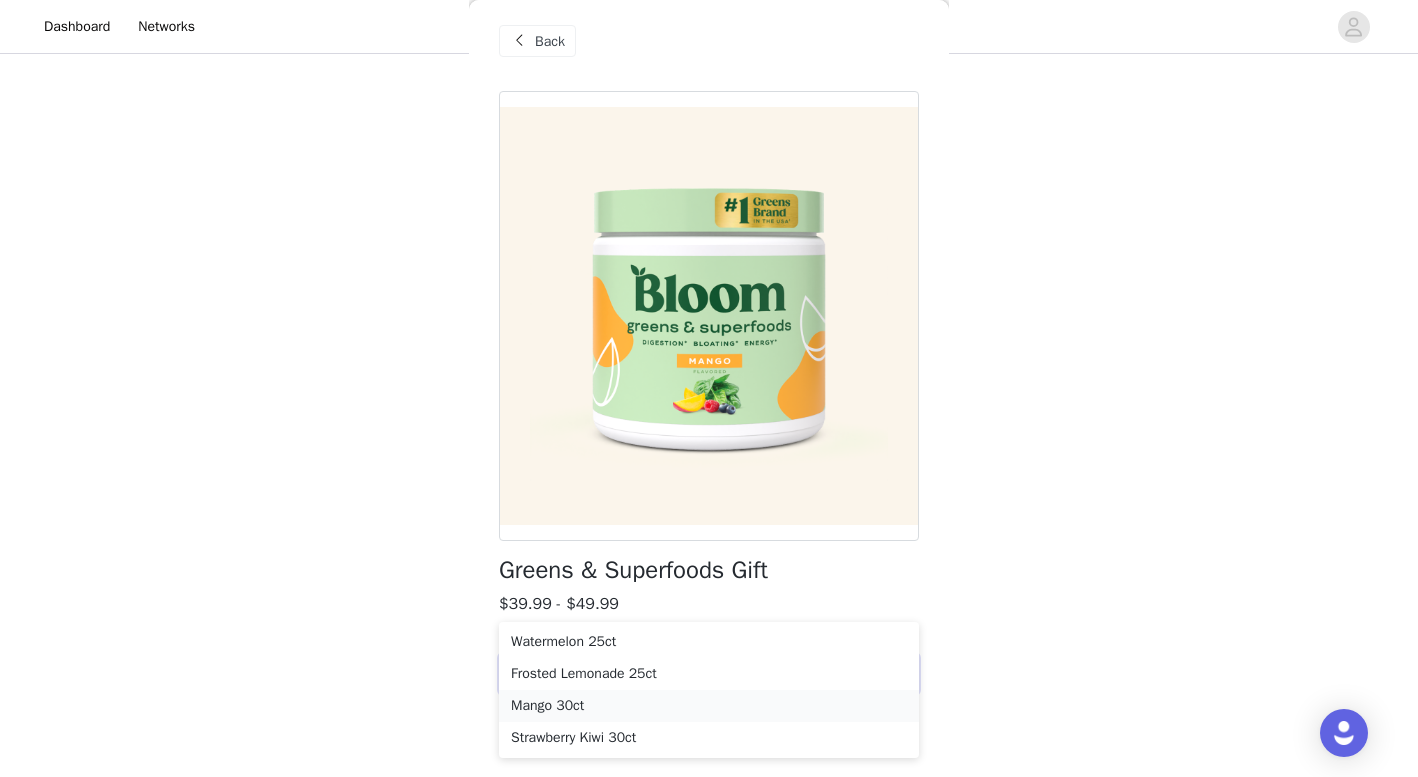 click on "Mango 30ct" at bounding box center [709, 706] 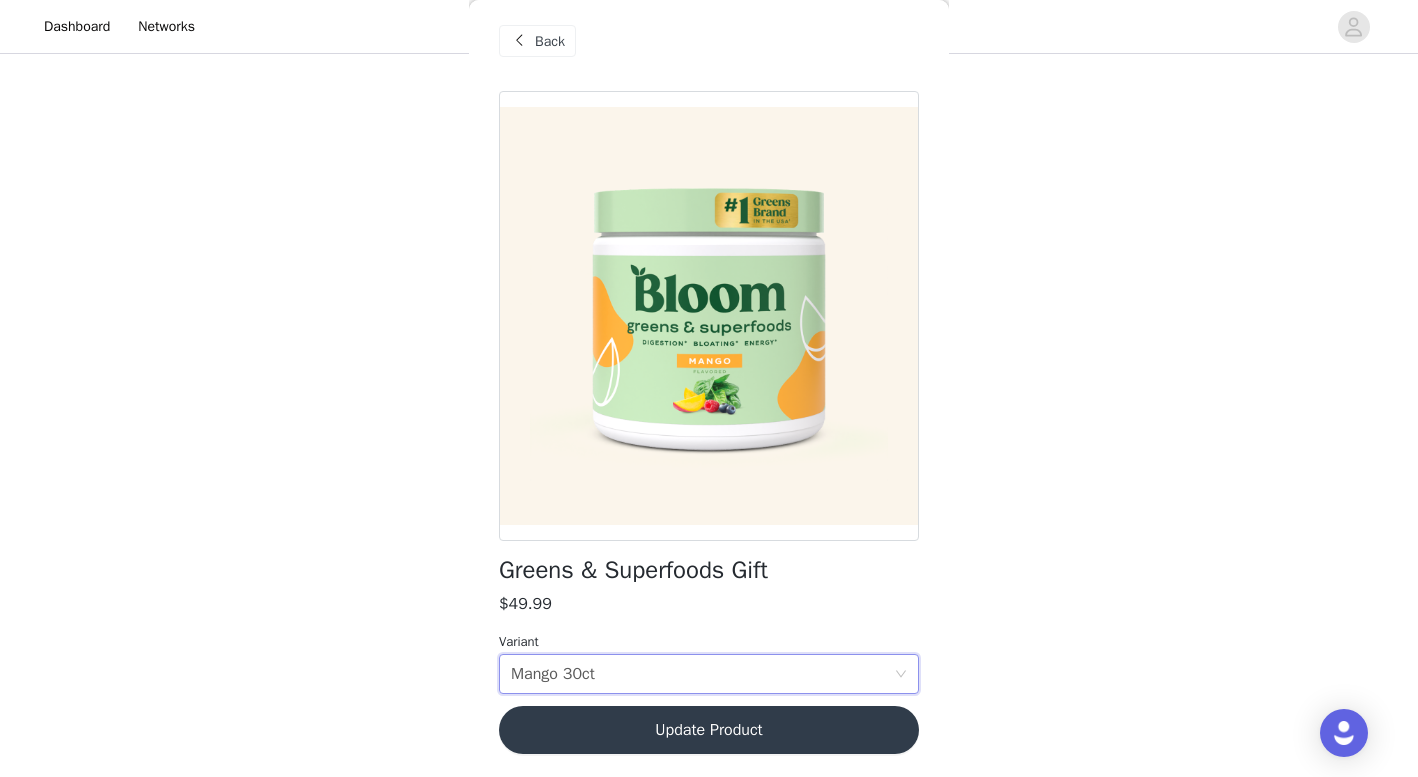 click on "Update Product" at bounding box center [709, 730] 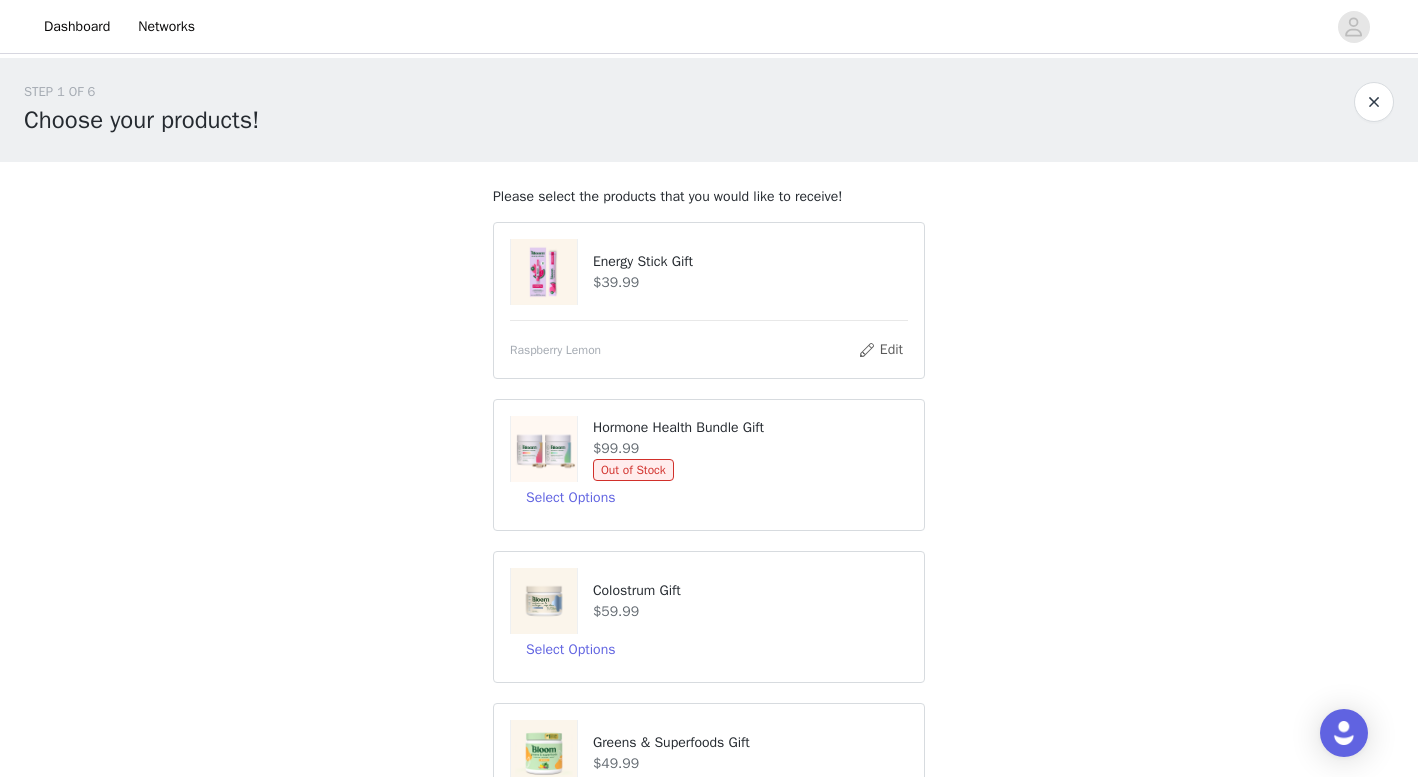 scroll, scrollTop: 0, scrollLeft: 0, axis: both 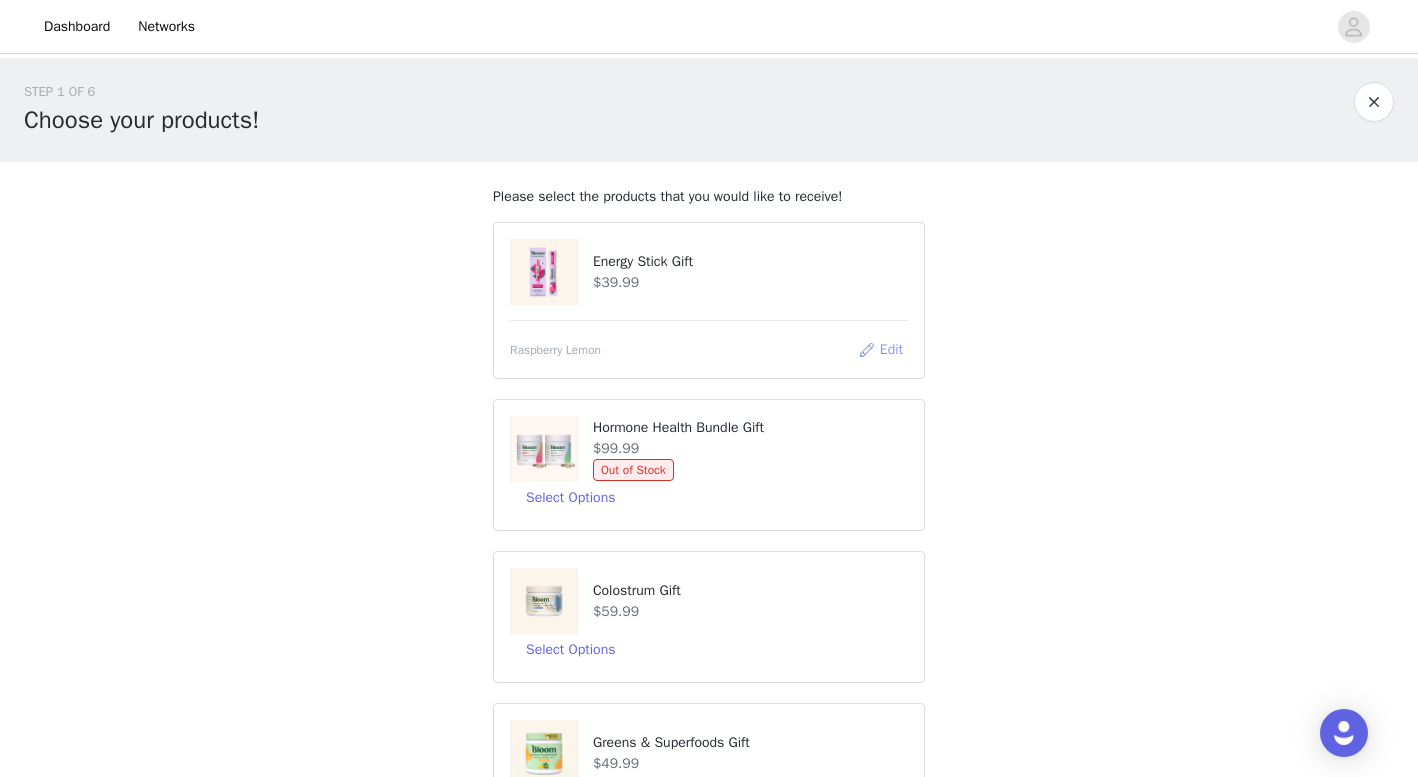click on "Edit" at bounding box center (880, 350) 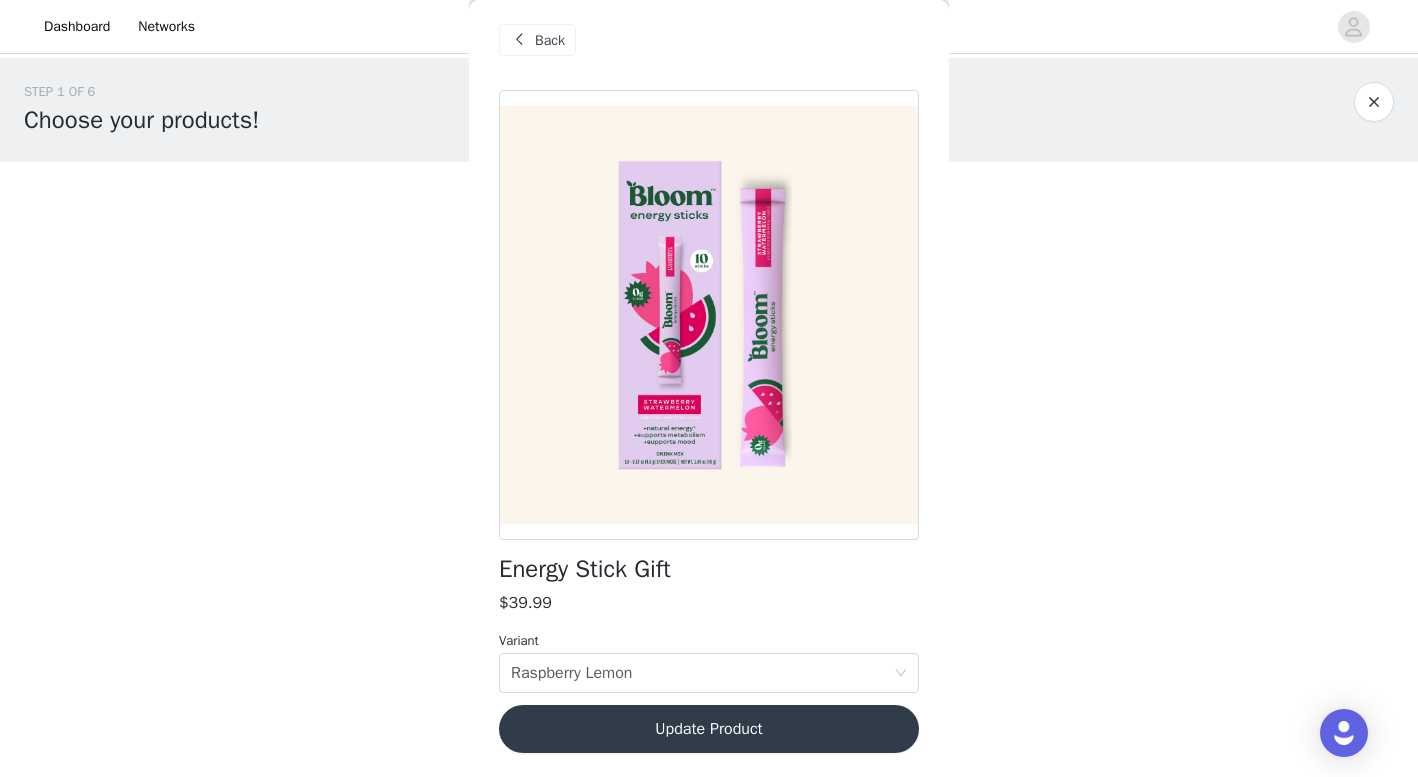 scroll, scrollTop: 9, scrollLeft: 0, axis: vertical 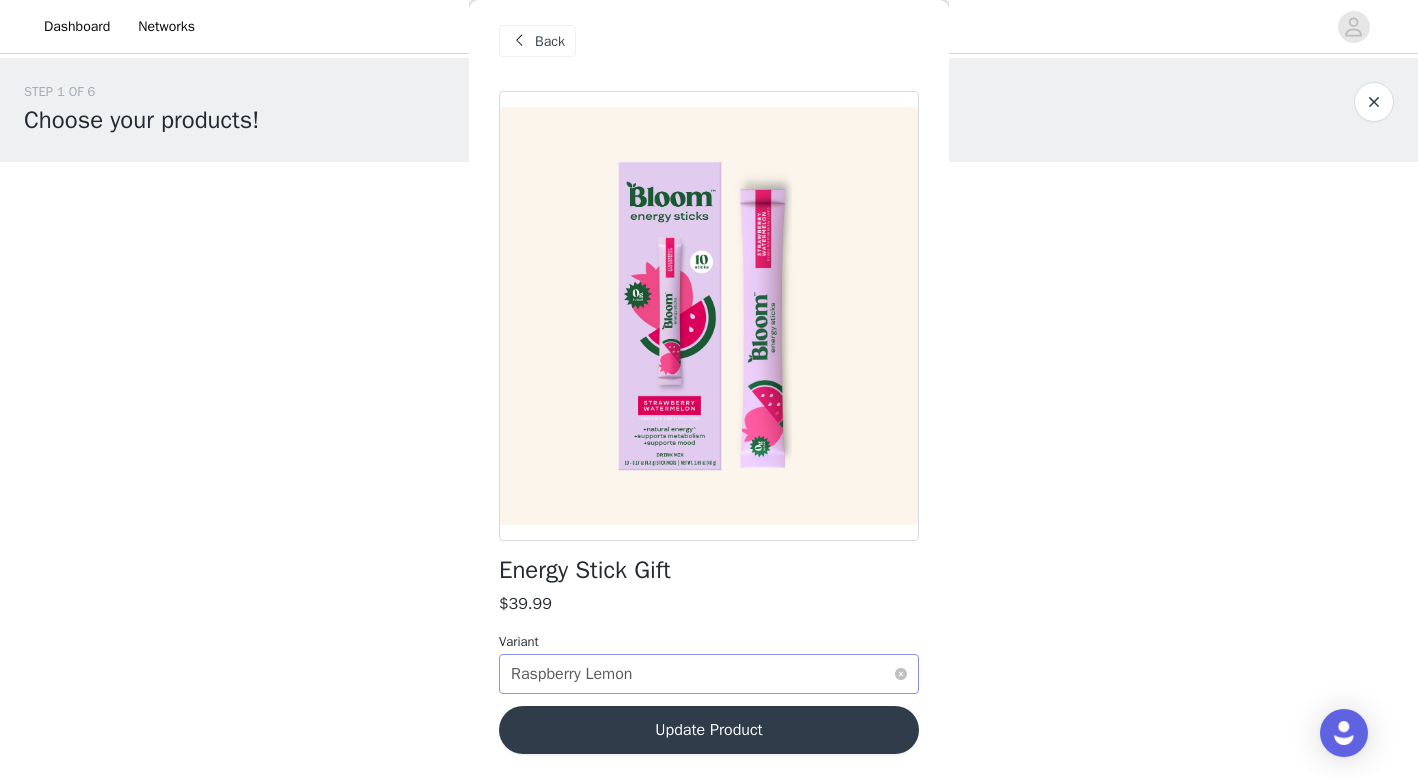 click on "Raspberry Lemon" at bounding box center [571, 674] 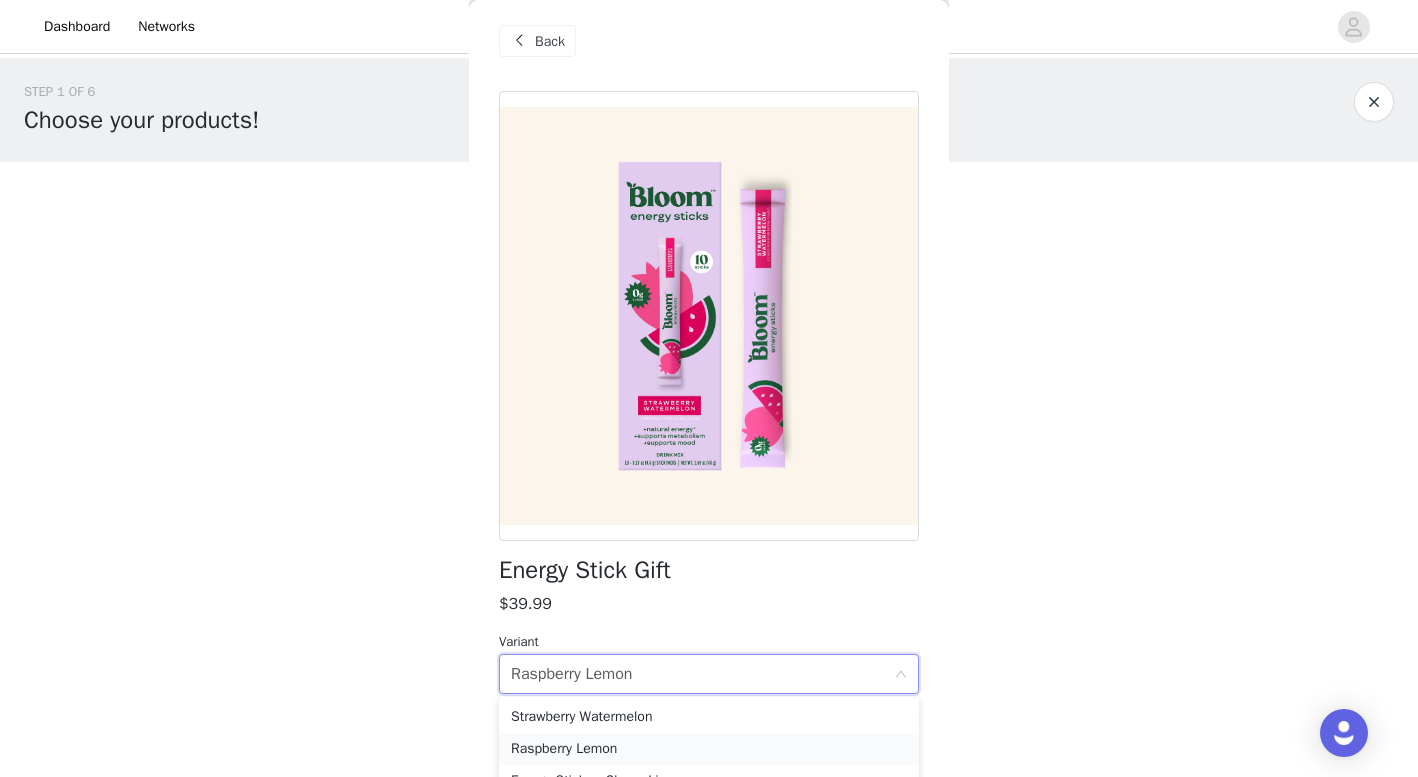 click on "Raspberry Lemon" at bounding box center [709, 749] 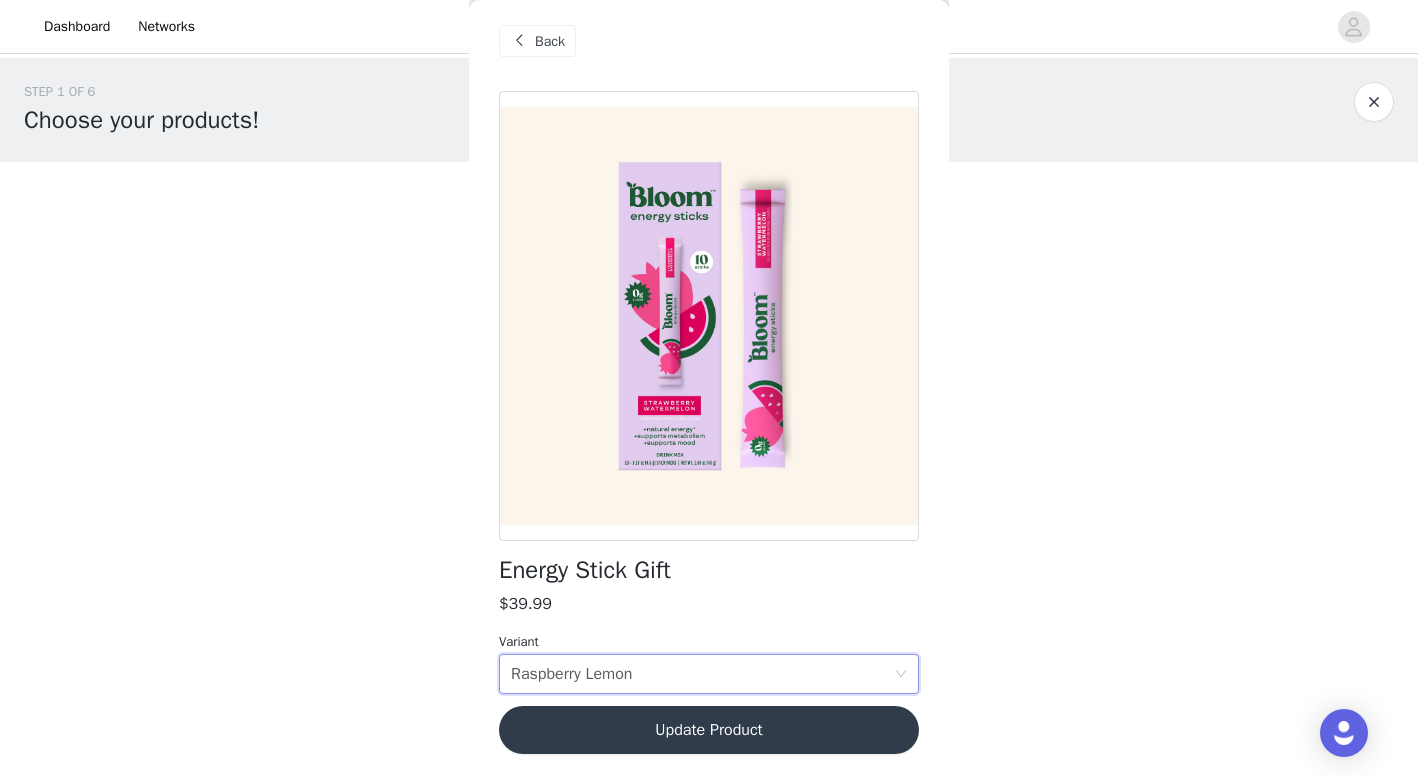 click on "Update Product" at bounding box center (709, 730) 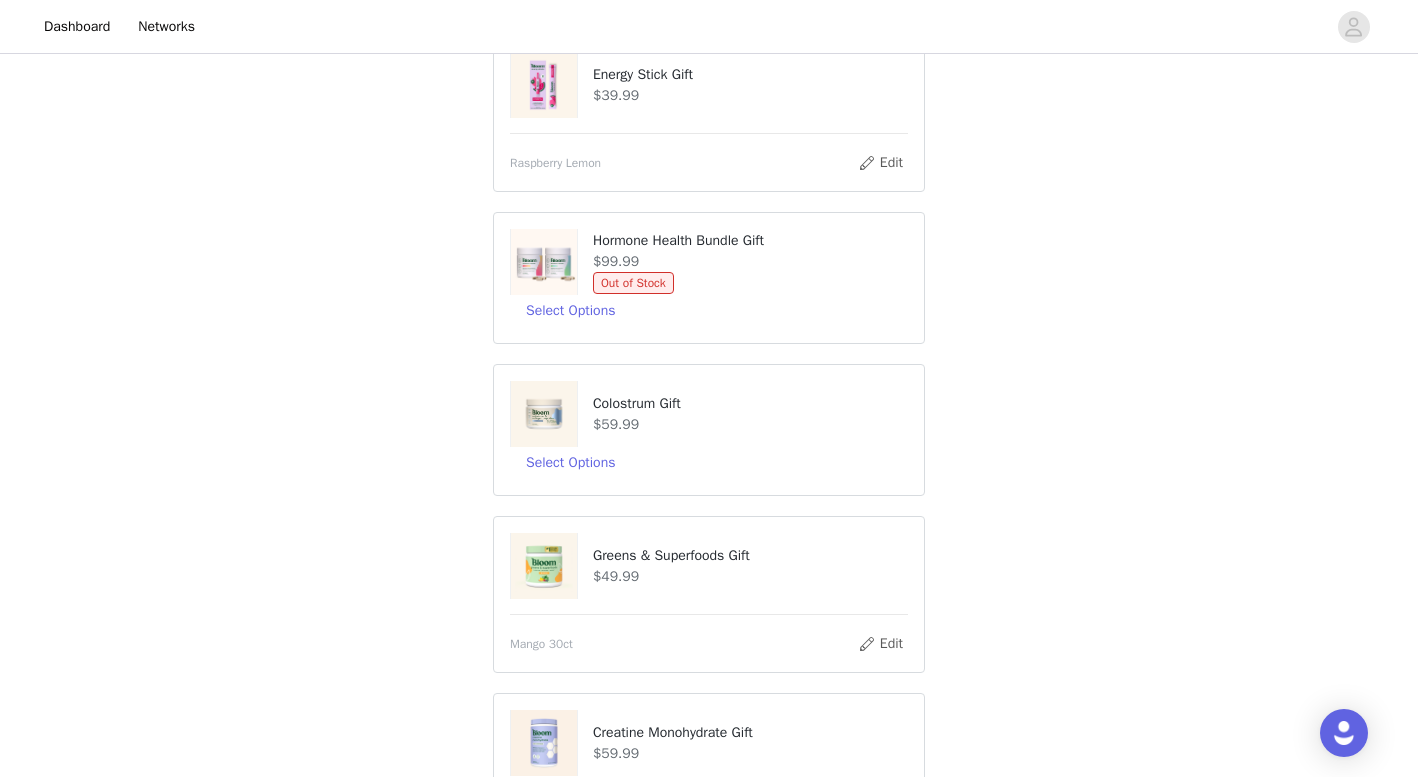 scroll, scrollTop: 188, scrollLeft: 0, axis: vertical 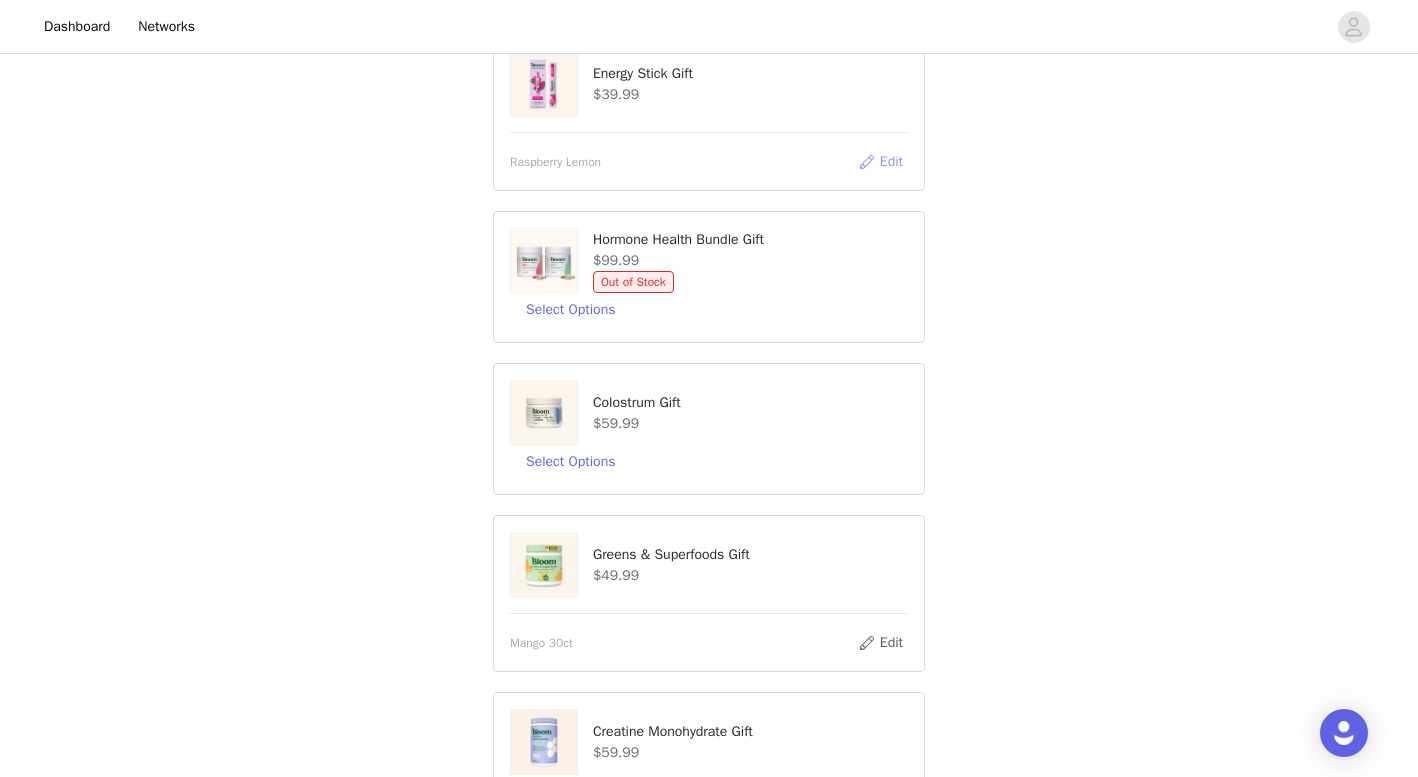 click on "Edit" at bounding box center (880, 162) 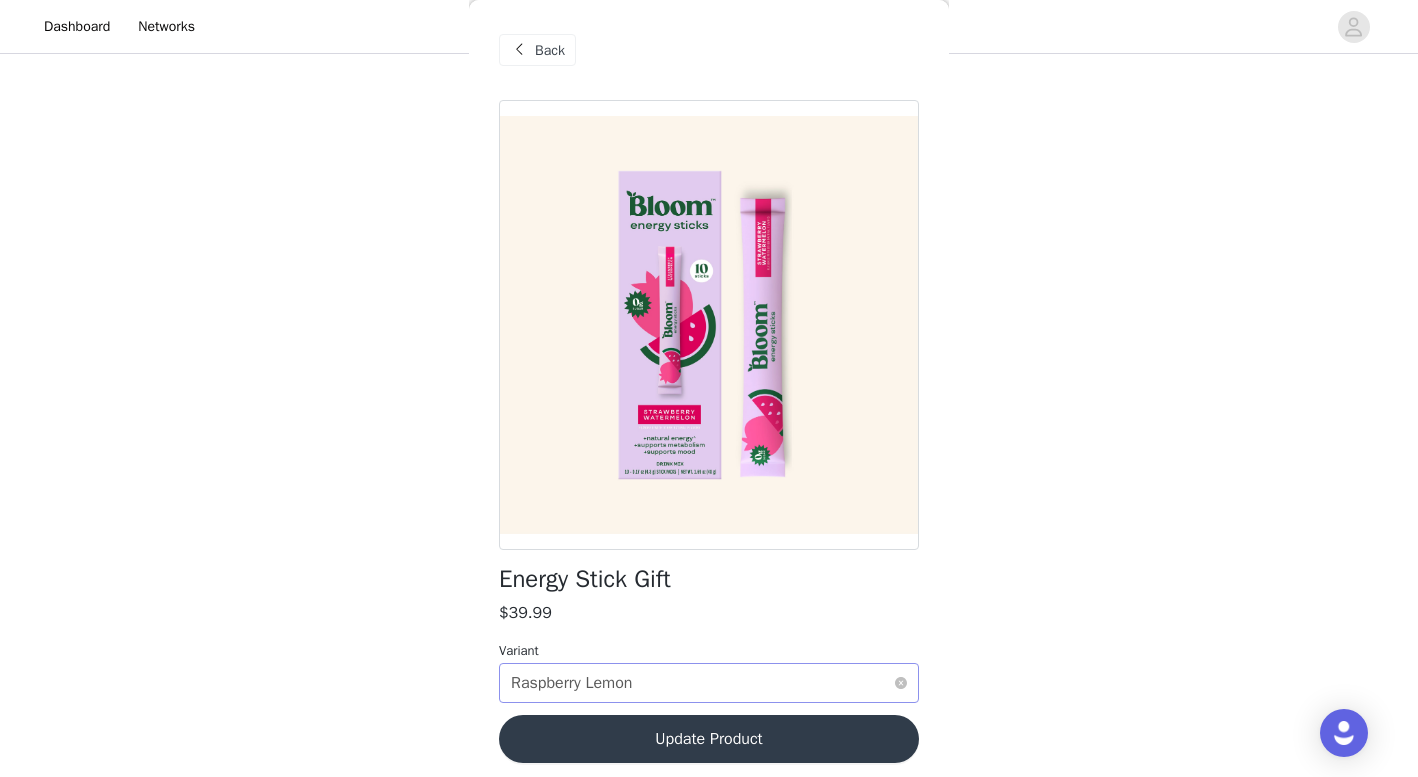 click on "Select variant Raspberry Lemon" at bounding box center (702, 683) 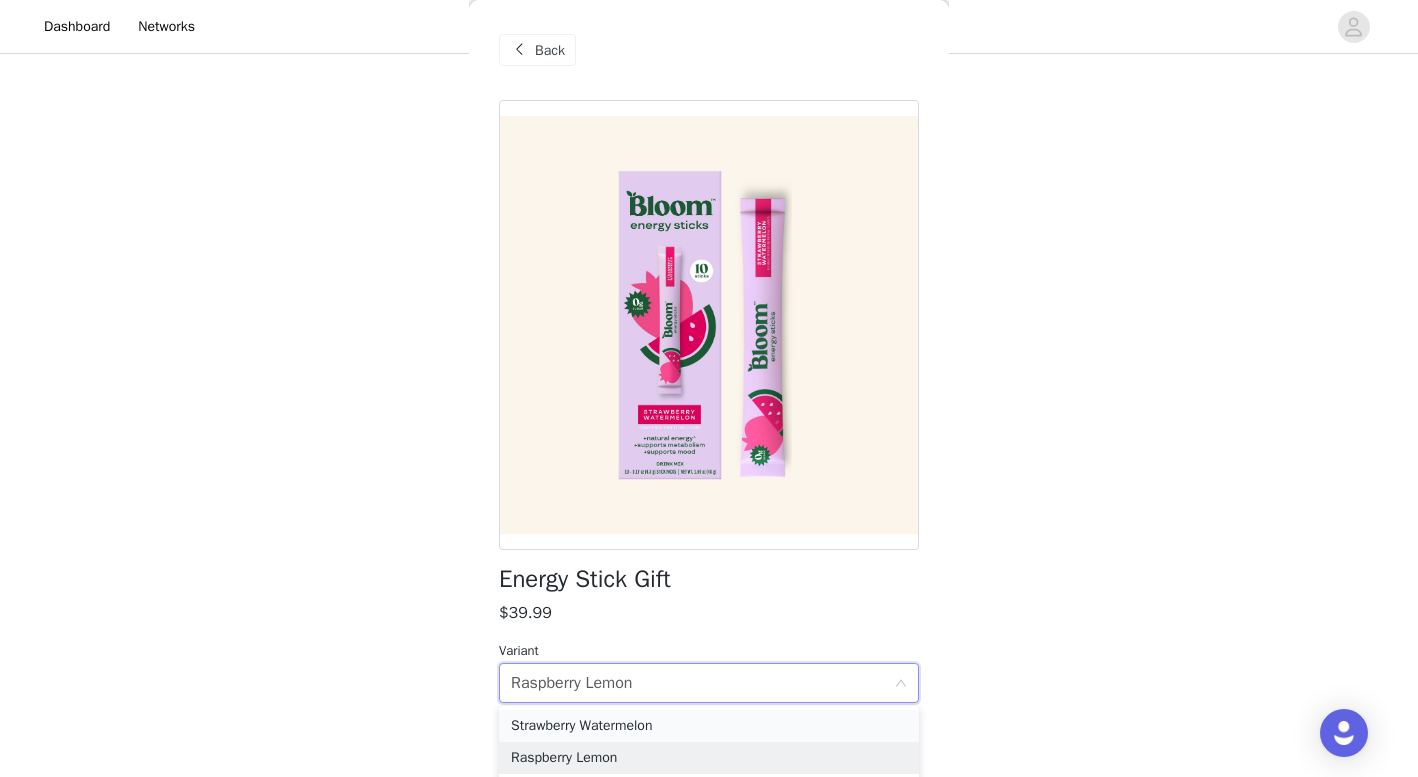 click on "Strawberry Watermelon" at bounding box center (709, 726) 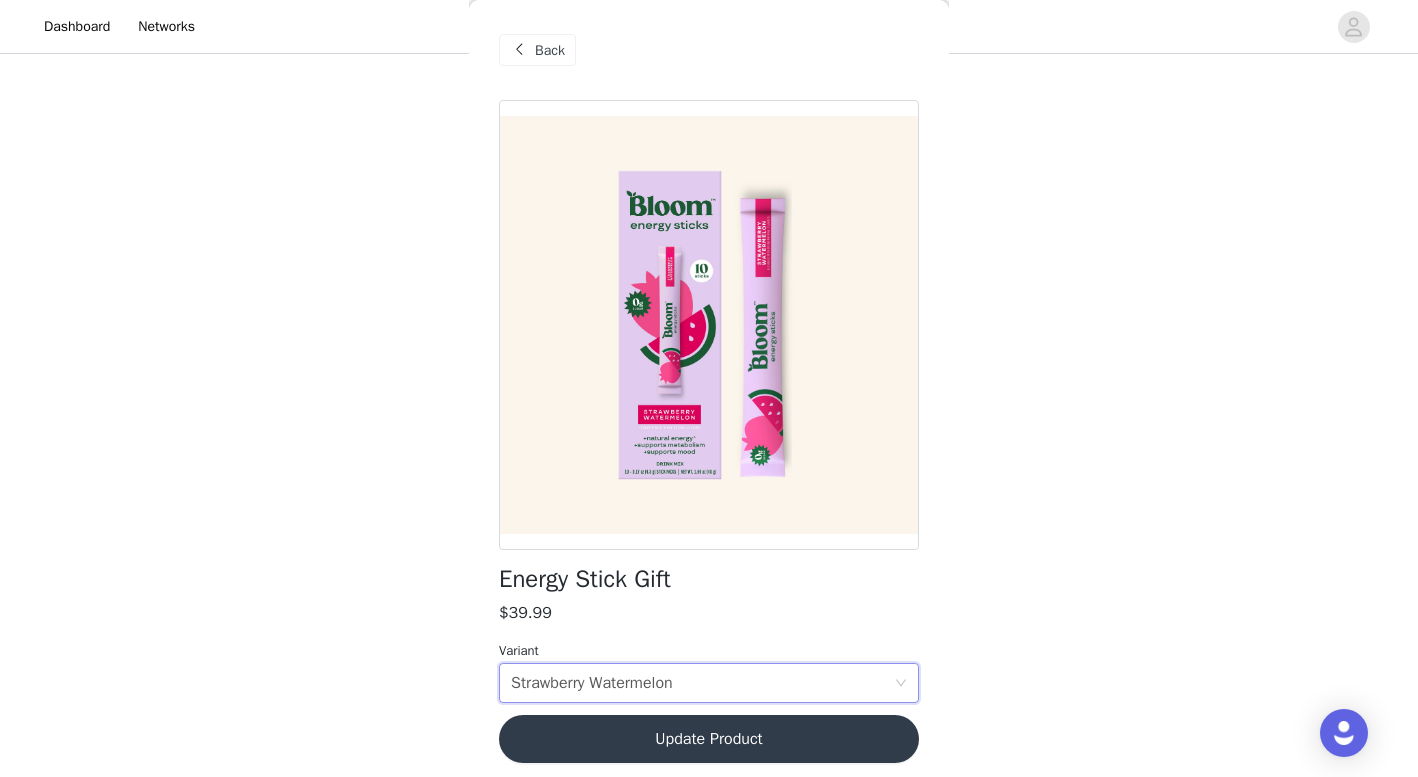 click on "Update Product" at bounding box center [709, 739] 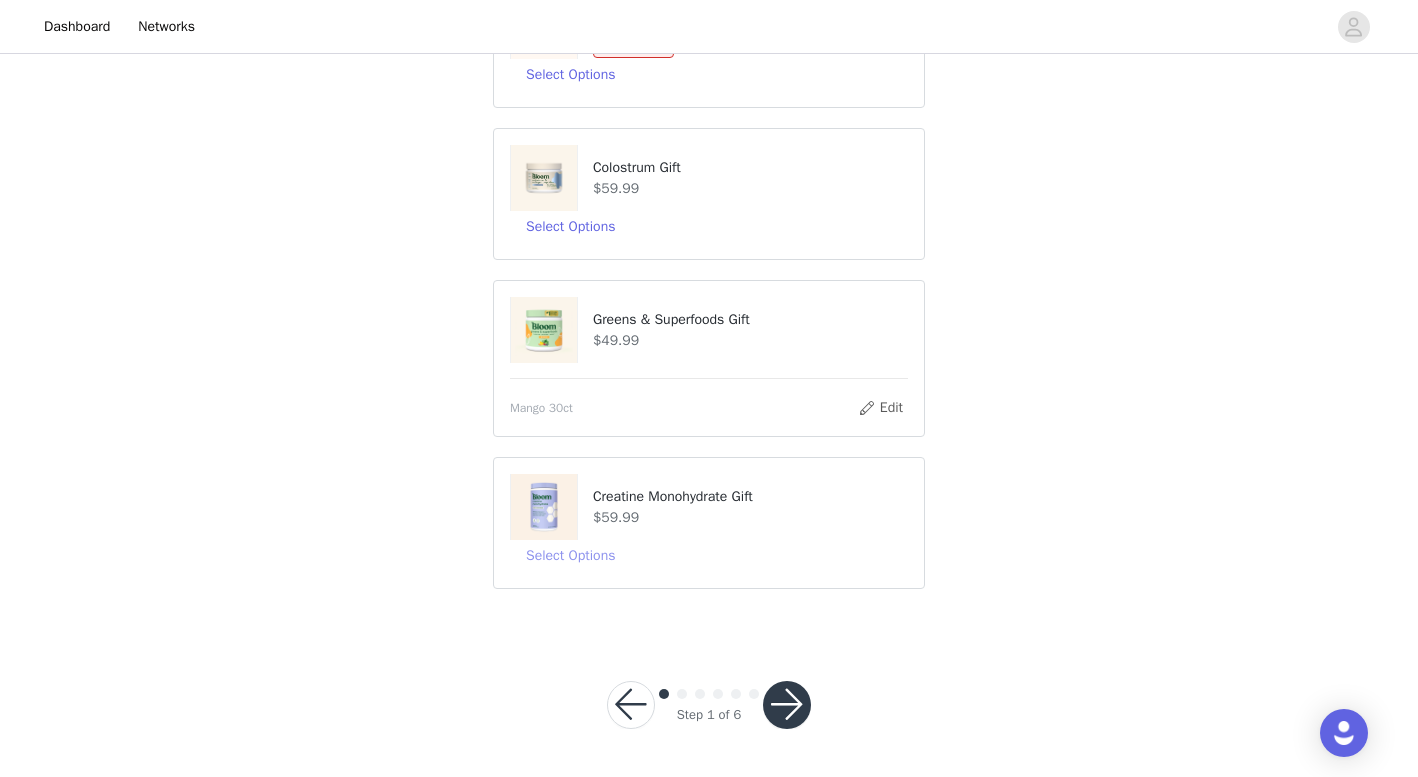 scroll, scrollTop: 422, scrollLeft: 0, axis: vertical 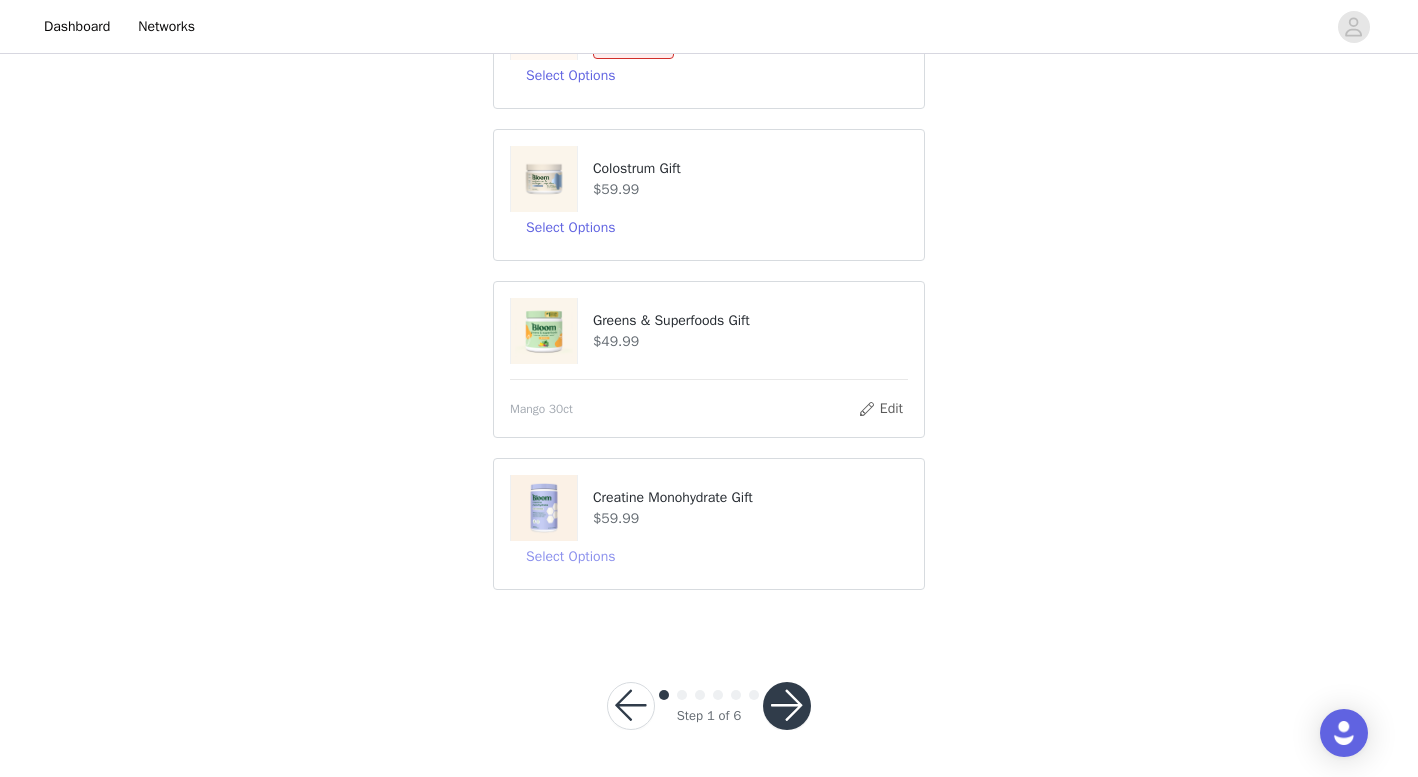 click on "Select Options" at bounding box center [570, 557] 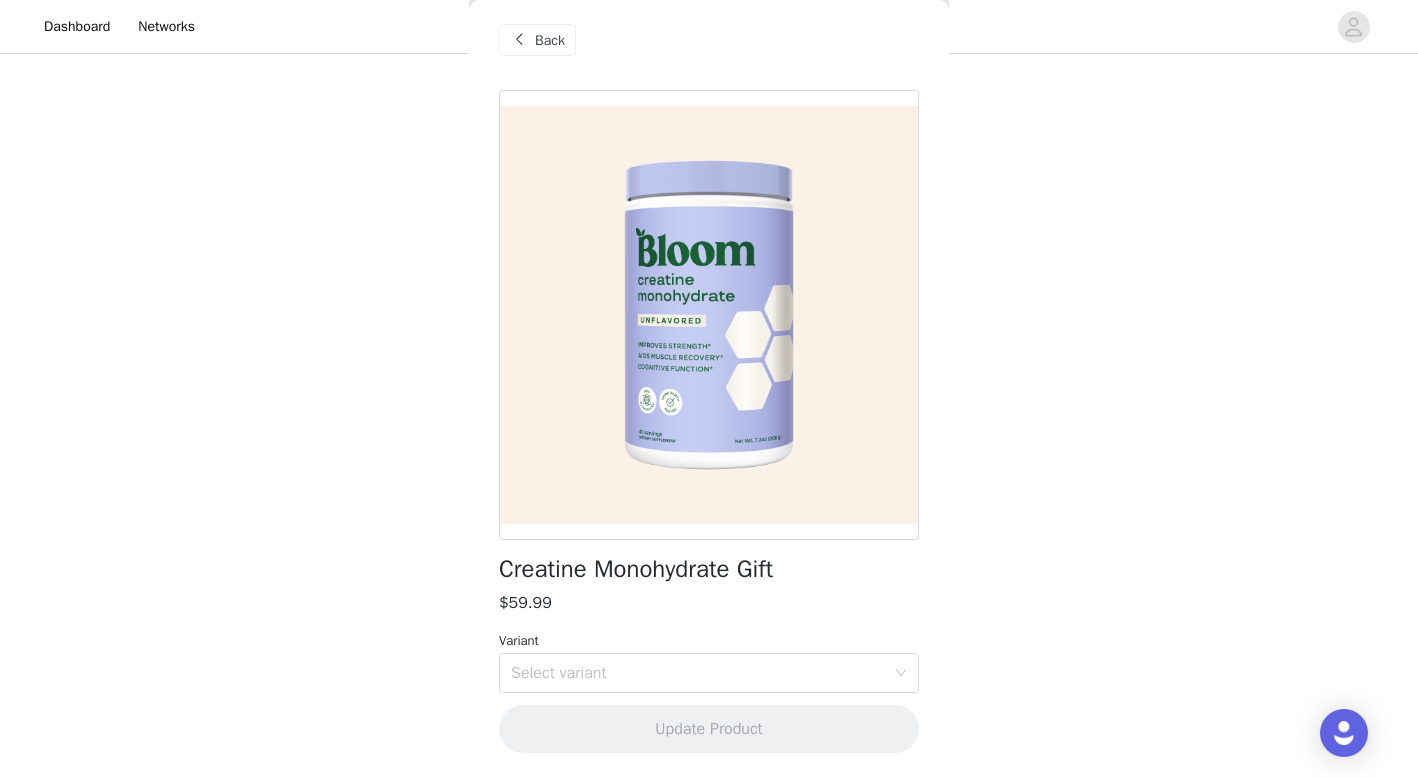 scroll, scrollTop: 9, scrollLeft: 0, axis: vertical 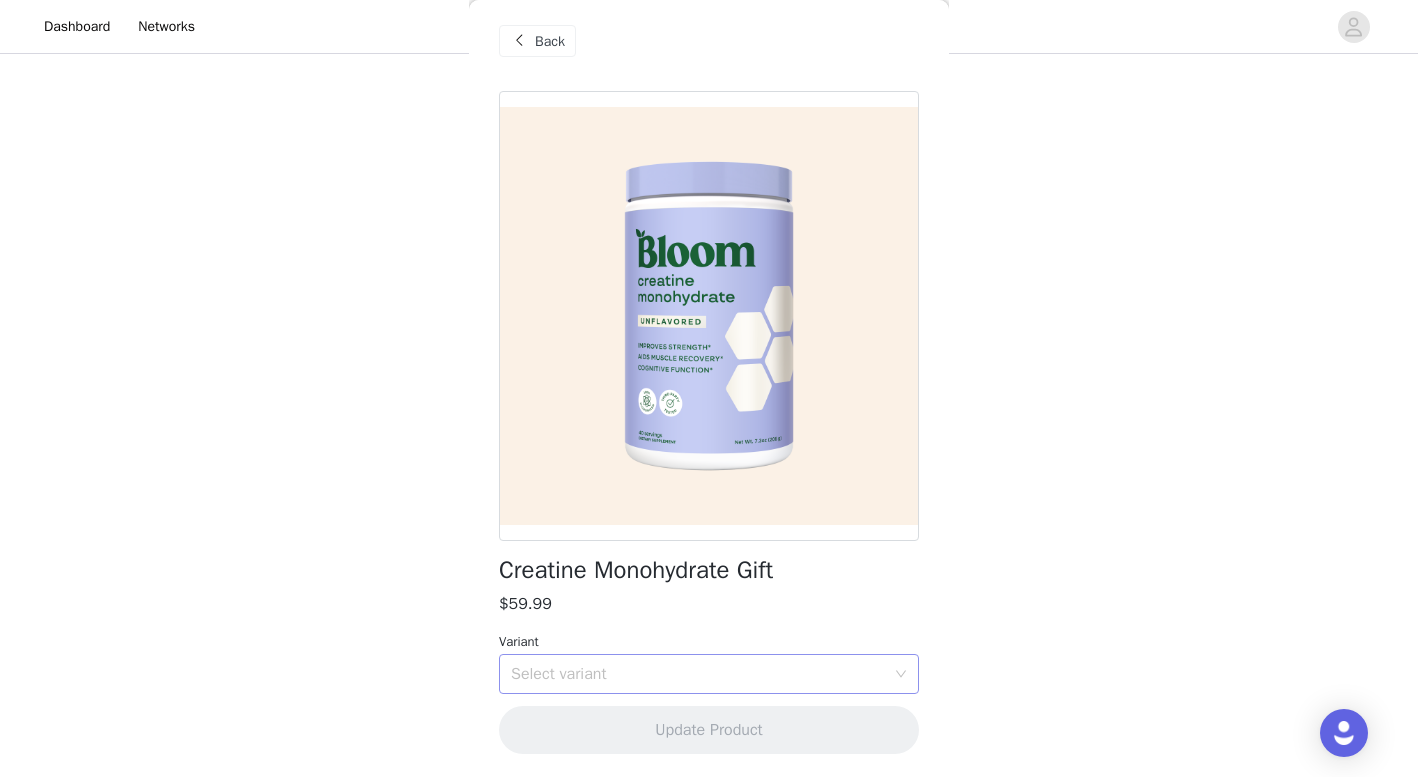 click on "Select variant" at bounding box center [698, 674] 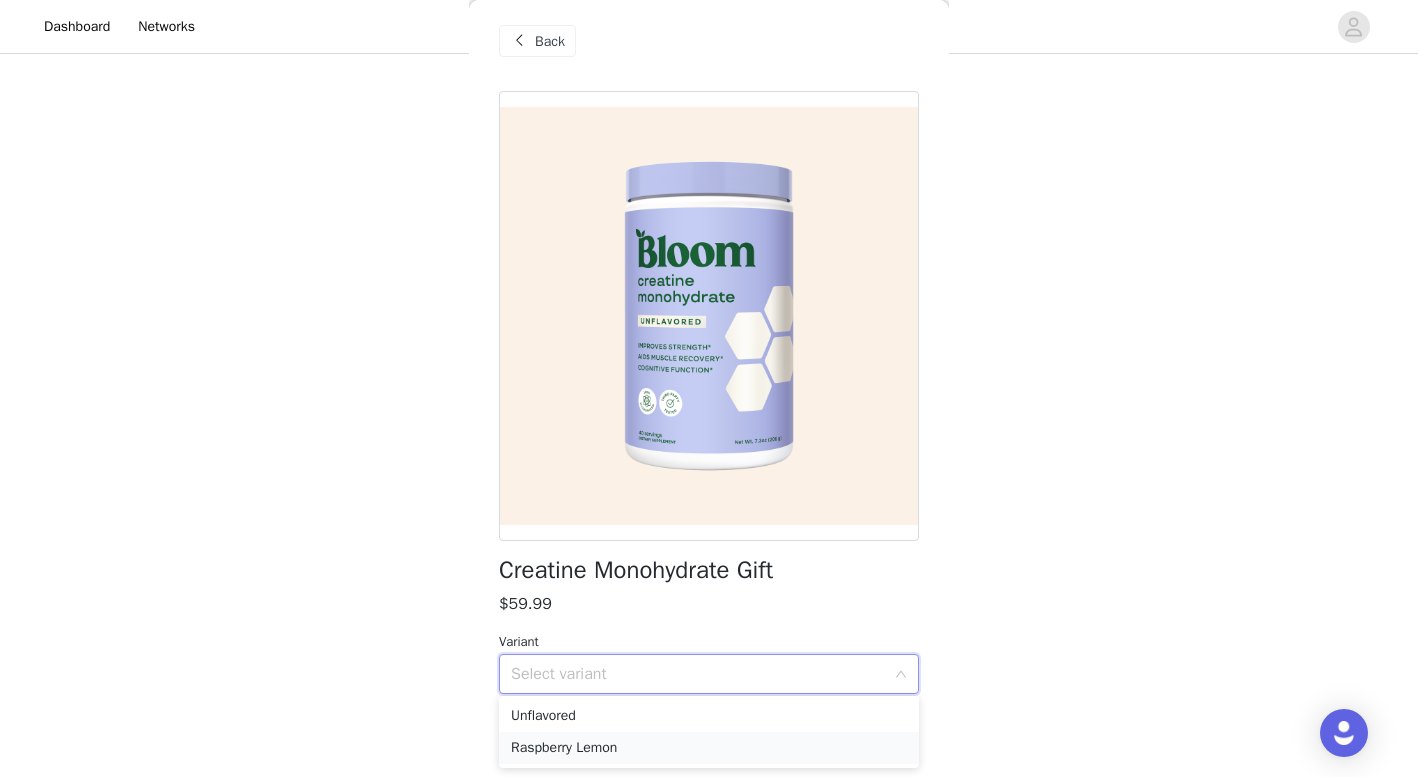 scroll, scrollTop: 422, scrollLeft: 0, axis: vertical 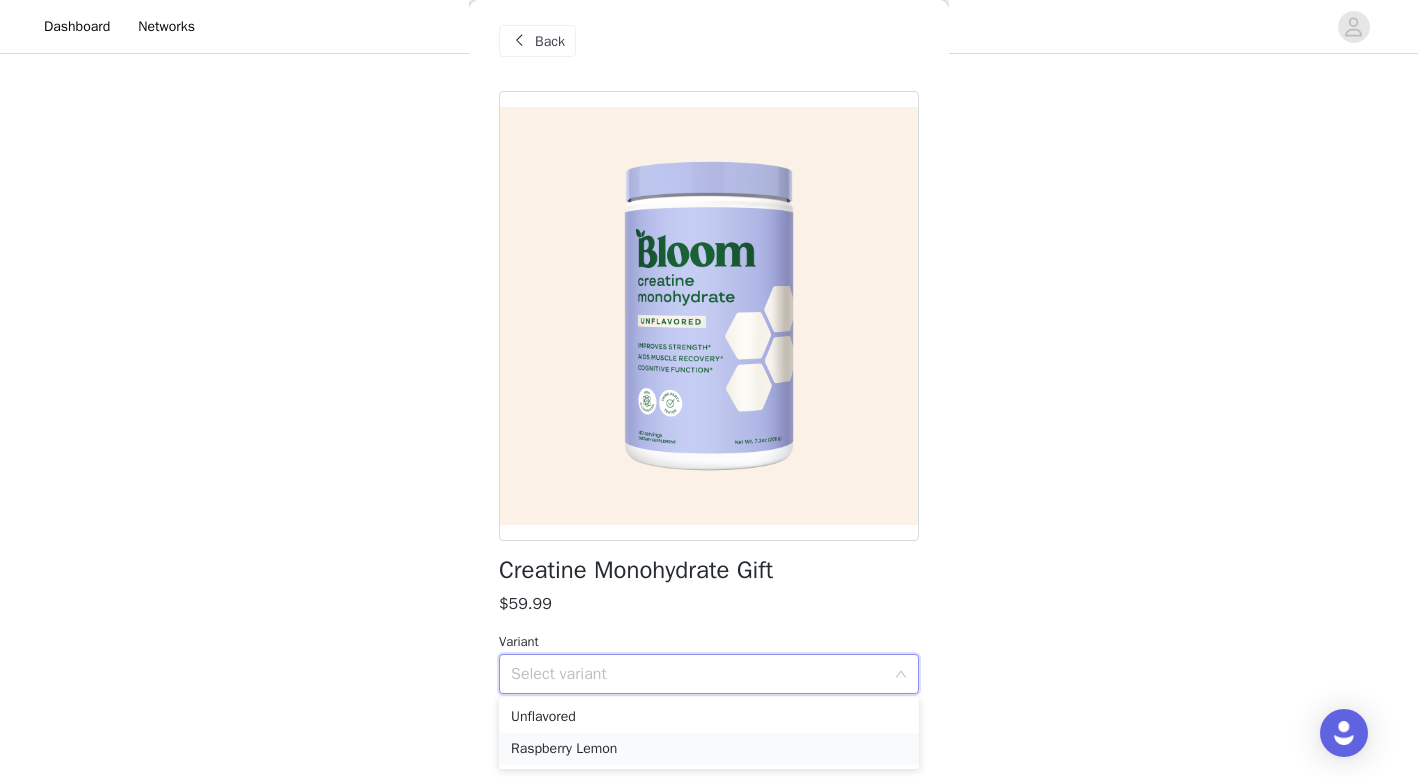 click on "Raspberry Lemon" at bounding box center (709, 749) 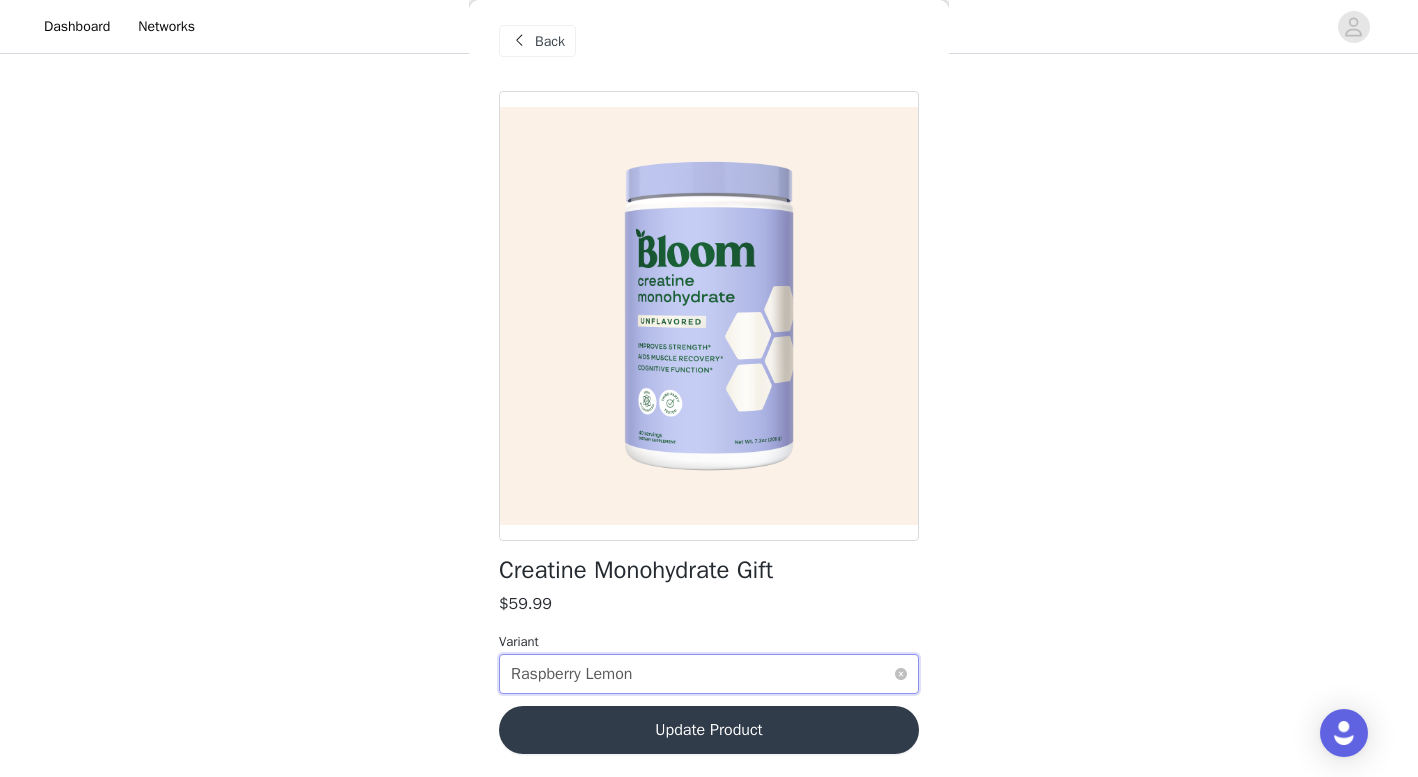 click on "Select variant Raspberry Lemon" at bounding box center (702, 674) 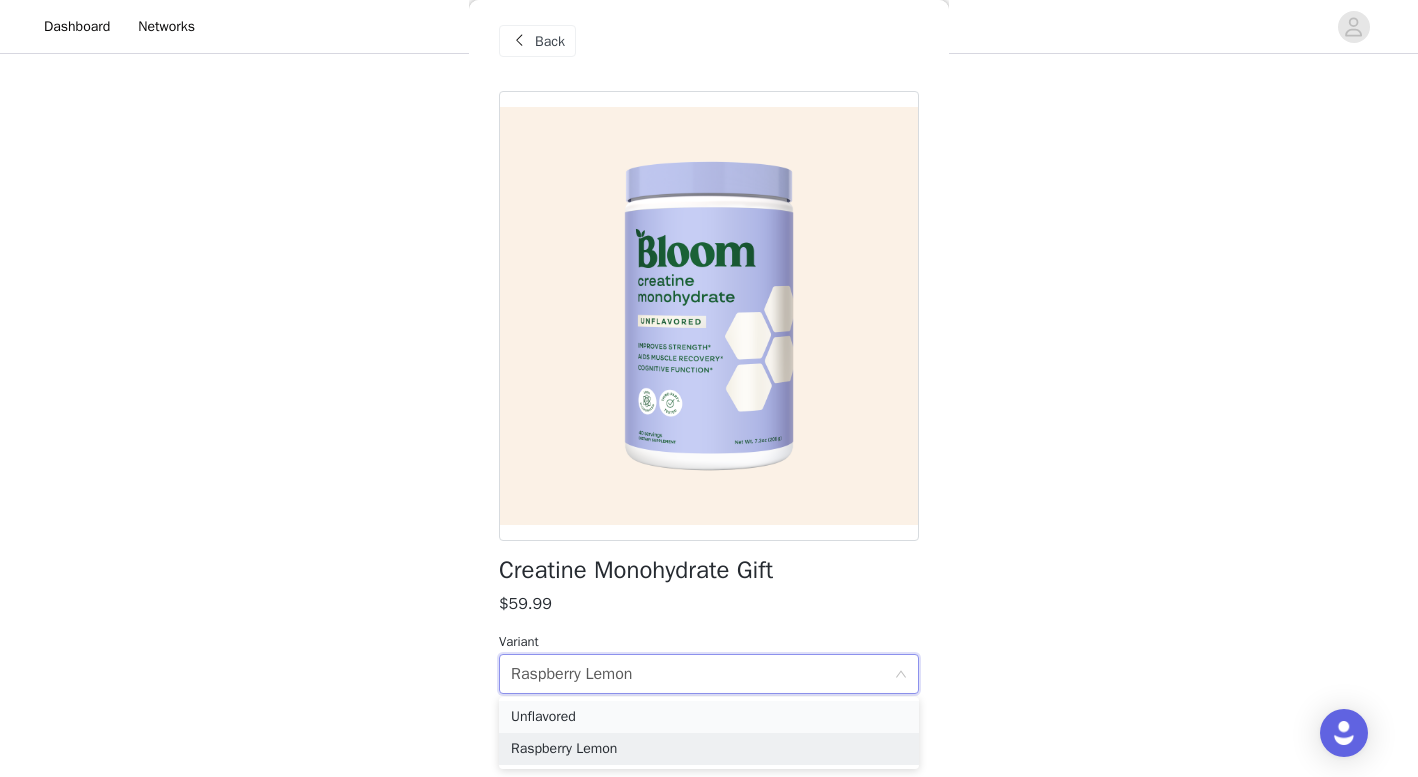 click on "Unflavored" at bounding box center [709, 717] 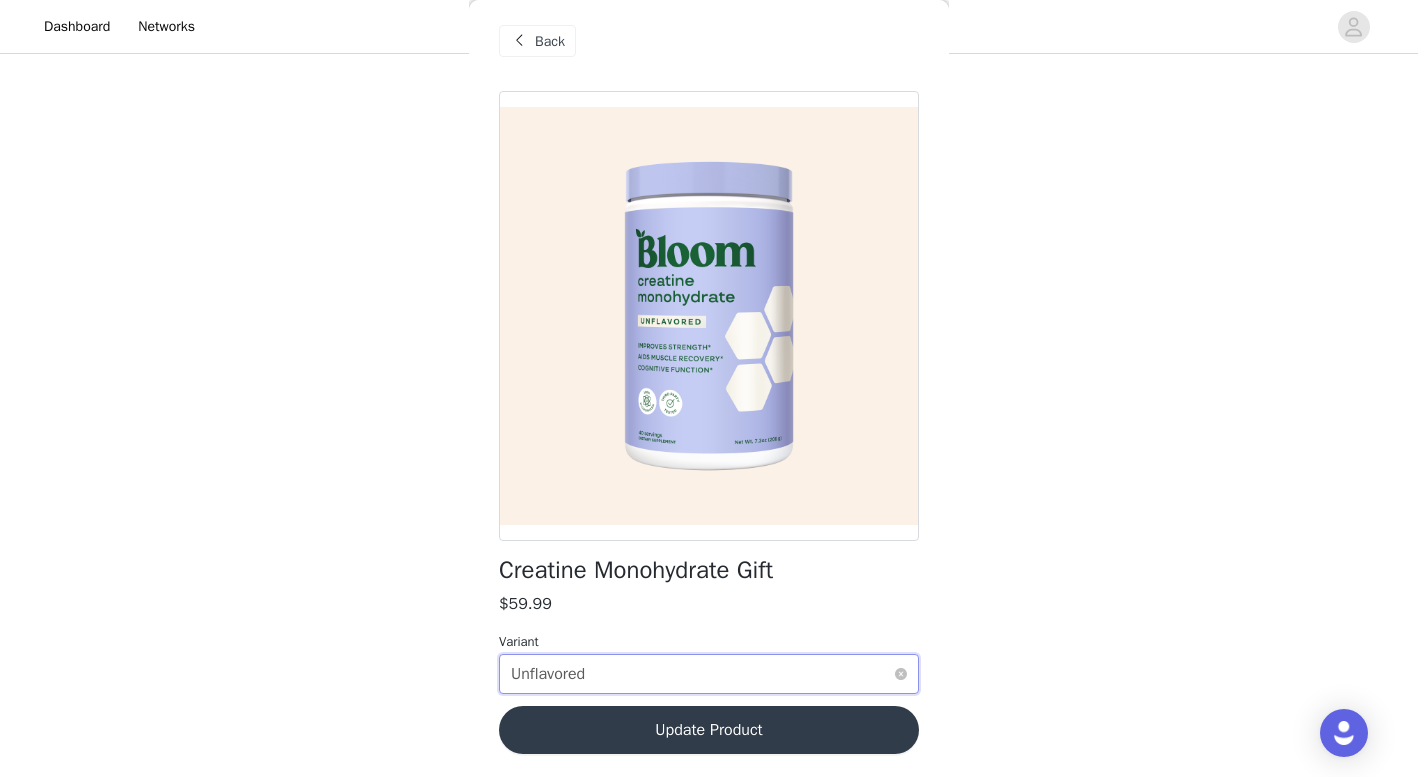 click on "Select variant Unflavored" at bounding box center [702, 674] 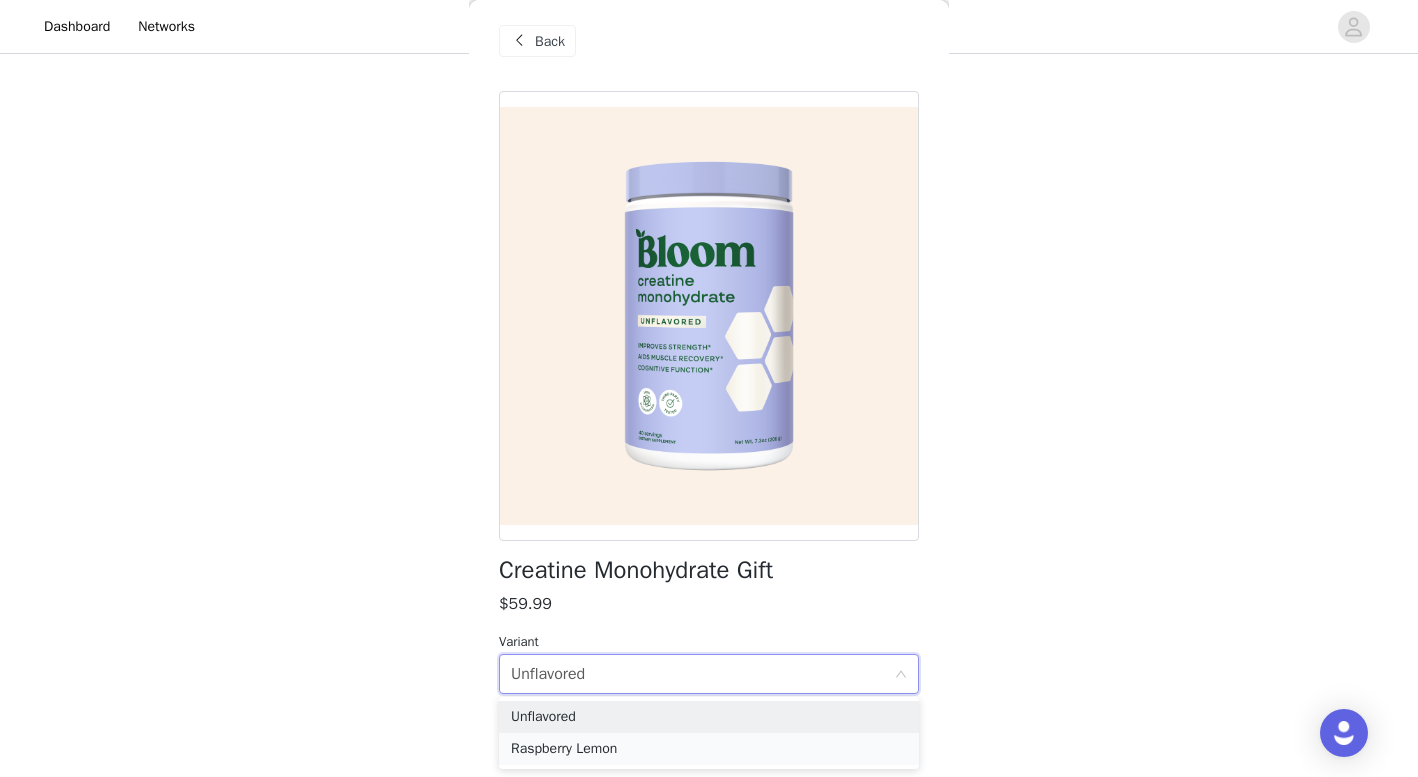 click on "Raspberry Lemon" at bounding box center [709, 749] 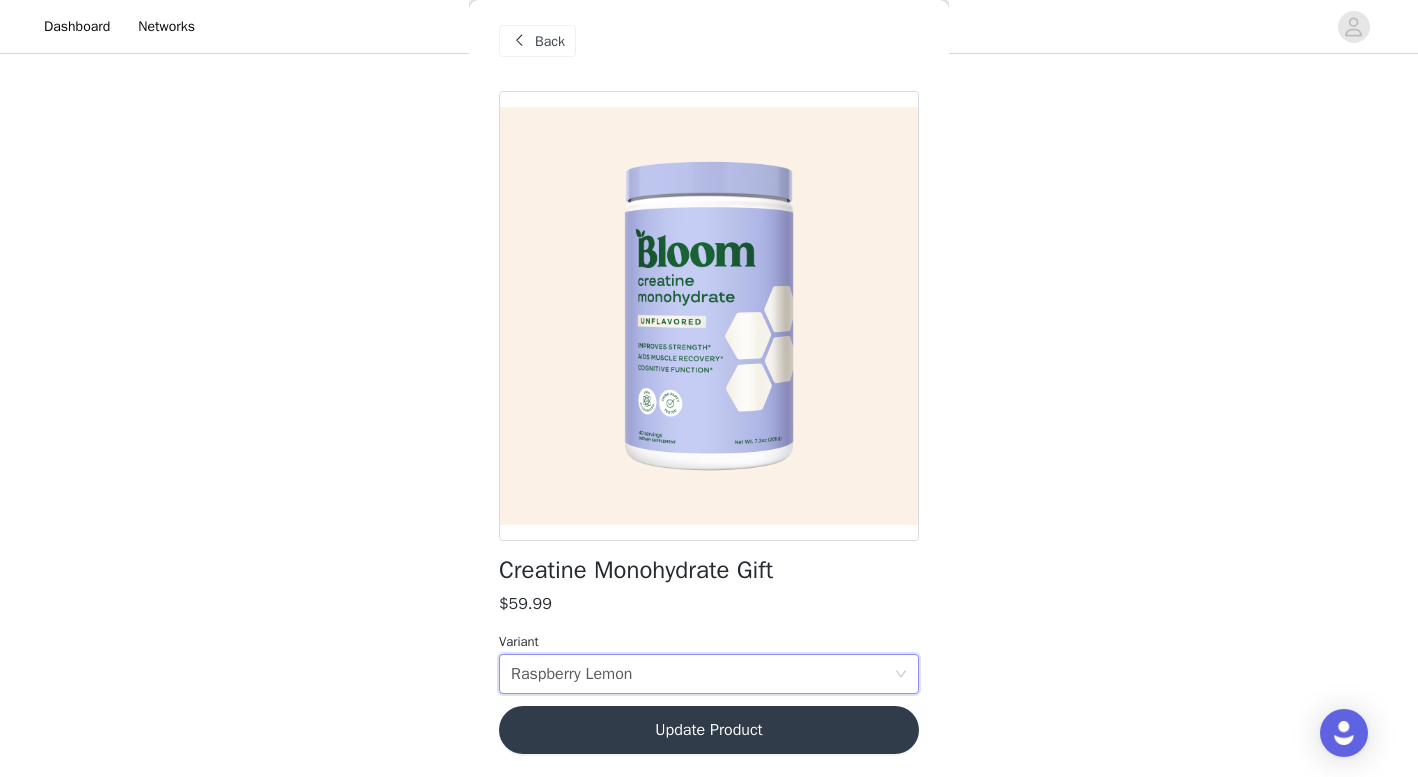 click on "Update Product" at bounding box center [709, 730] 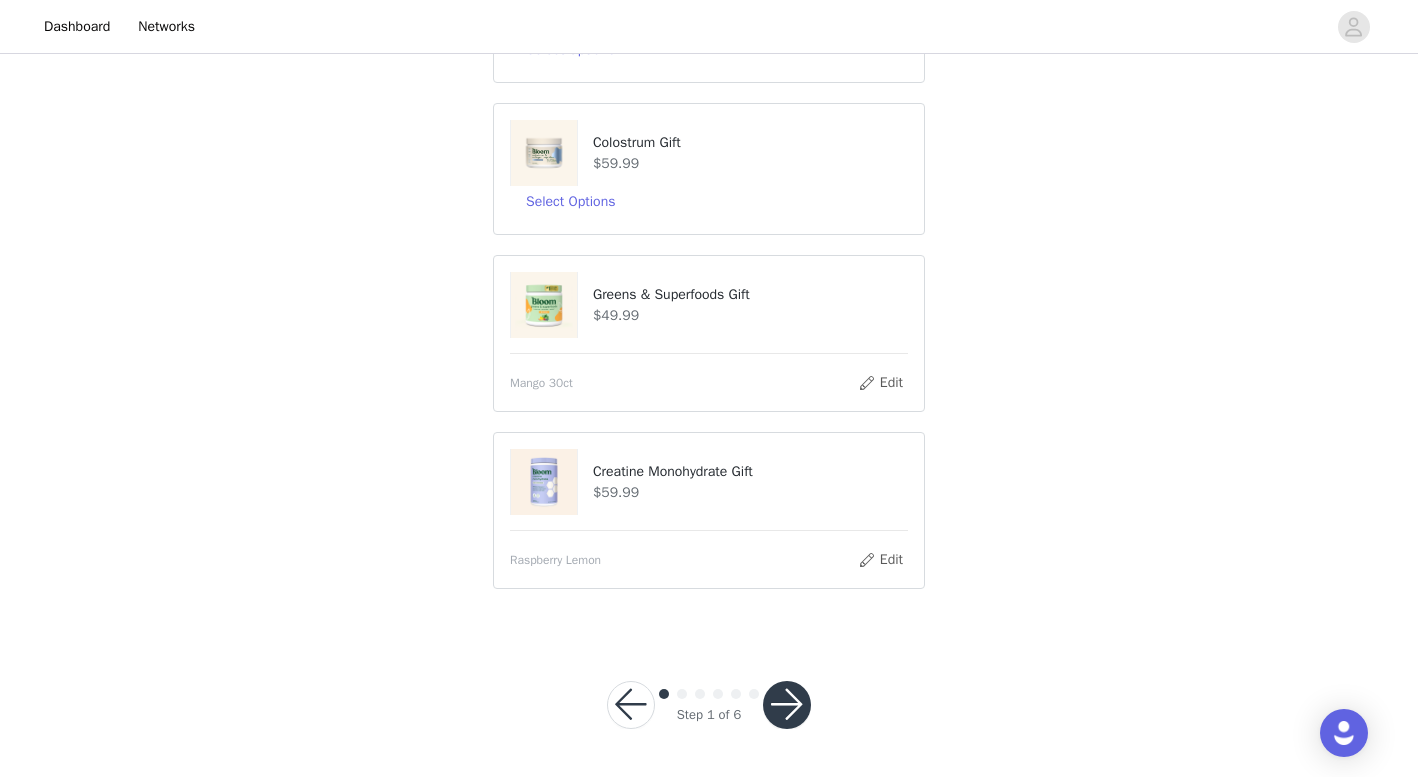 scroll, scrollTop: 447, scrollLeft: 0, axis: vertical 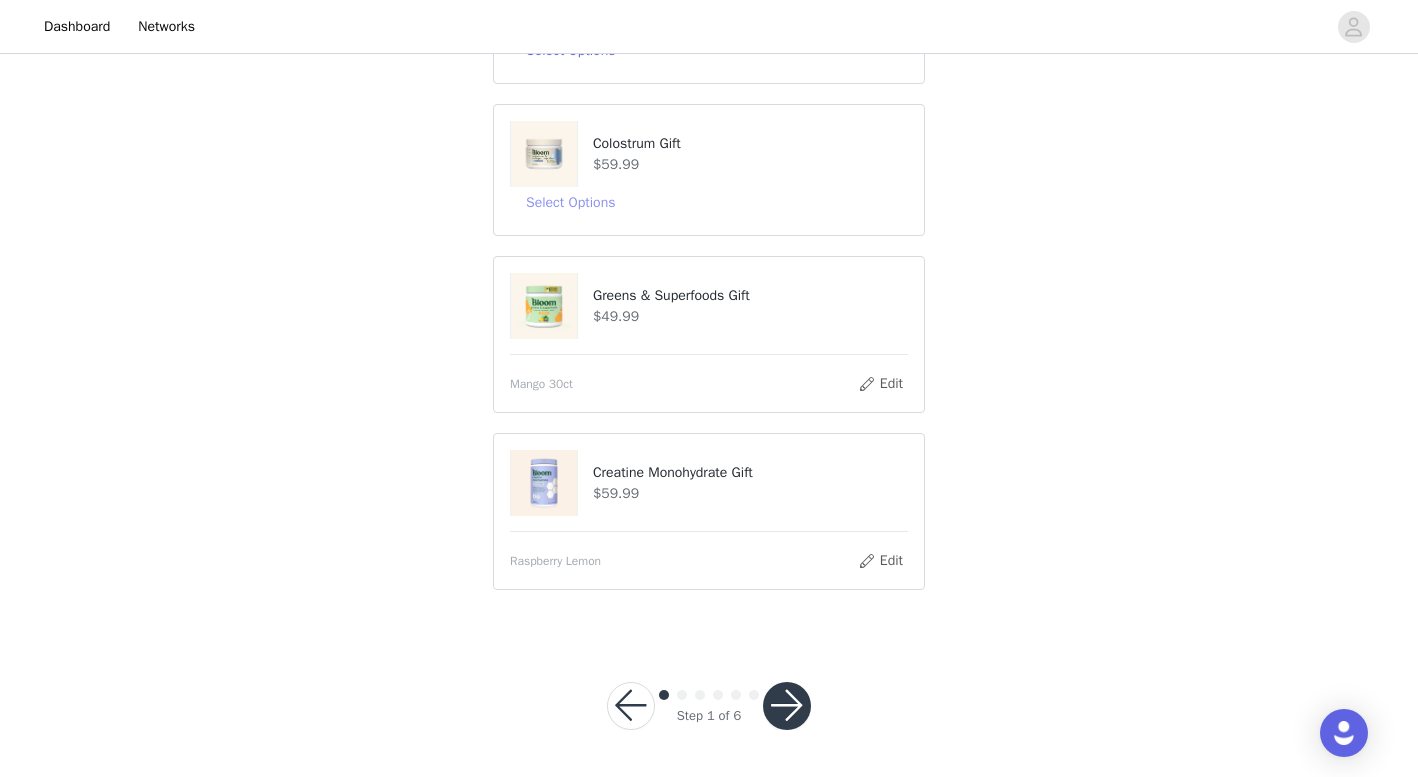 click on "Select Options" at bounding box center (570, 203) 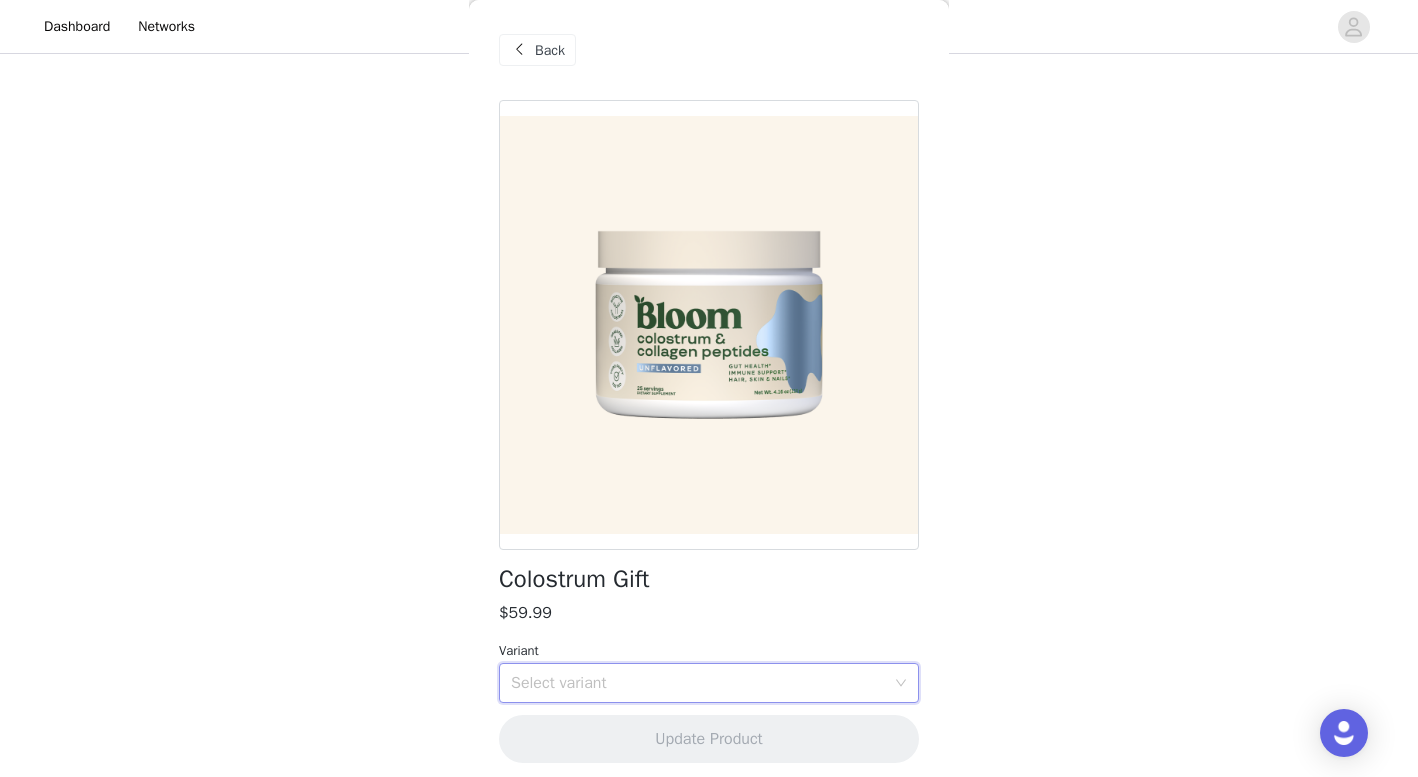 click on "Select variant" at bounding box center [702, 683] 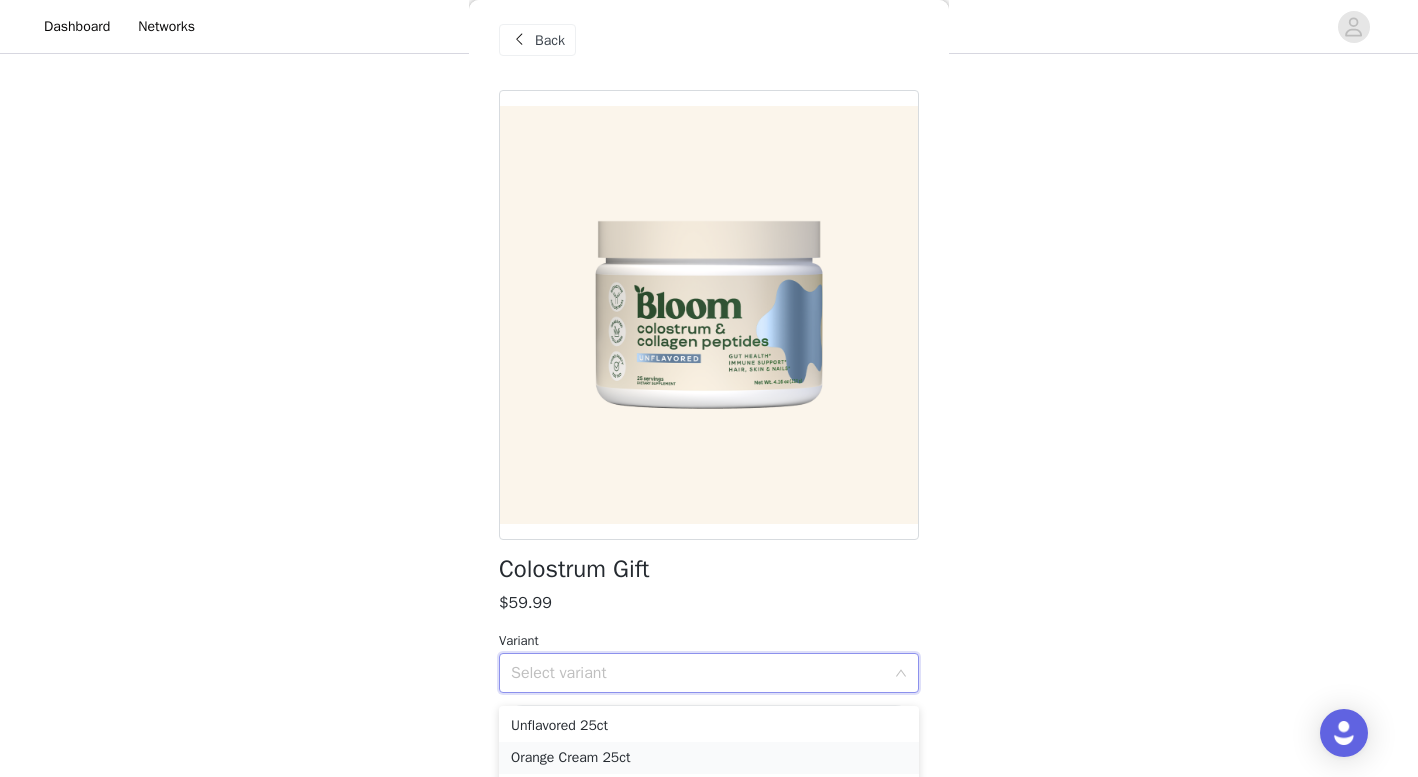 scroll, scrollTop: 9, scrollLeft: 0, axis: vertical 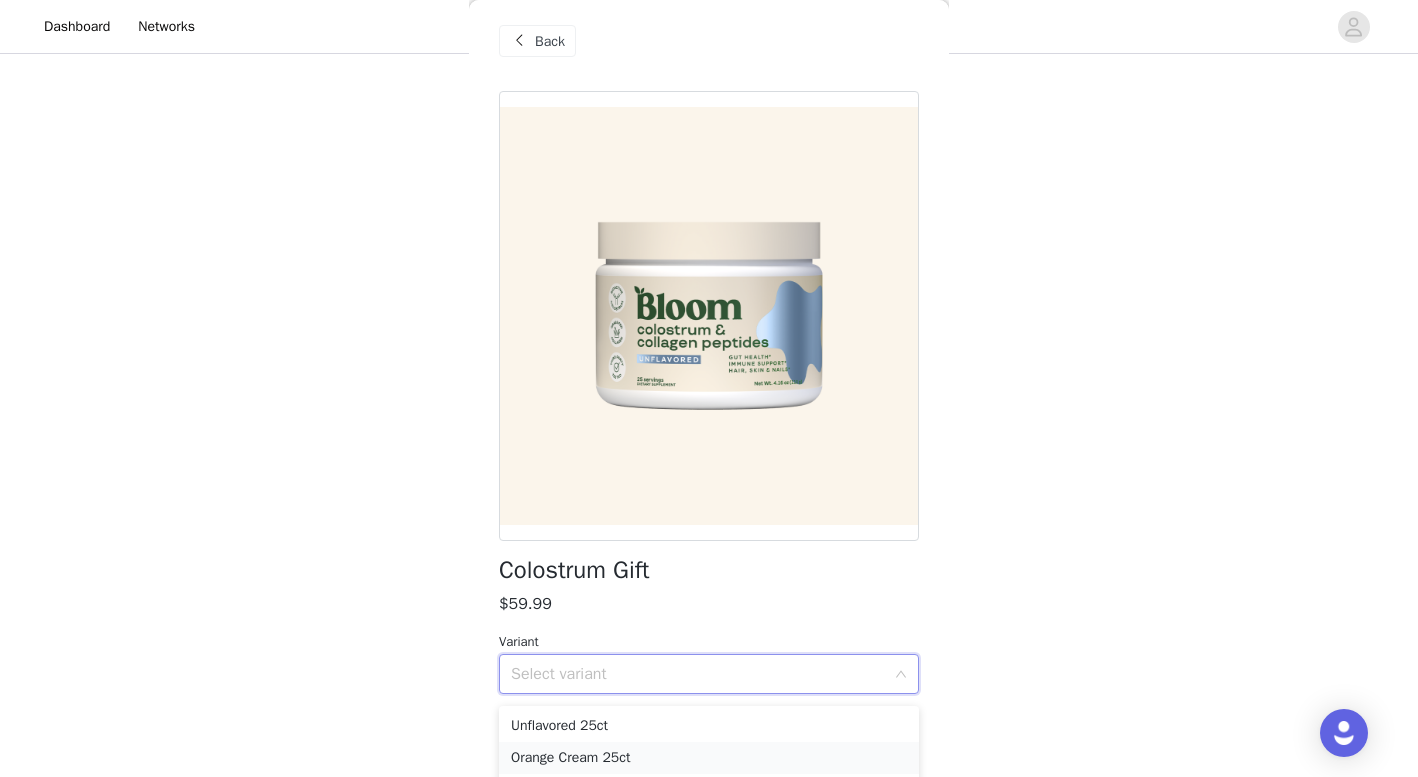 click on "Orange Cream 25ct" at bounding box center [709, 758] 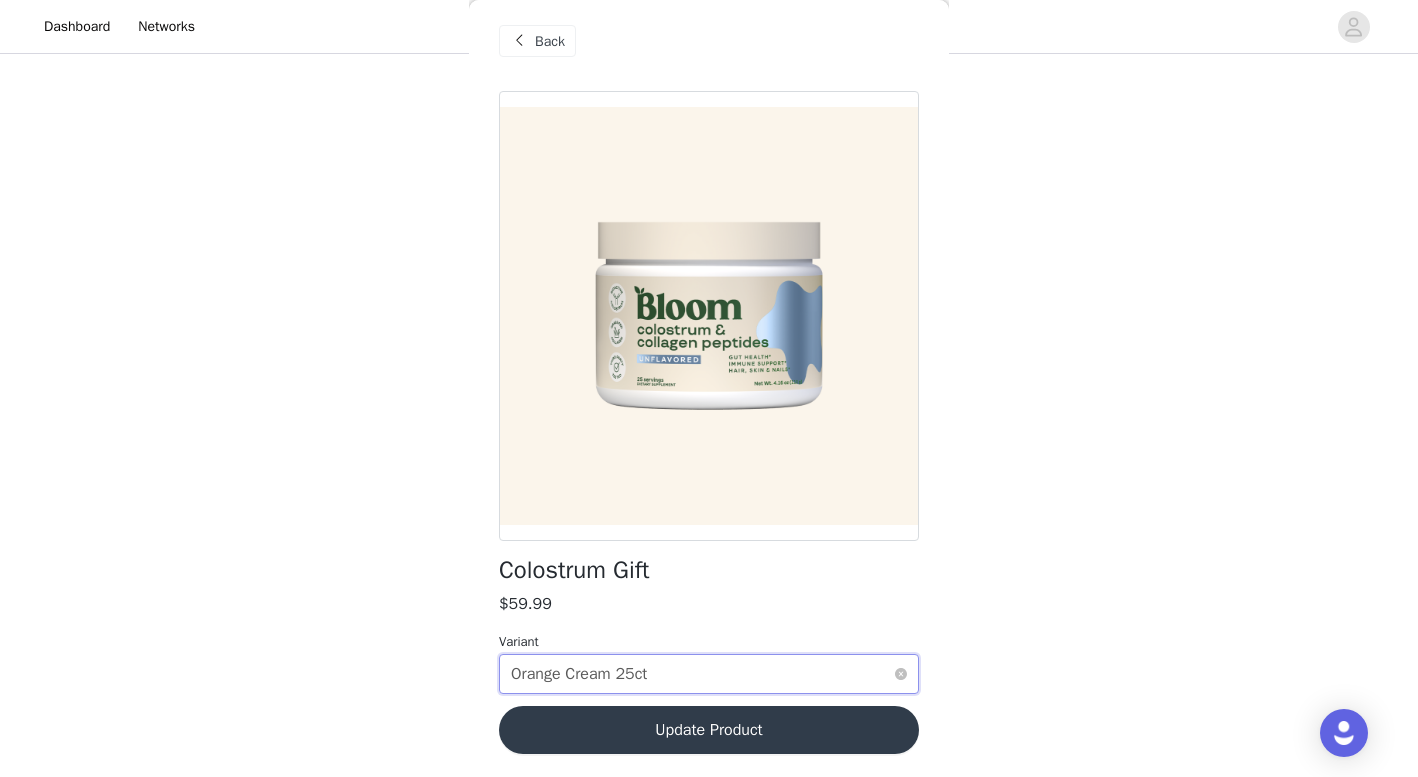 click on "Orange Cream 25ct" at bounding box center (579, 674) 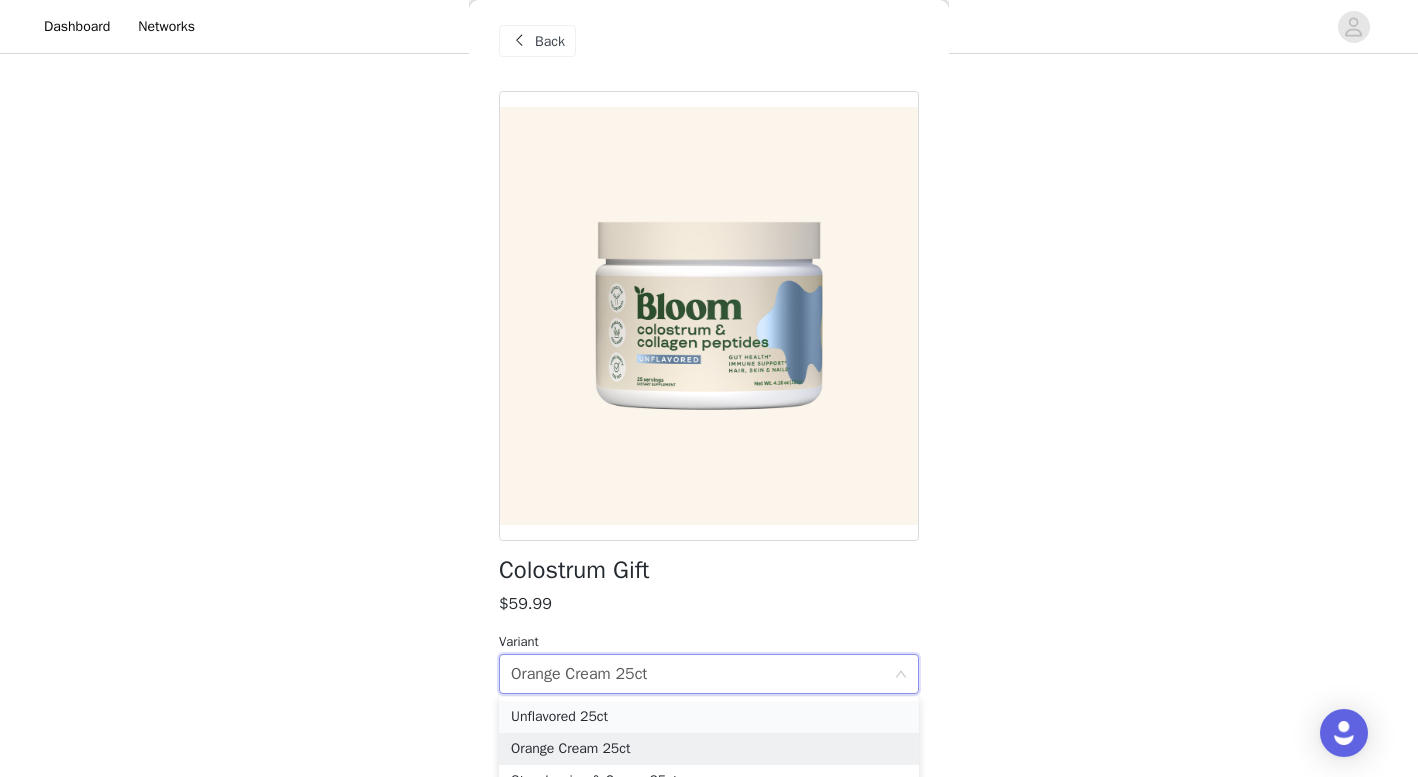 click on "Unflavored 25ct" at bounding box center (709, 717) 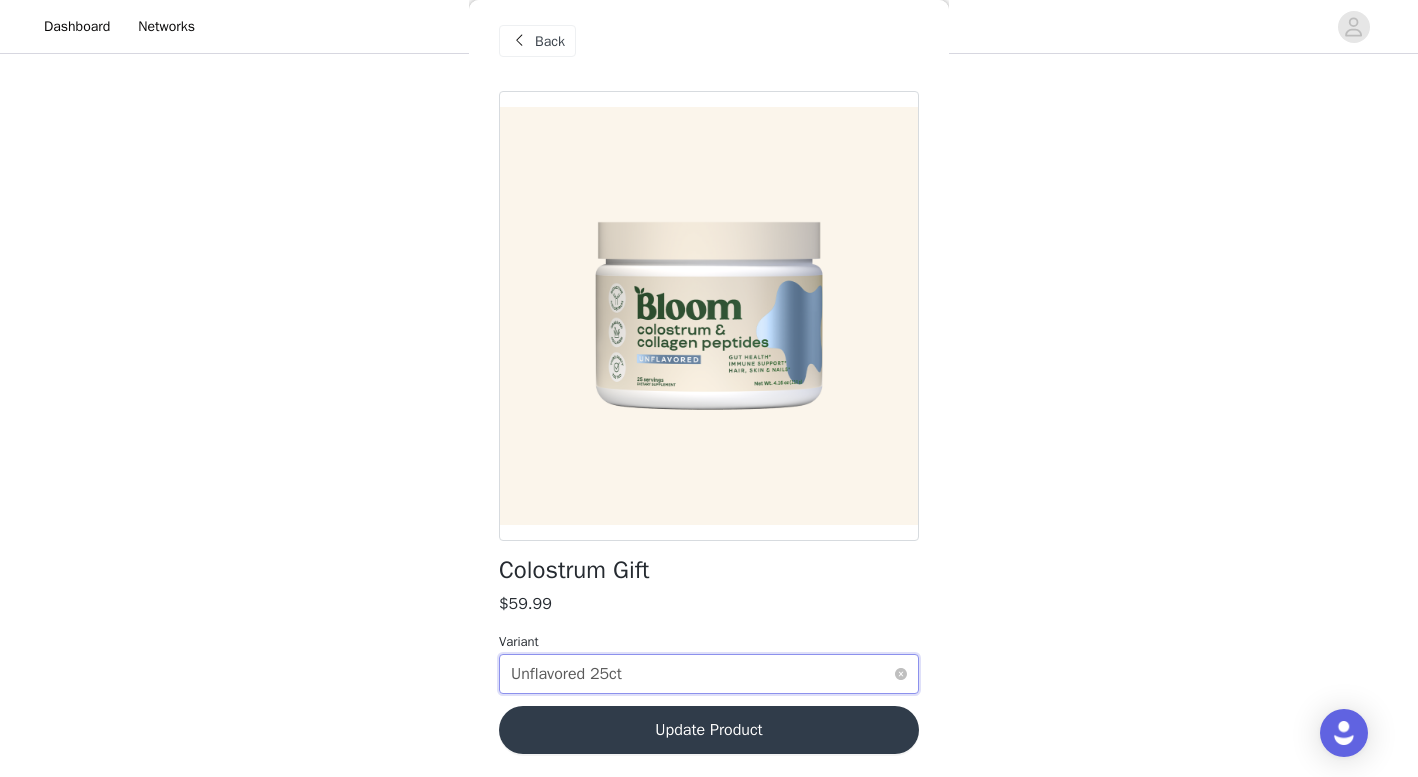 click on "Unflavored 25ct" at bounding box center [566, 674] 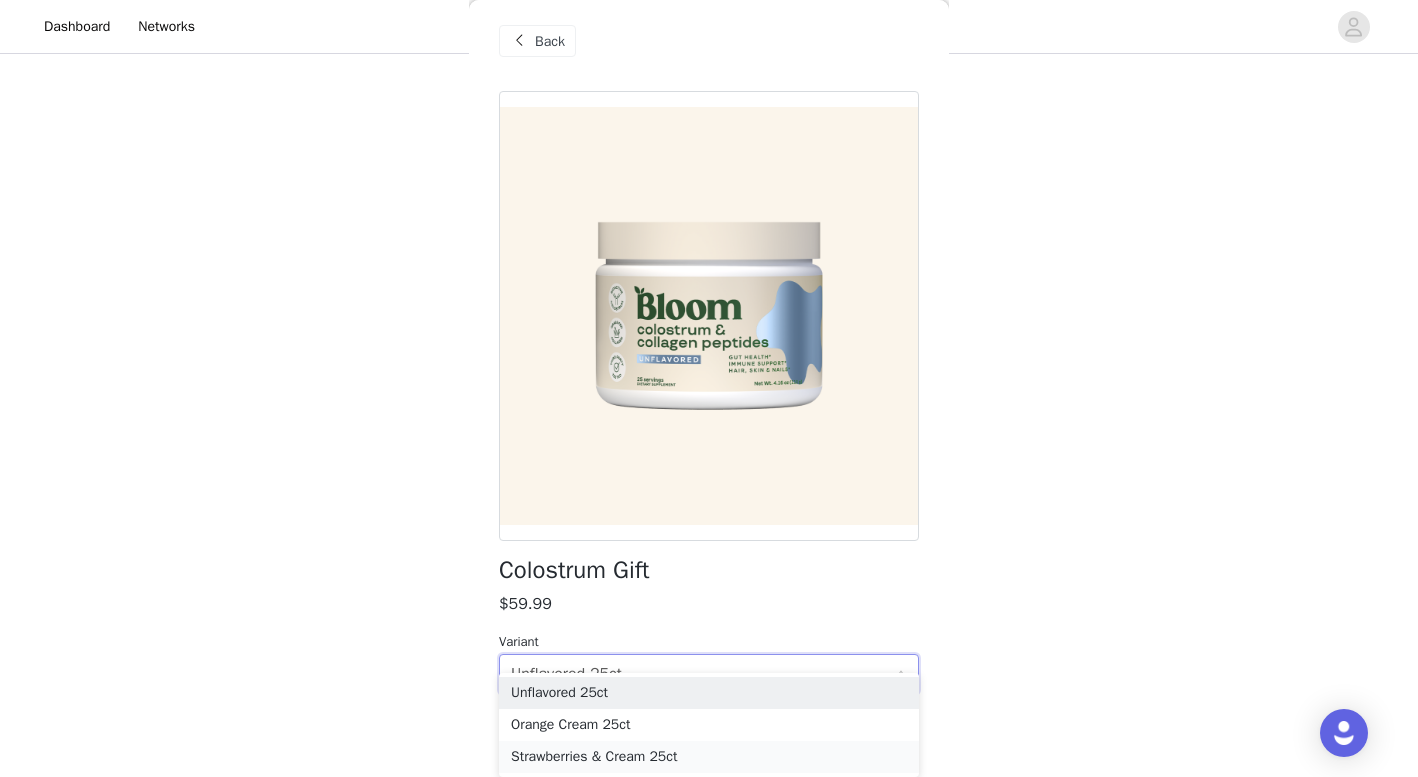 click on "Strawberries & Cream 25ct" at bounding box center (709, 757) 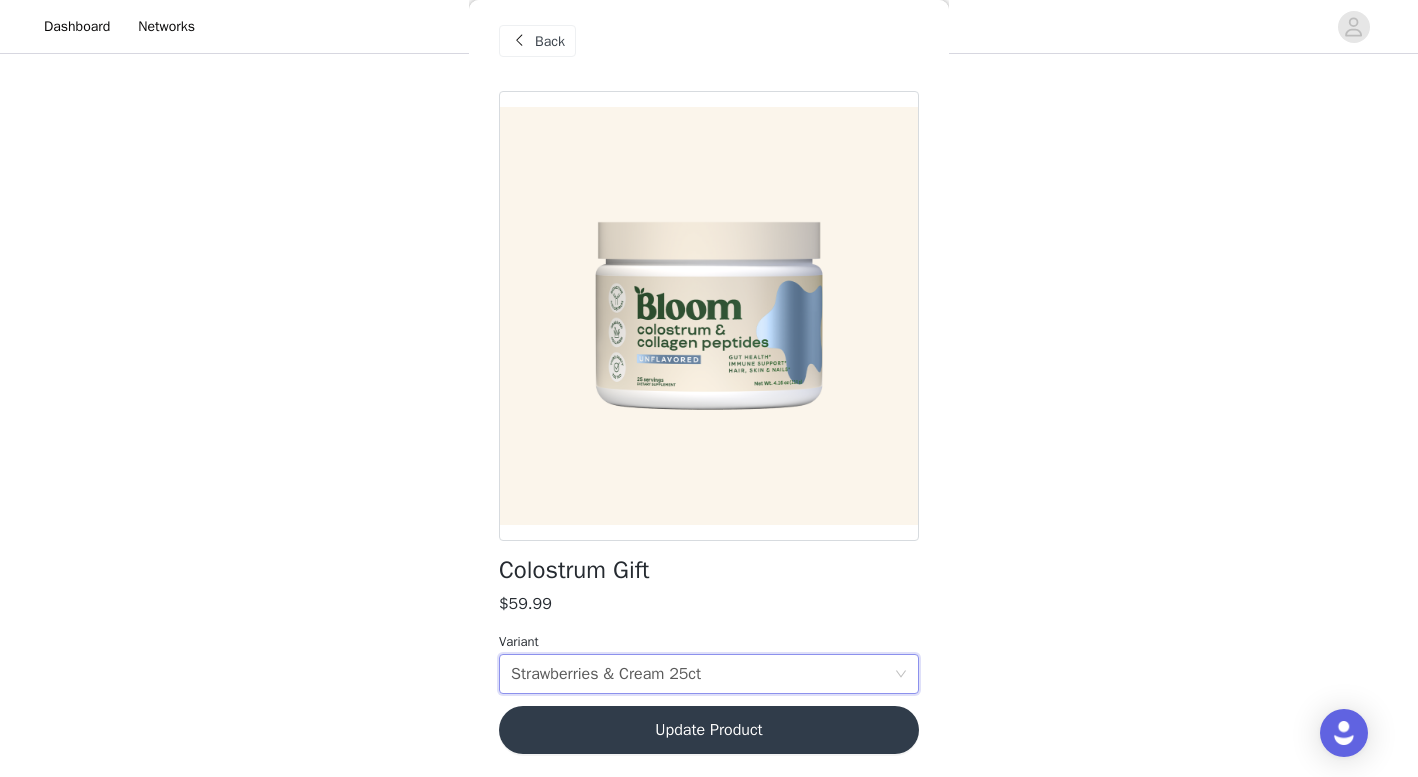 scroll, scrollTop: 447, scrollLeft: 0, axis: vertical 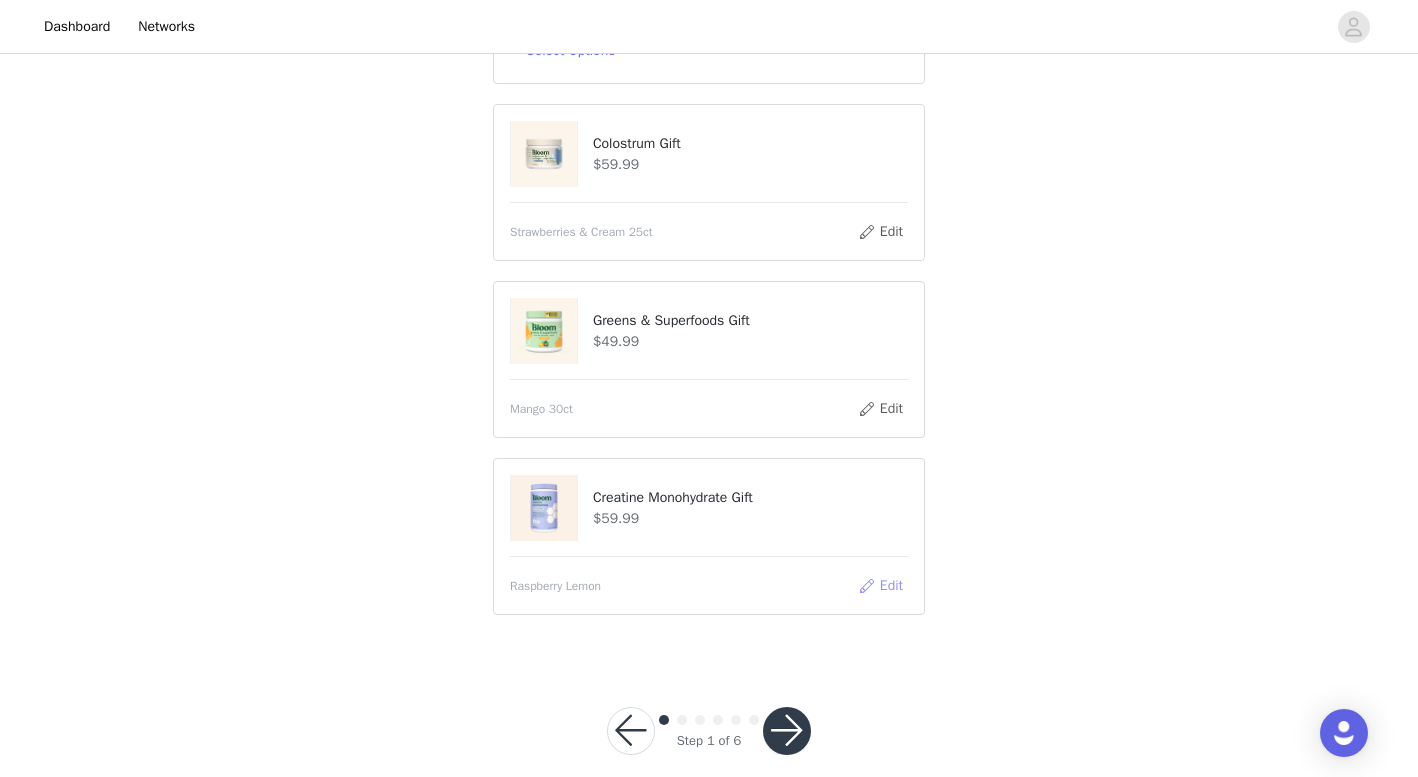 click on "Edit" at bounding box center [880, 586] 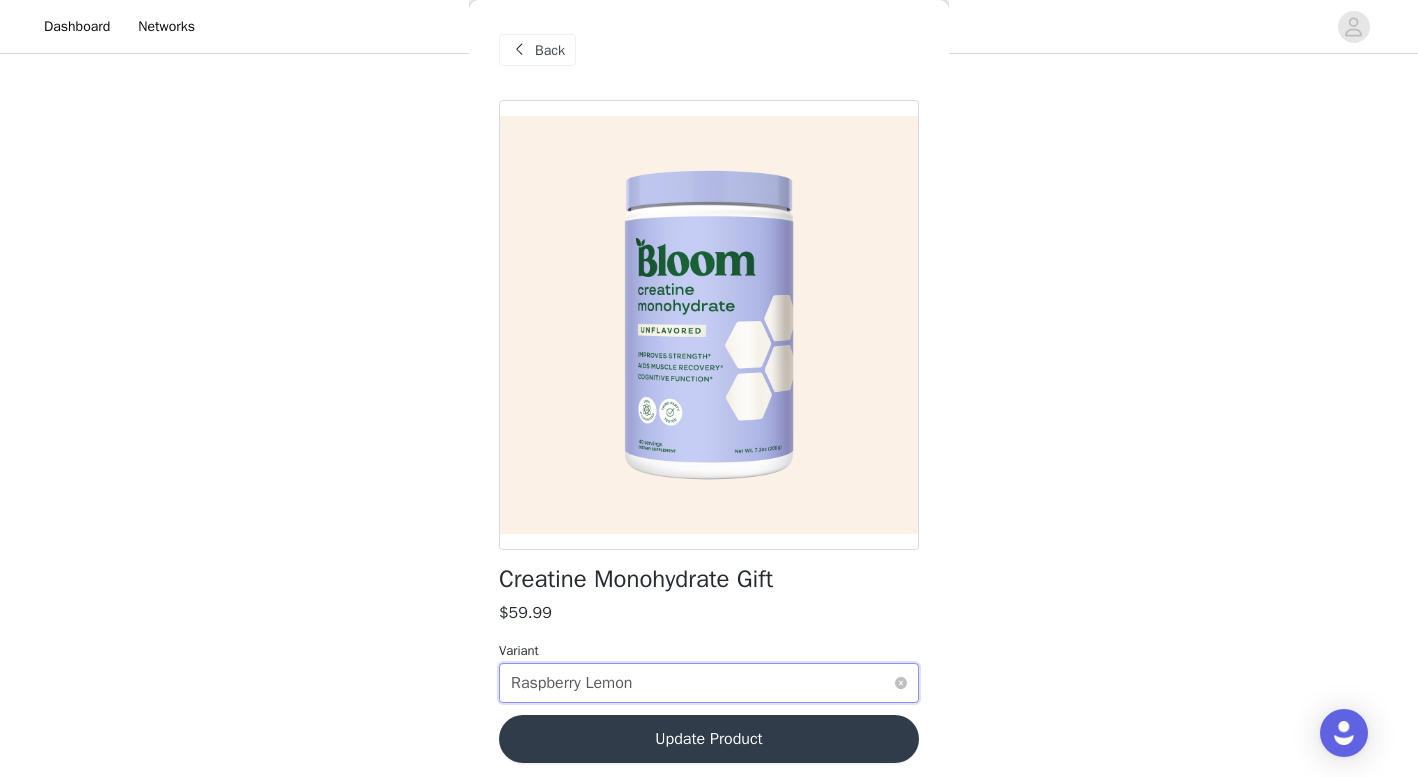 click on "Select variant Raspberry Lemon" at bounding box center (702, 683) 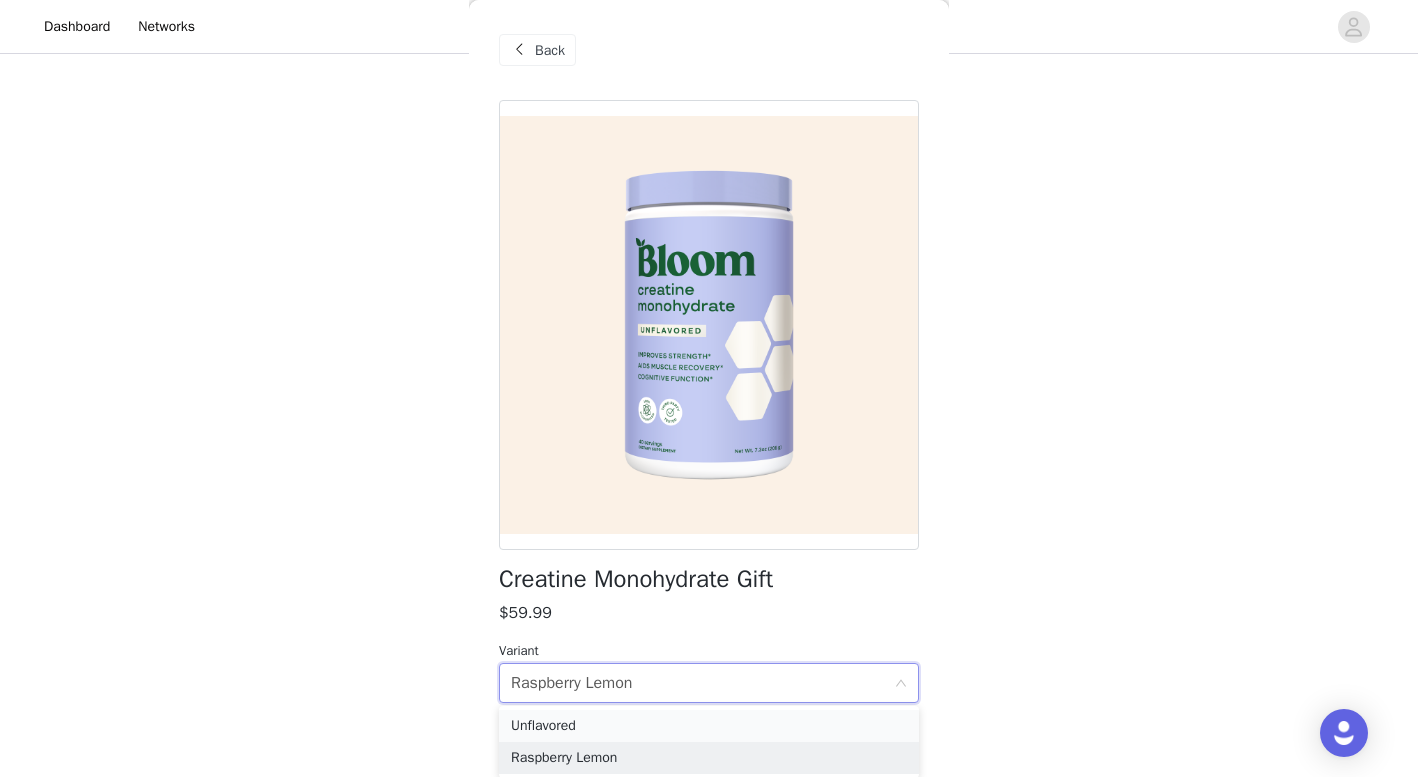 click on "Unflavored" at bounding box center (709, 726) 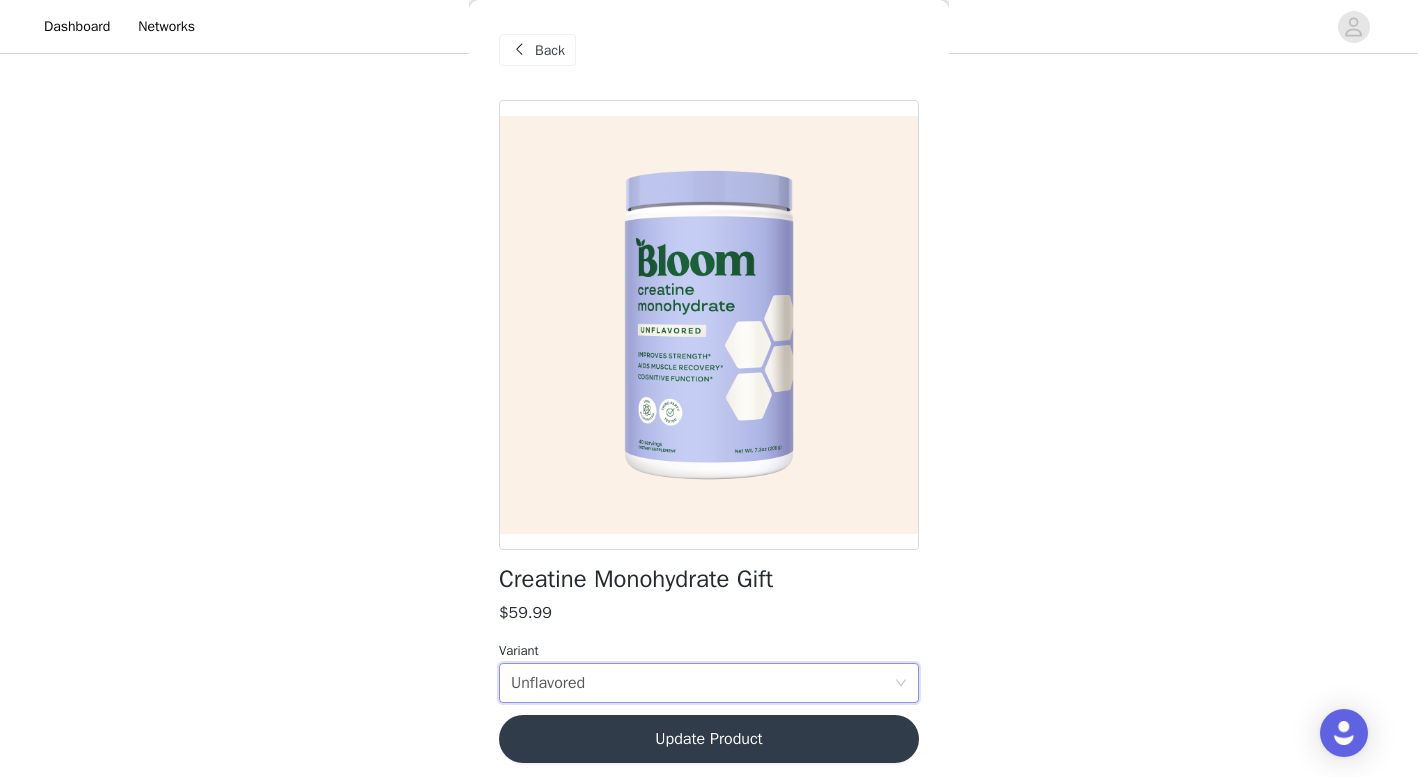 click on "Update Product" at bounding box center [709, 739] 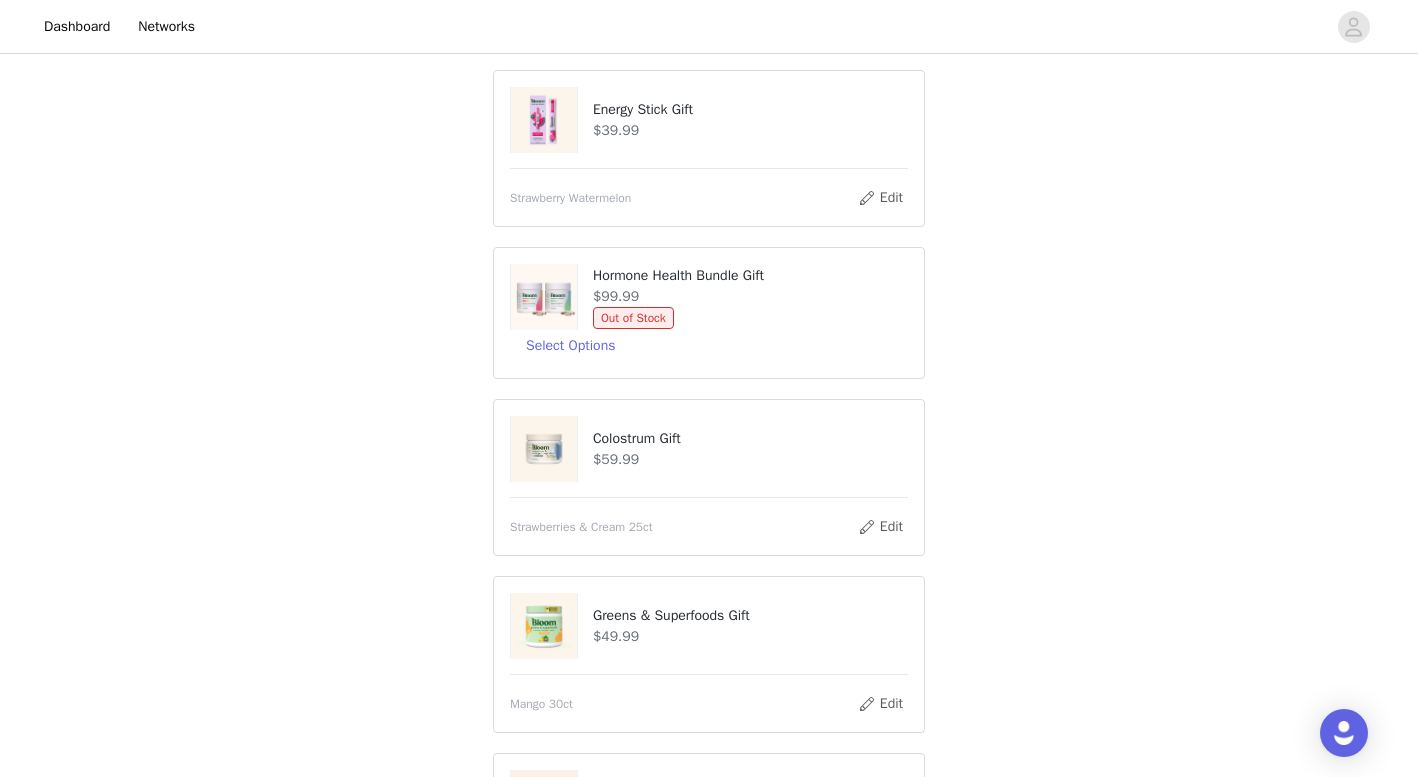 scroll, scrollTop: 190, scrollLeft: 0, axis: vertical 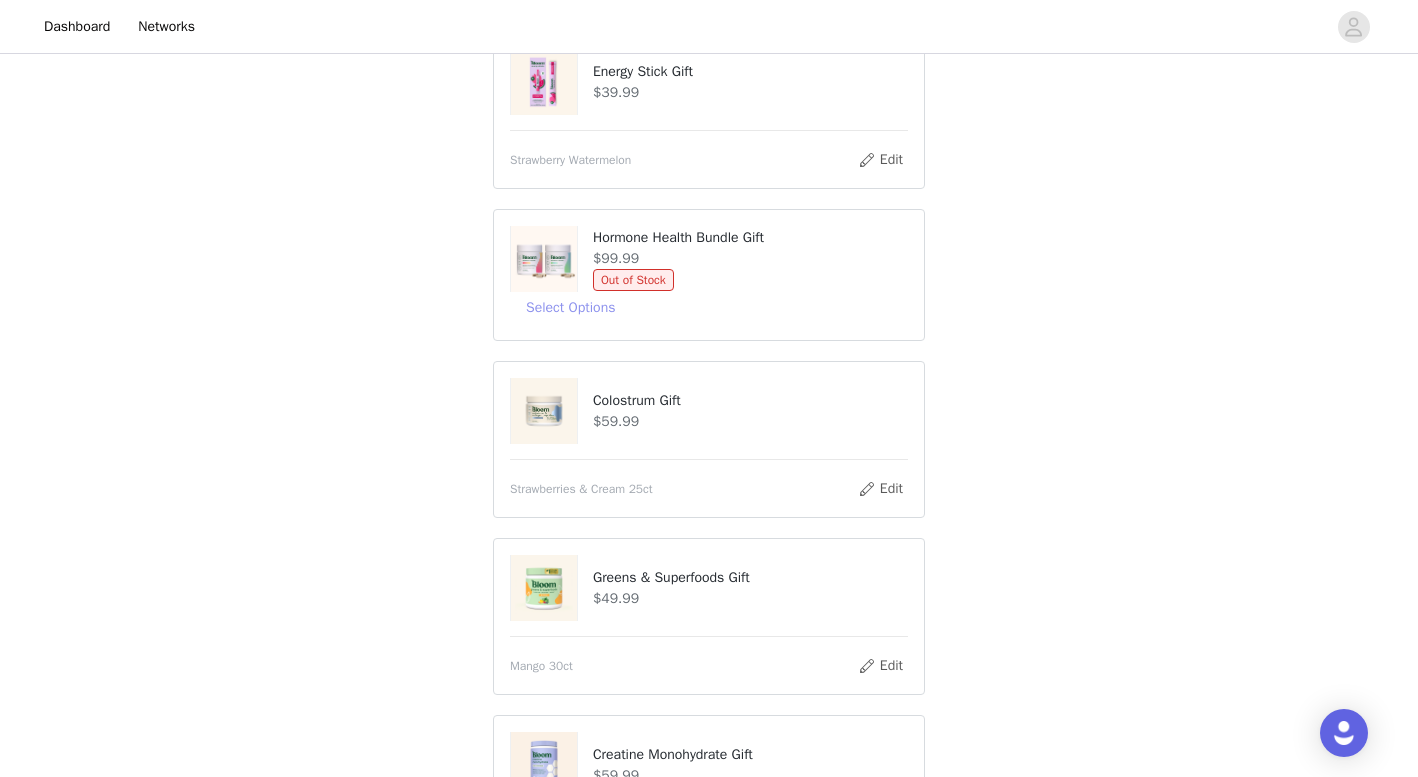 click on "Select Options" at bounding box center [570, 308] 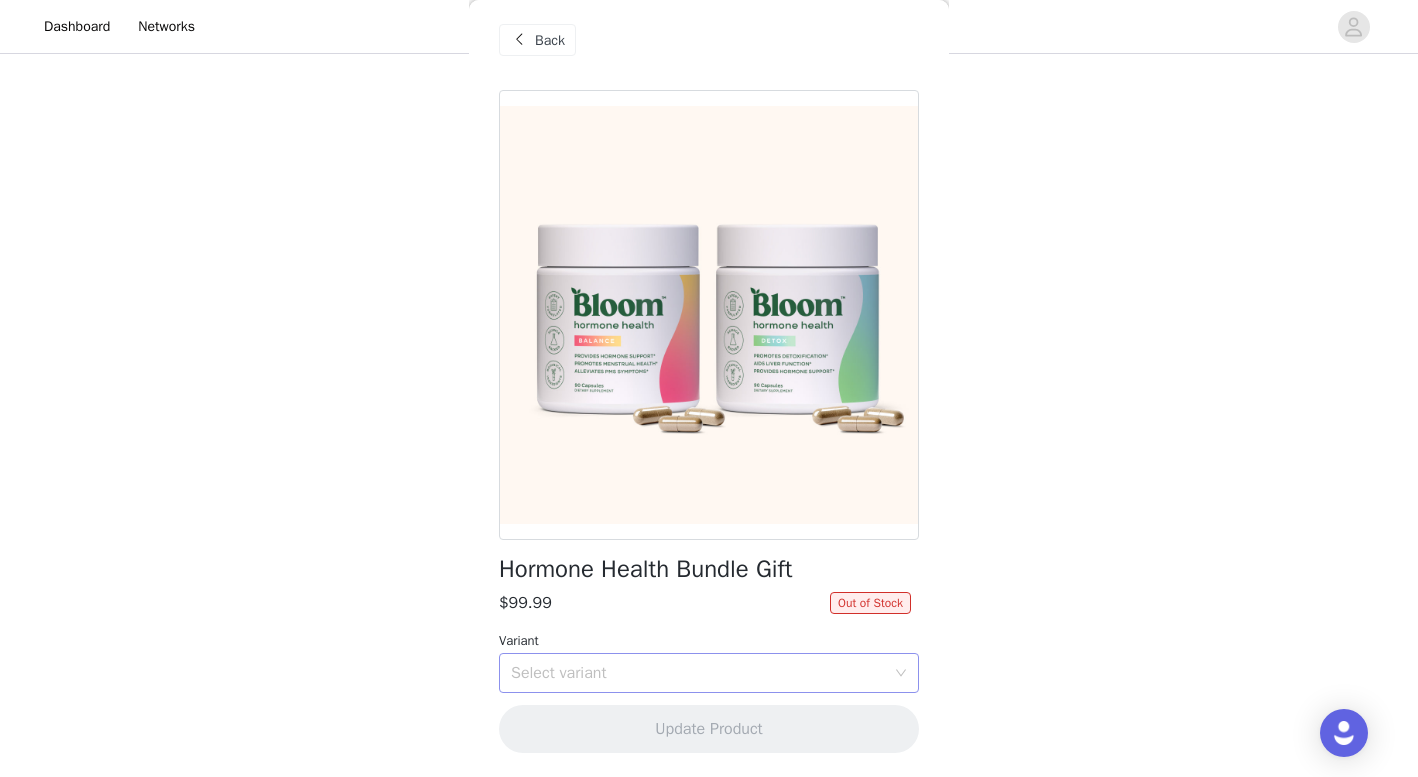 scroll, scrollTop: 9, scrollLeft: 0, axis: vertical 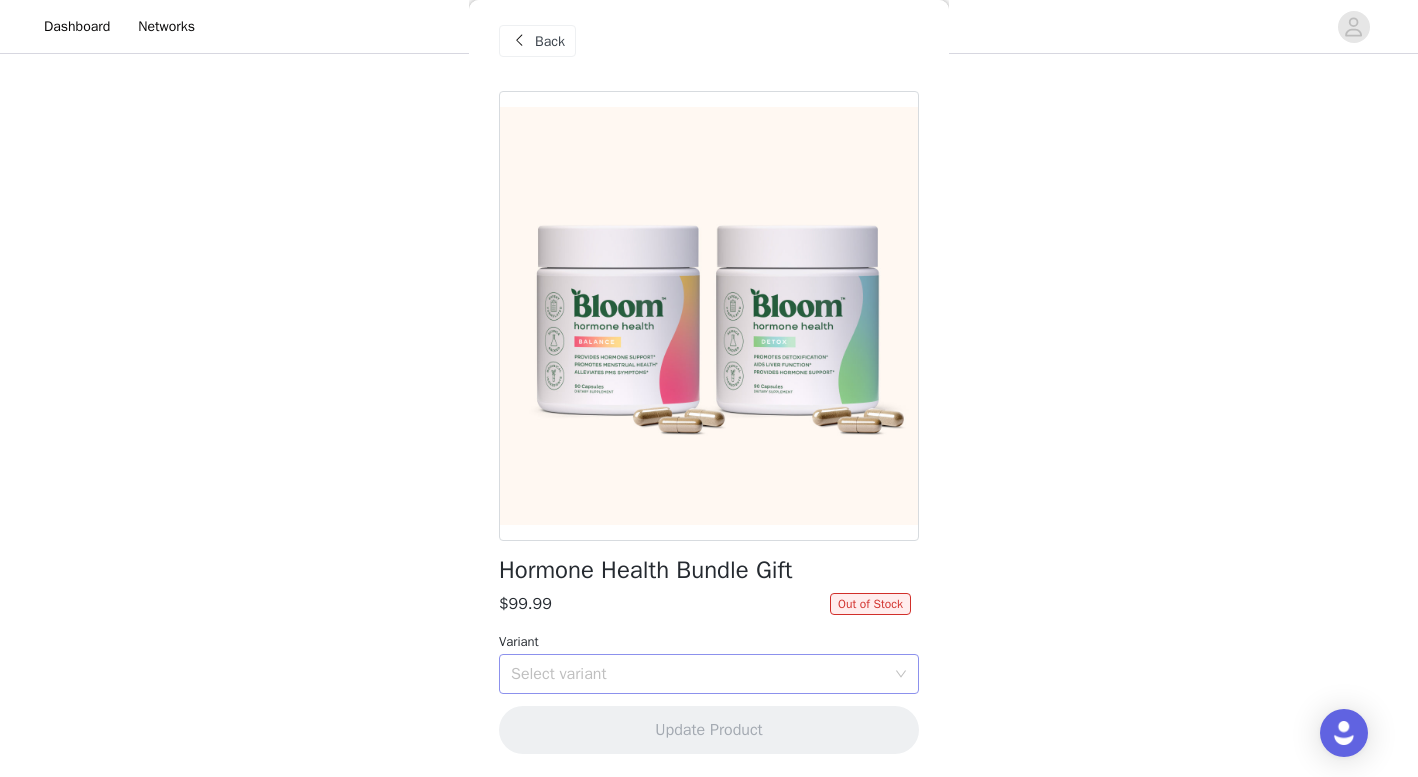 click on "Select variant" at bounding box center [698, 674] 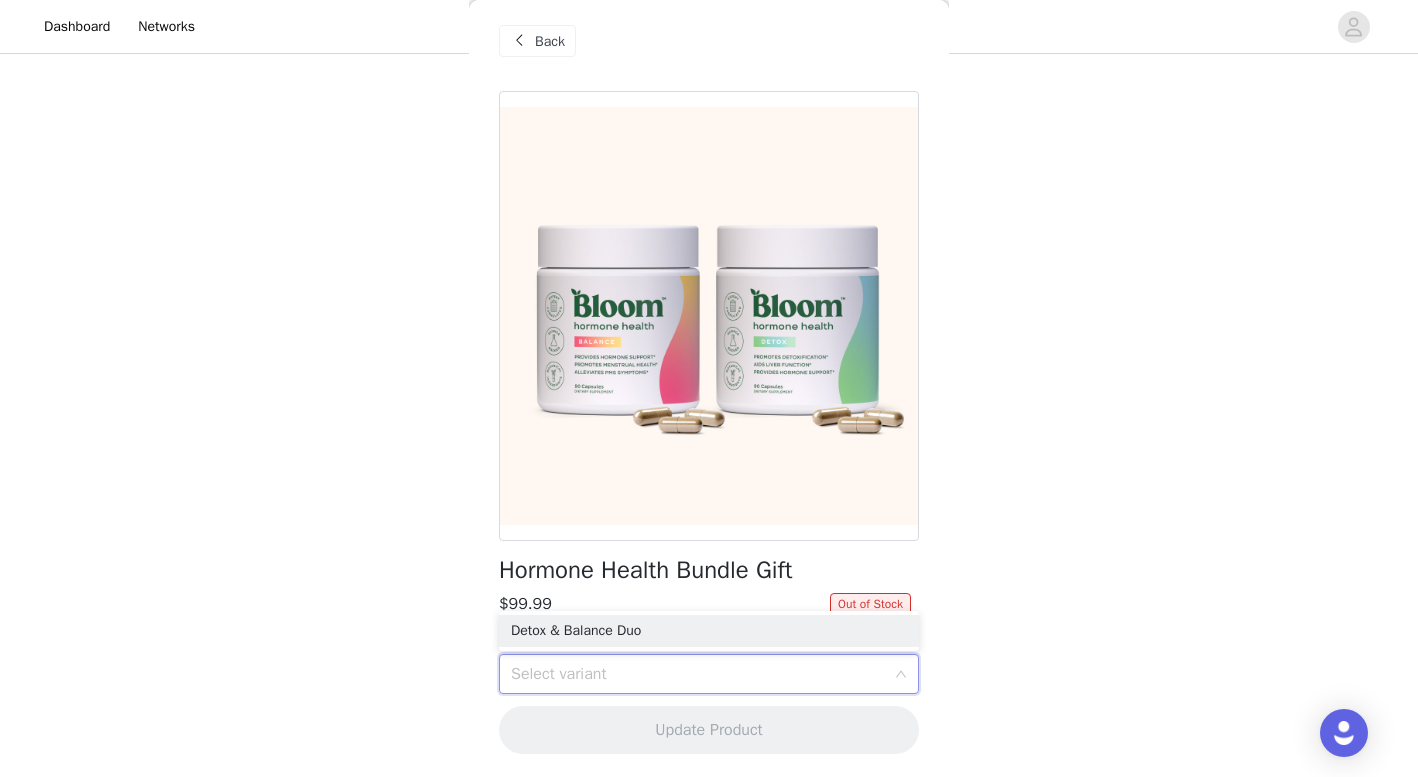 scroll, scrollTop: 296, scrollLeft: 0, axis: vertical 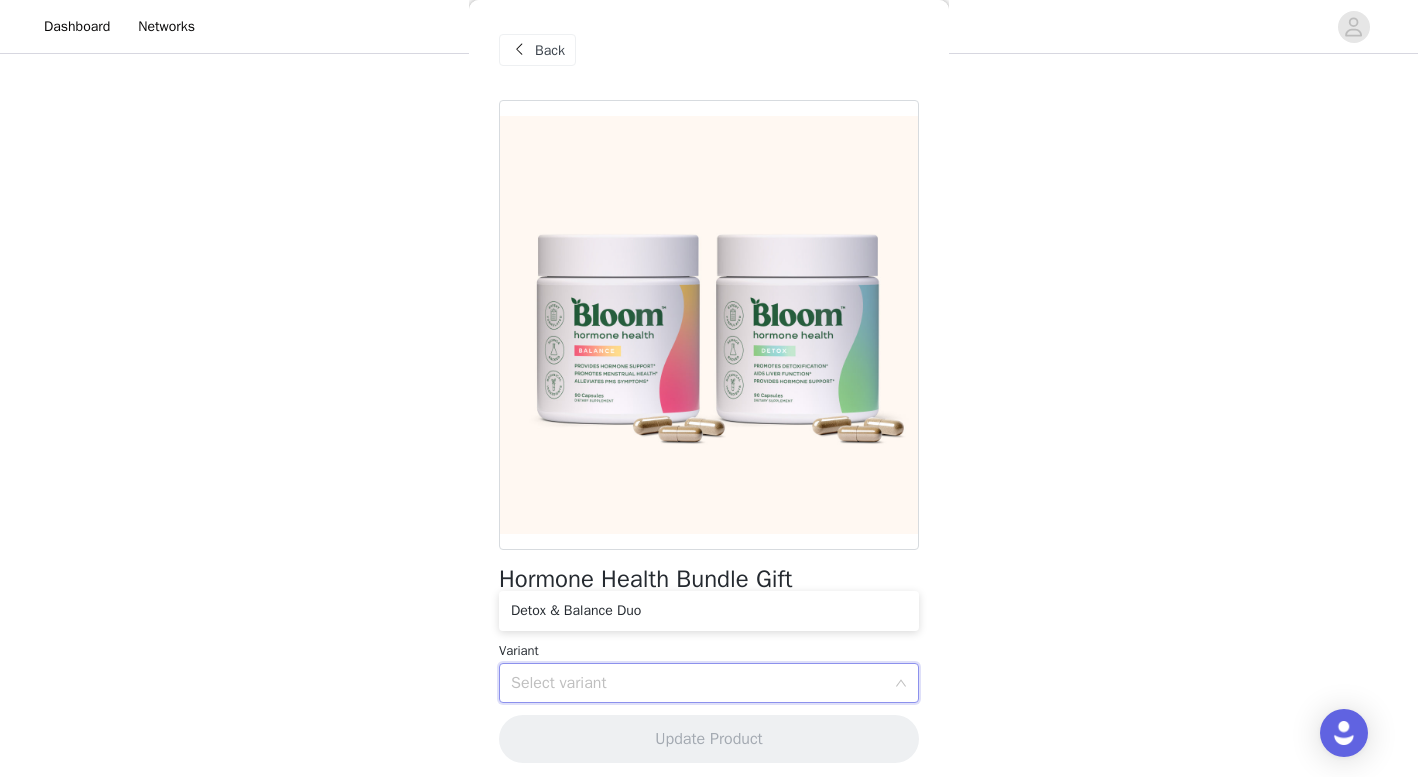 click at bounding box center (519, 50) 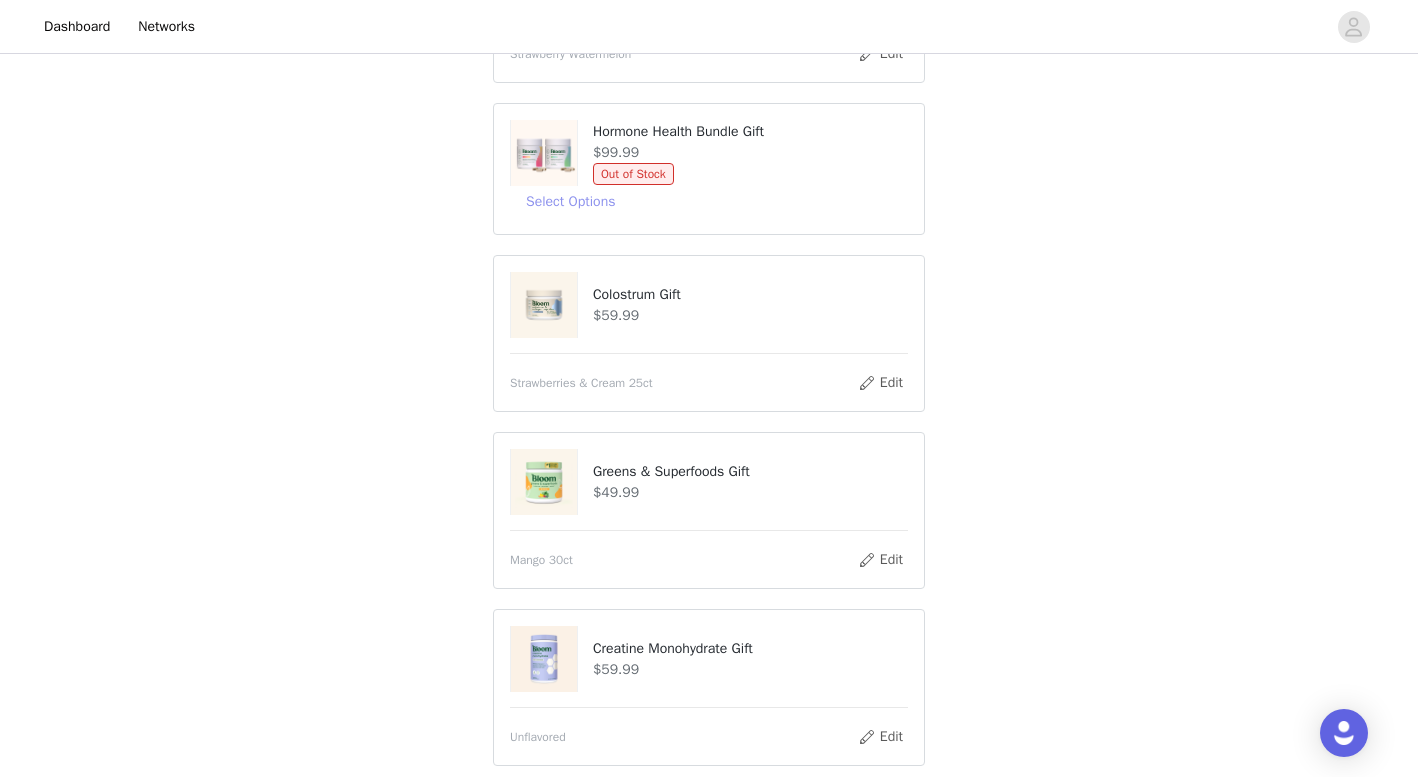 click on "Select Options" at bounding box center (570, 202) 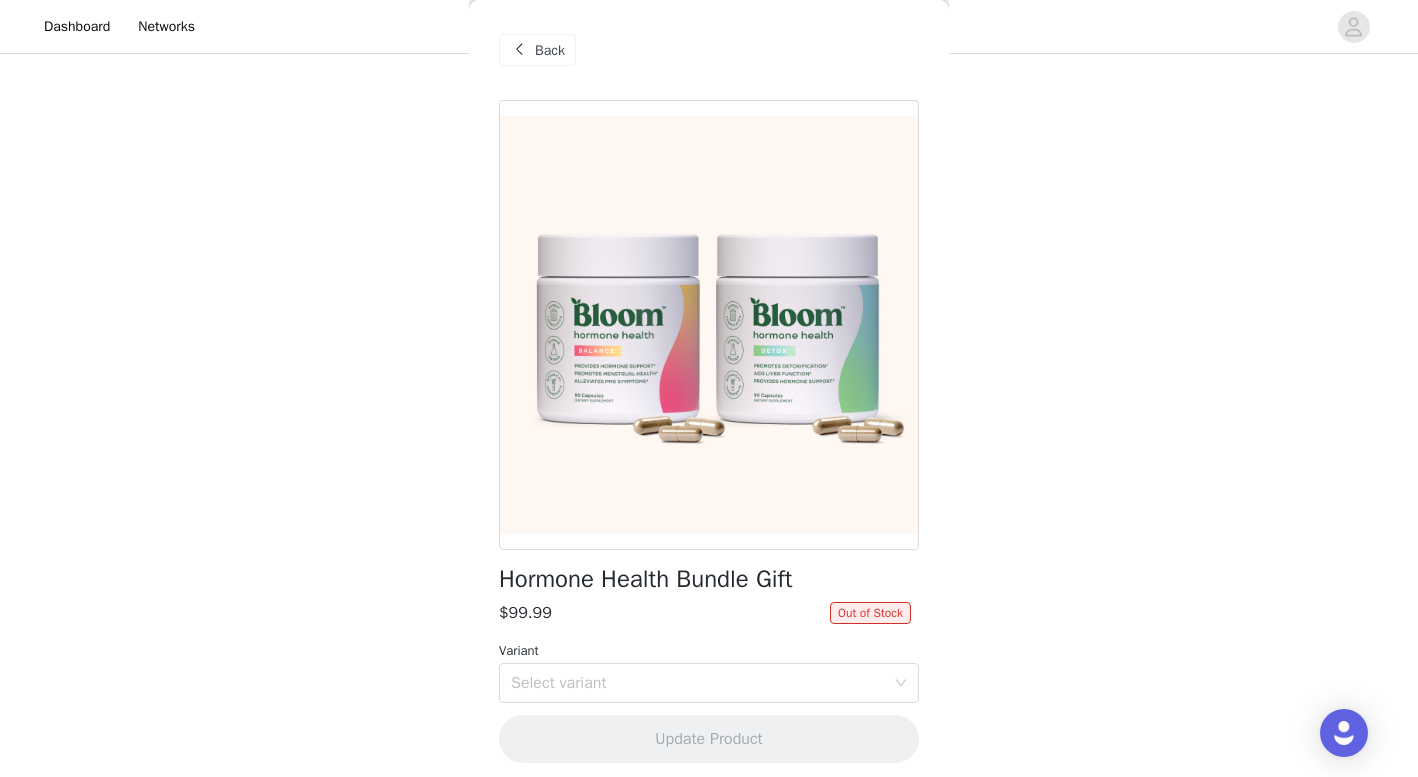 click at bounding box center (519, 50) 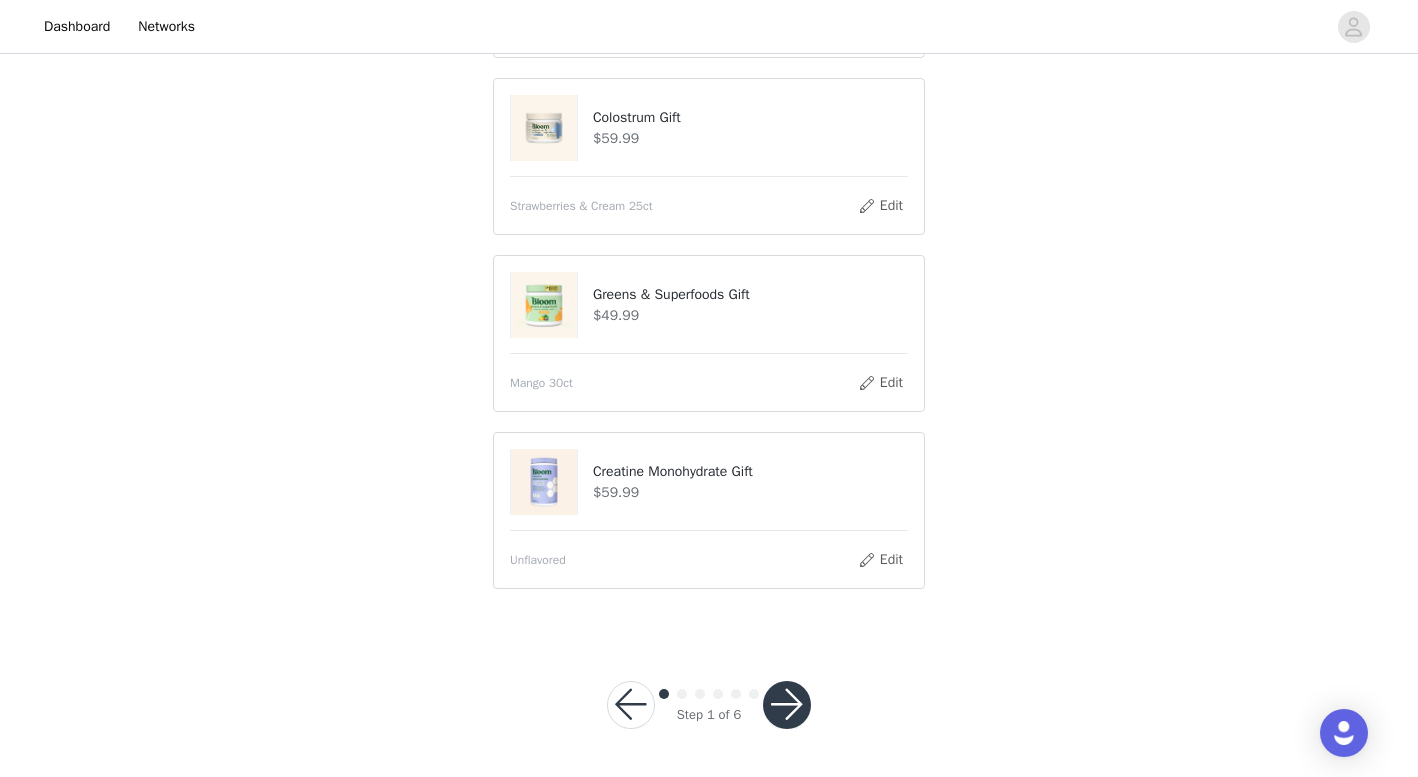 scroll, scrollTop: 472, scrollLeft: 0, axis: vertical 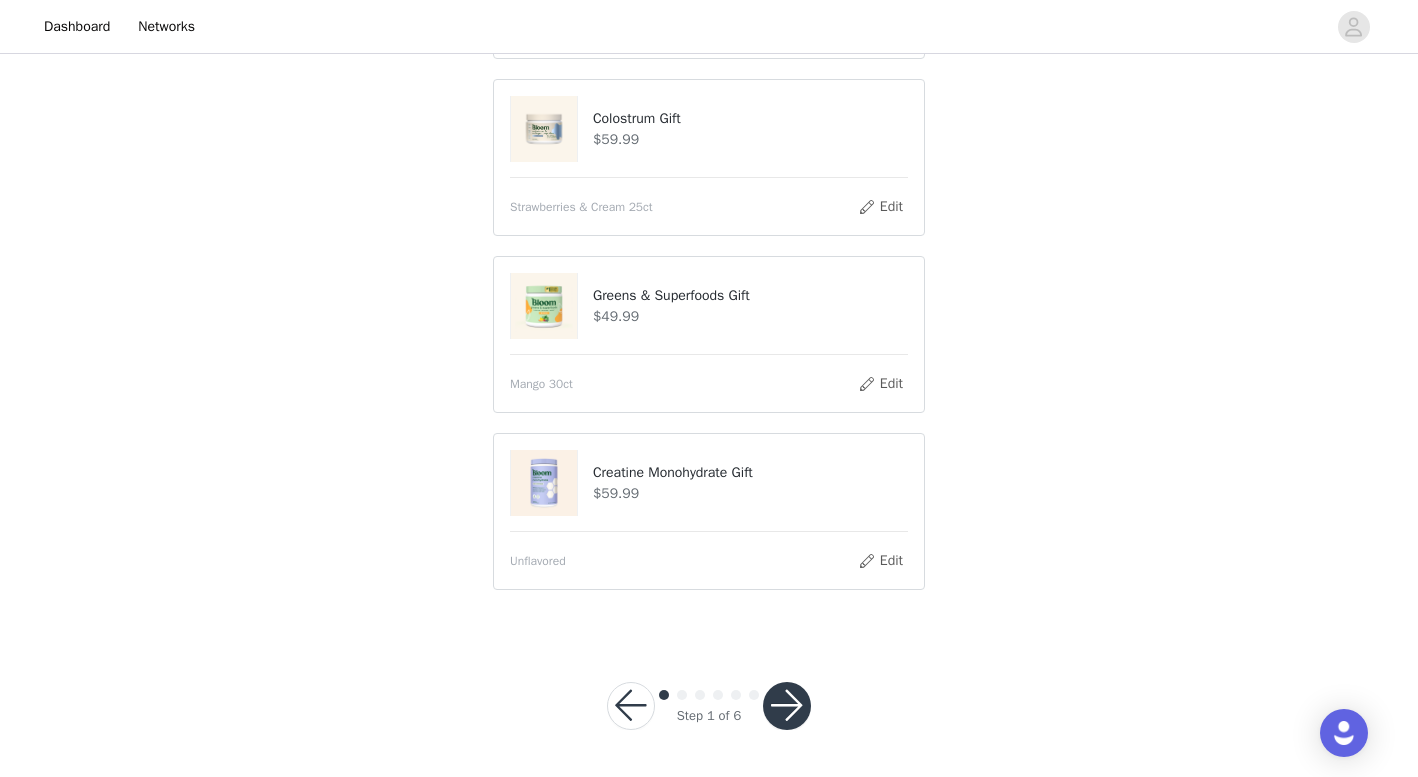 click at bounding box center (787, 706) 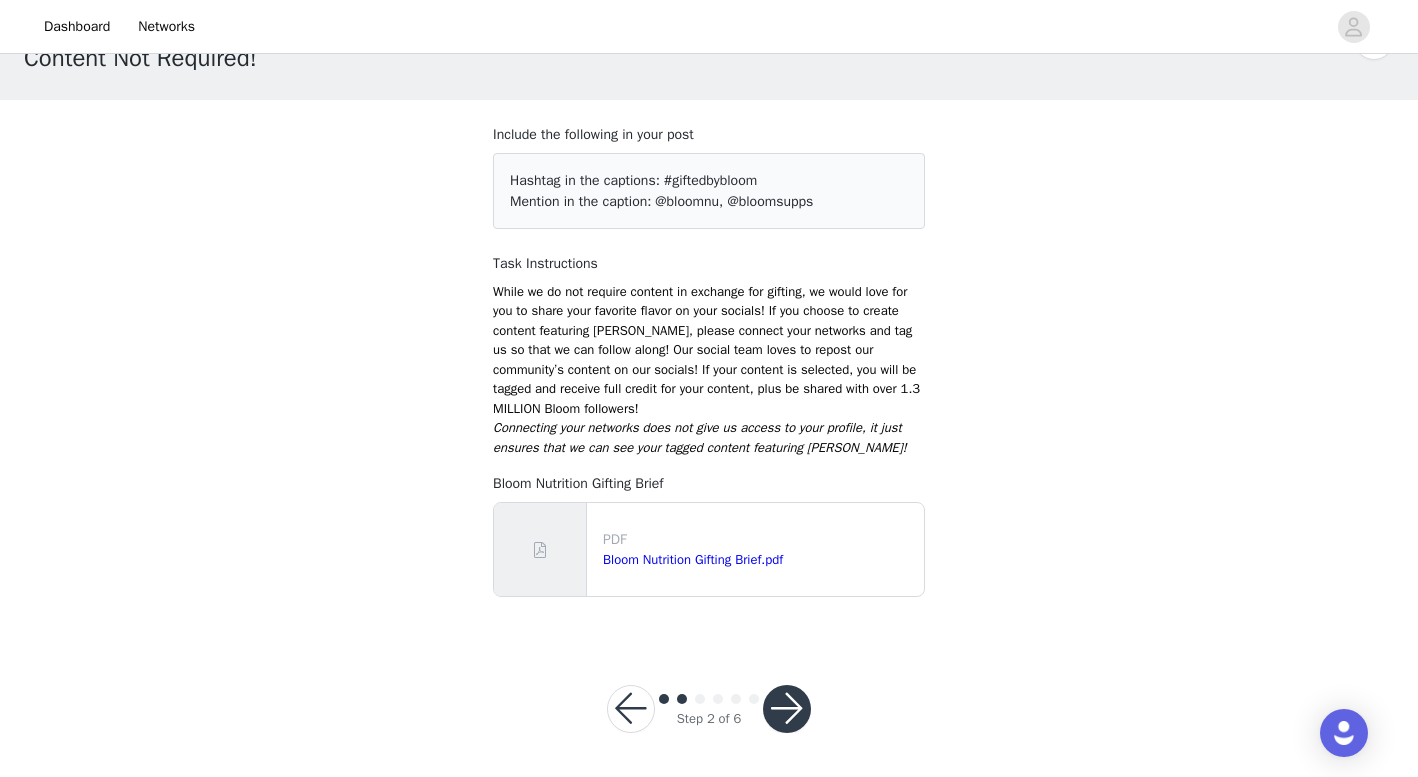 scroll, scrollTop: 61, scrollLeft: 0, axis: vertical 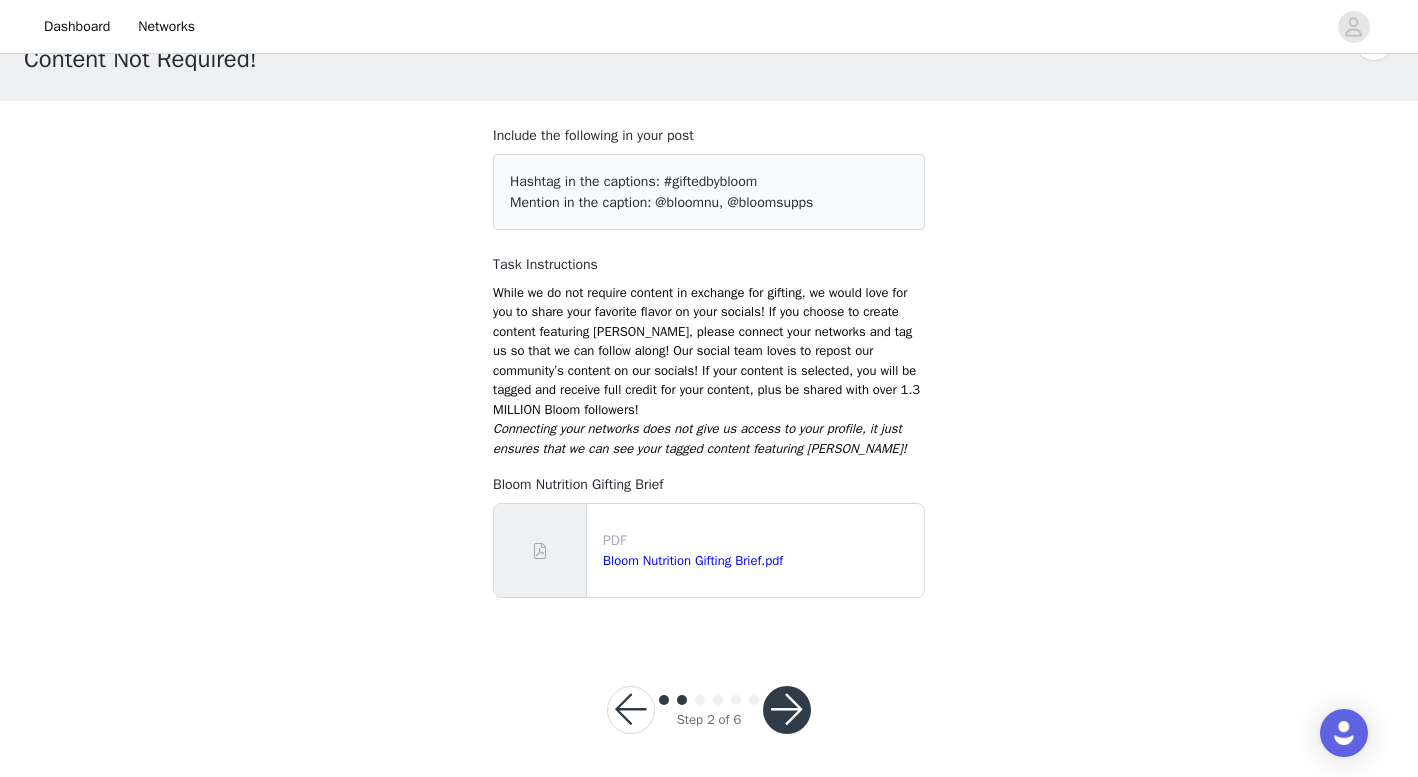 click at bounding box center [787, 710] 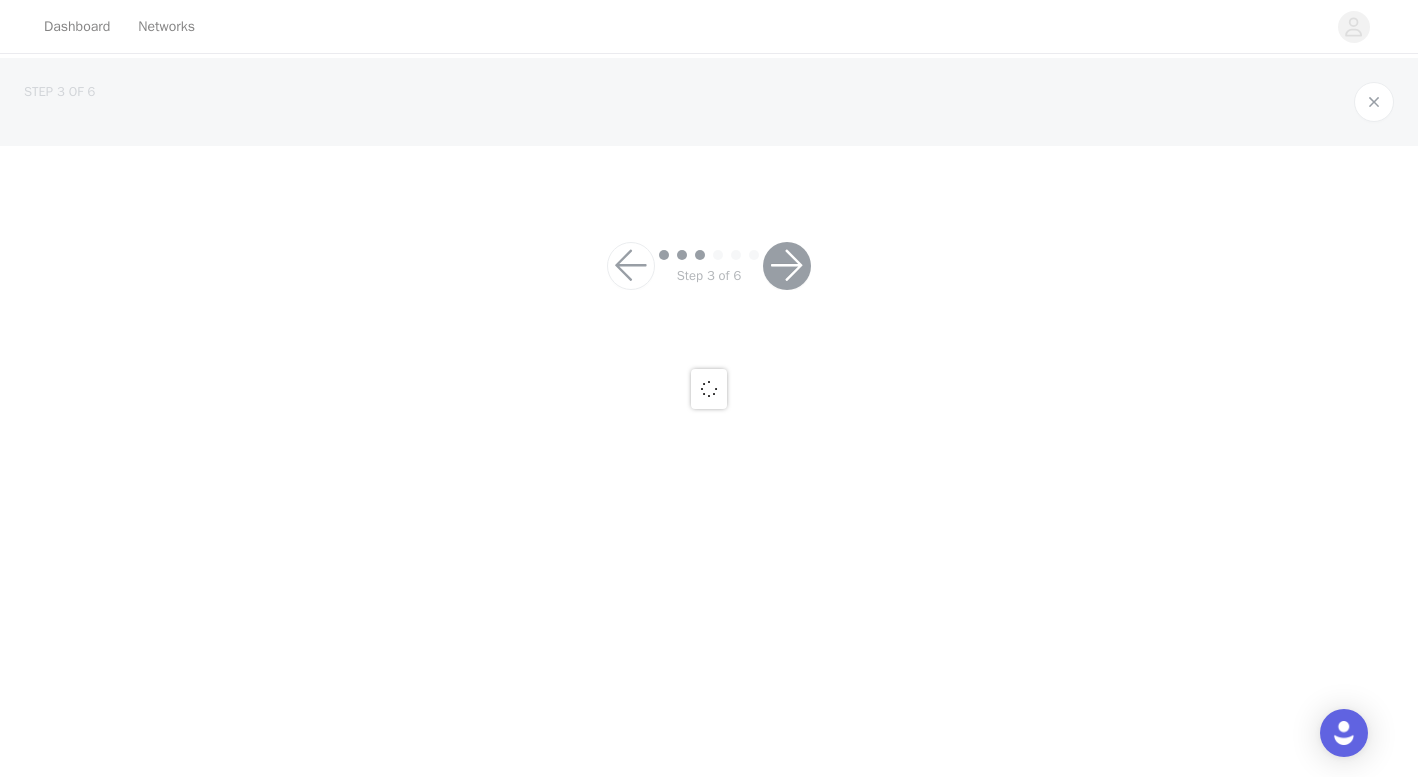 scroll, scrollTop: 0, scrollLeft: 0, axis: both 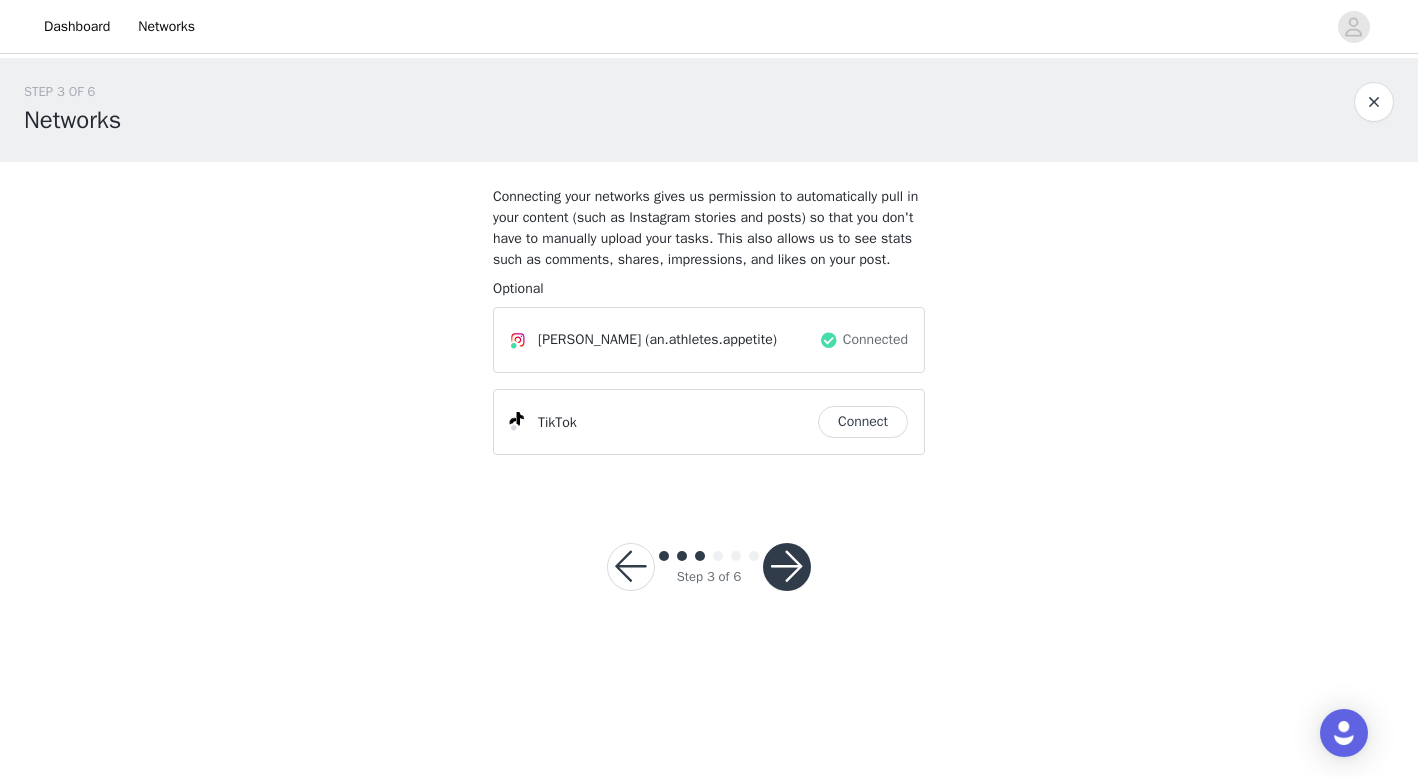 click at bounding box center [787, 567] 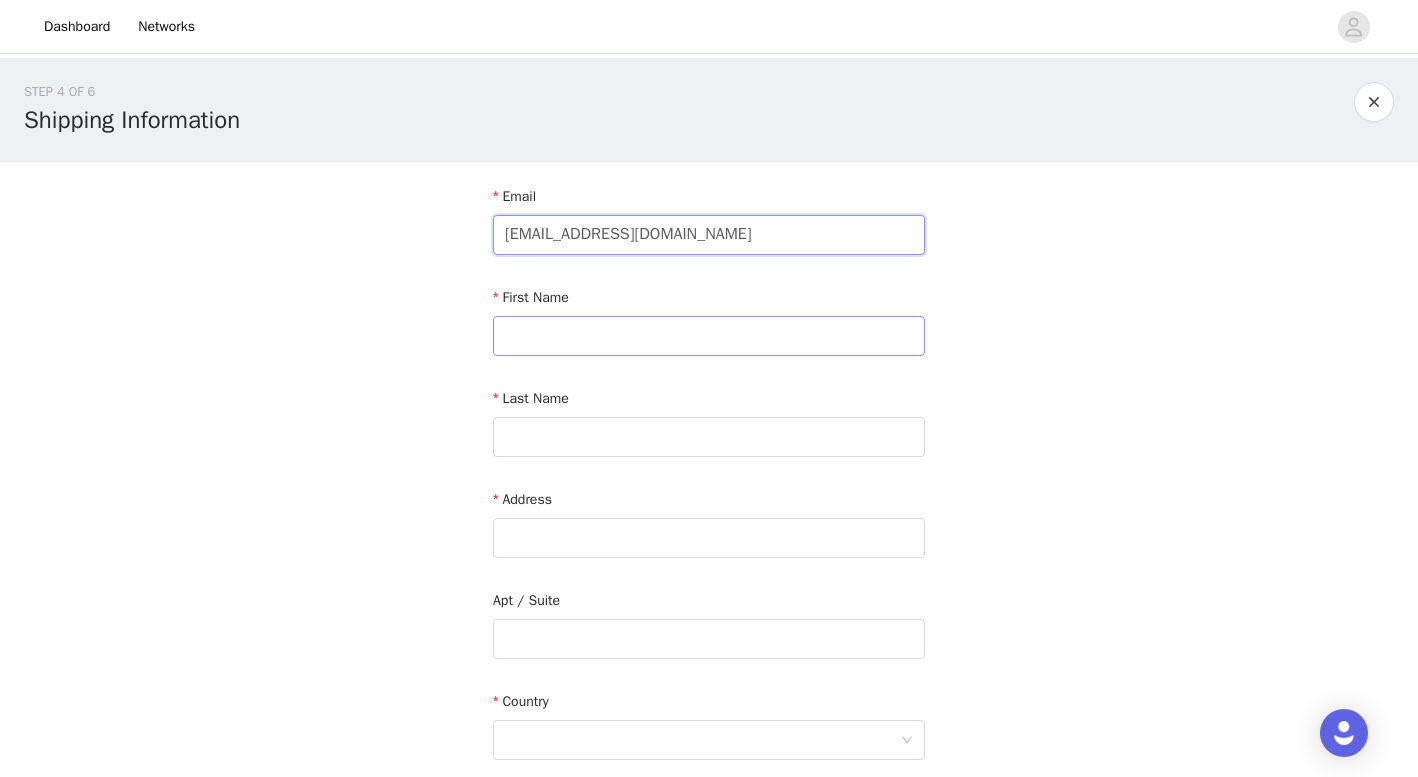 type on "[EMAIL_ADDRESS][DOMAIN_NAME]" 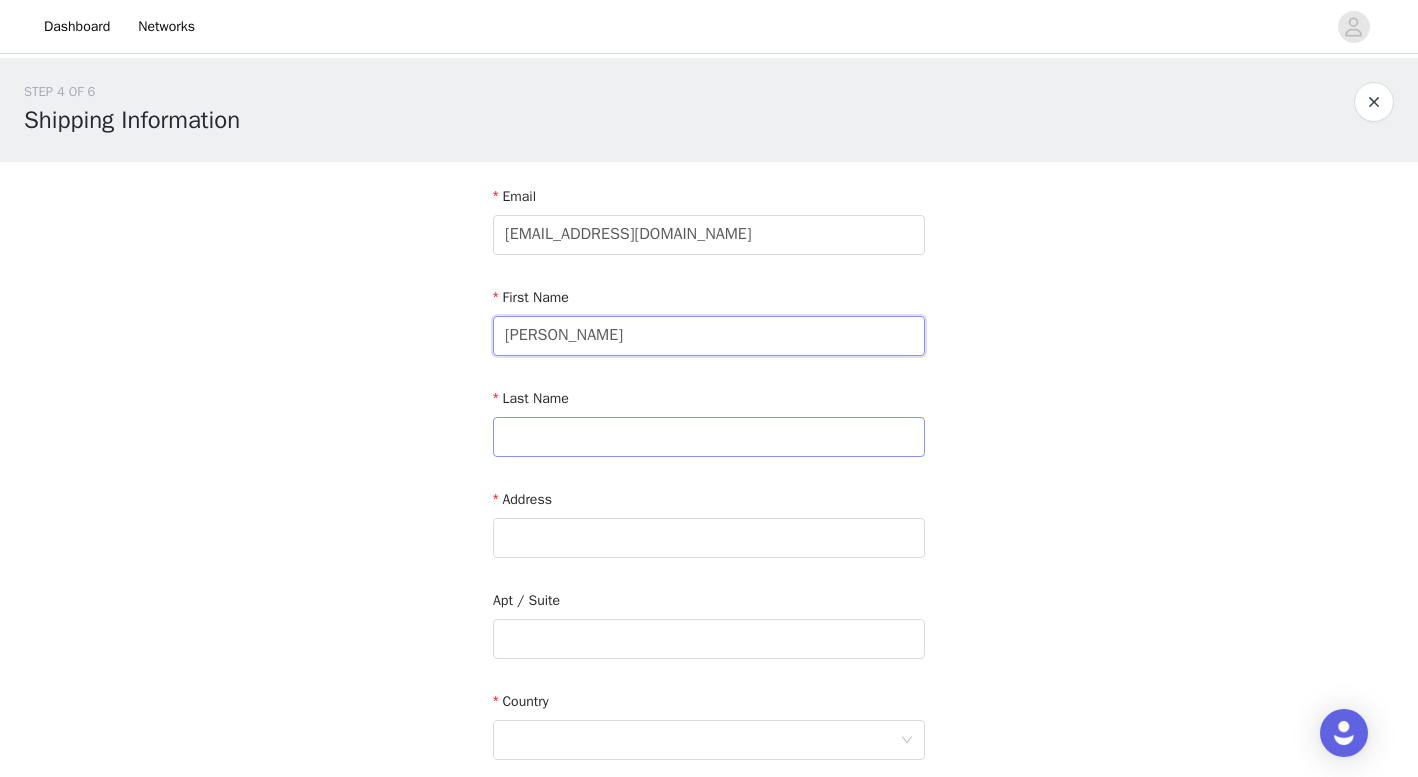 type on "[PERSON_NAME]" 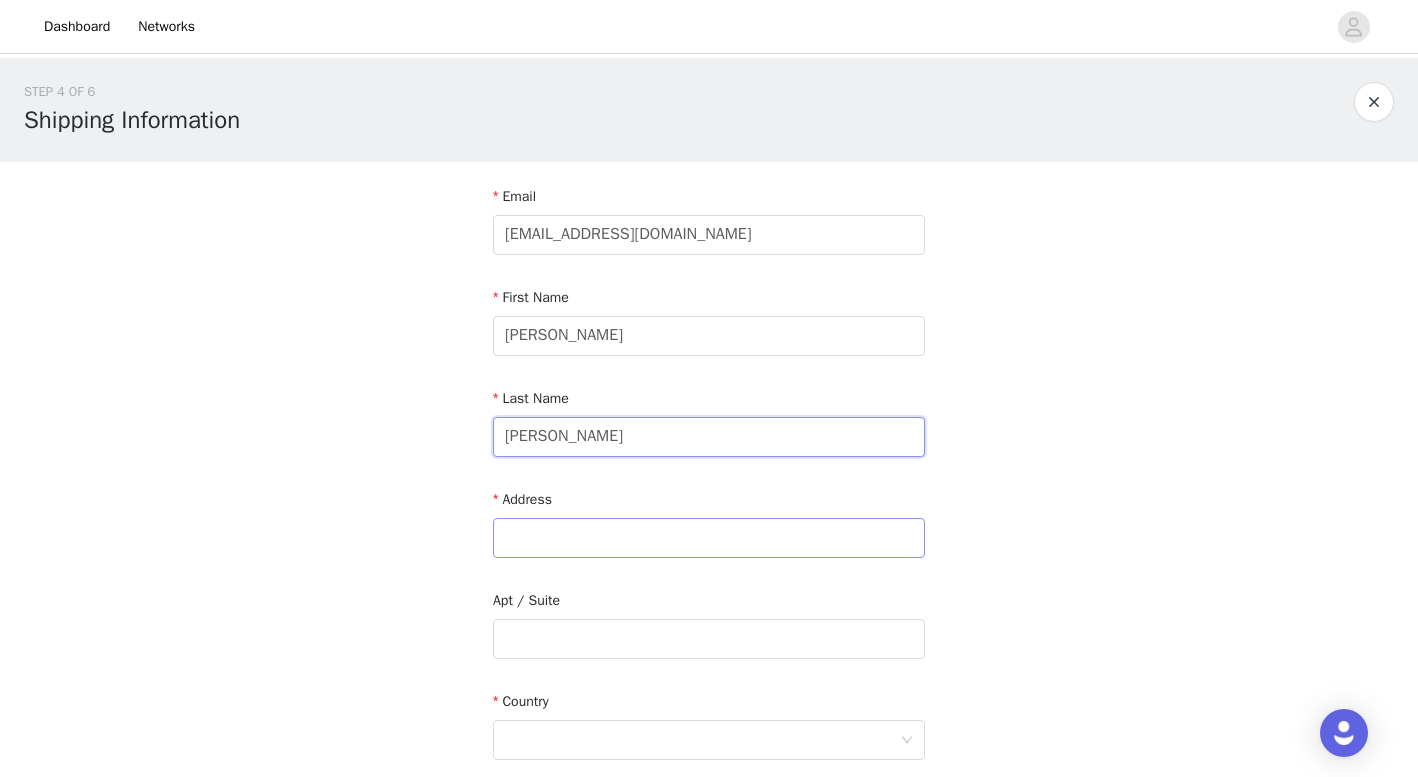 type on "[PERSON_NAME]" 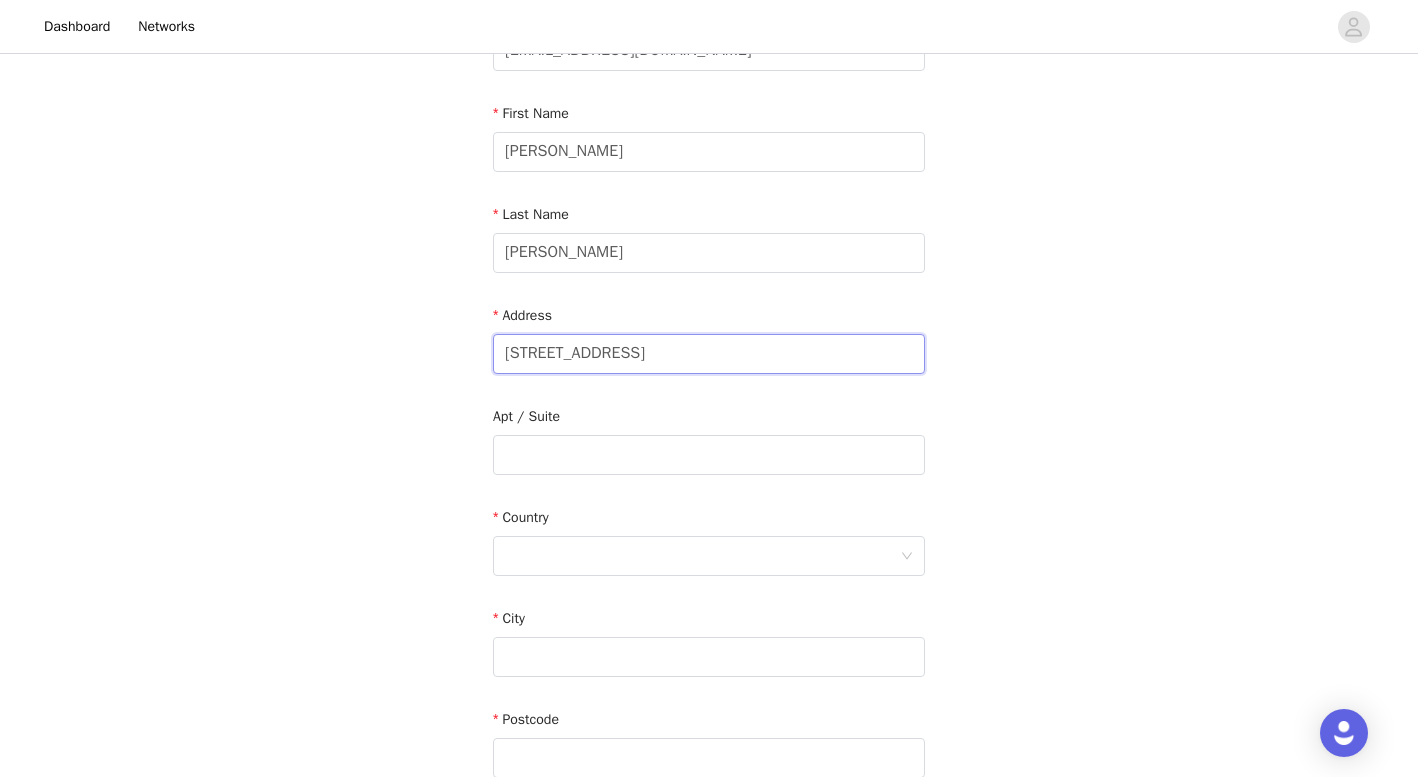 scroll, scrollTop: 226, scrollLeft: 0, axis: vertical 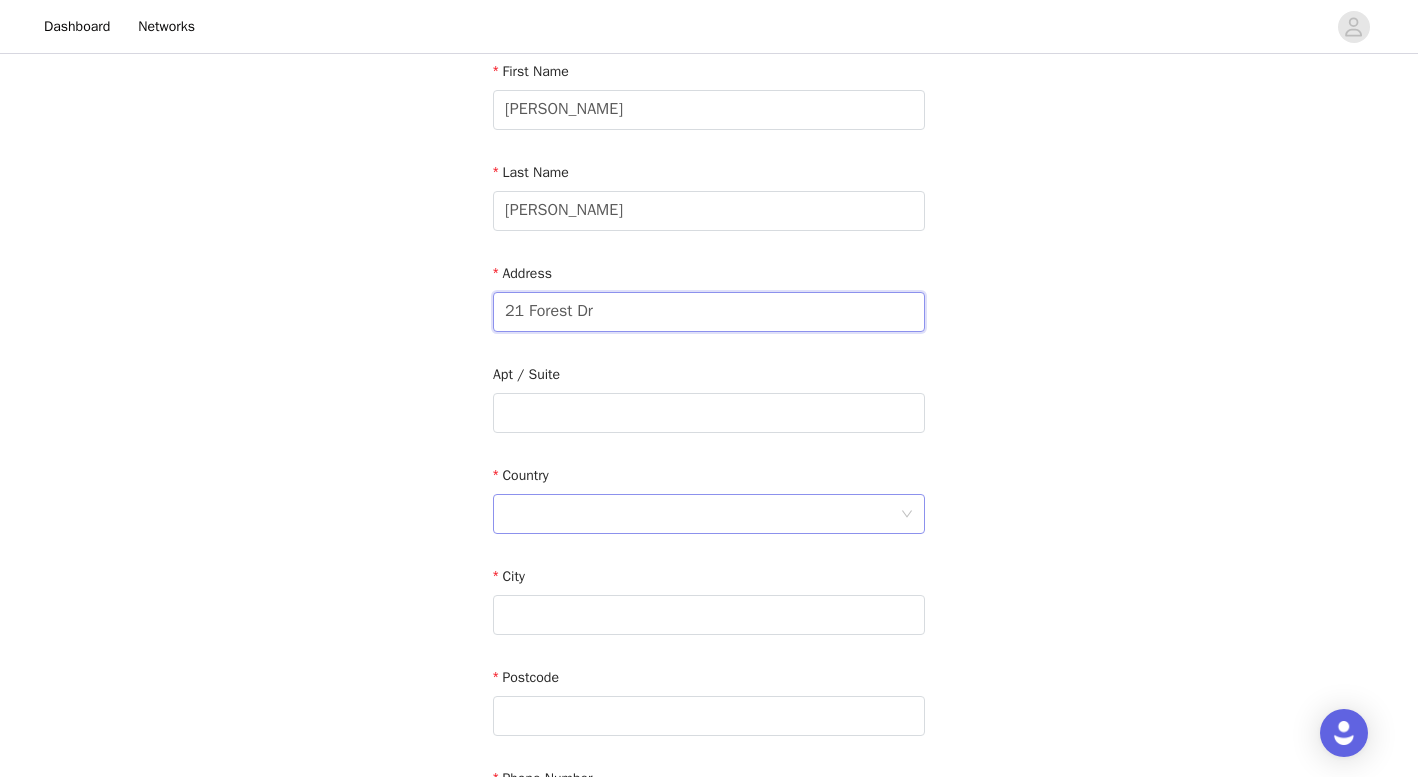 type on "21 Forest Dr" 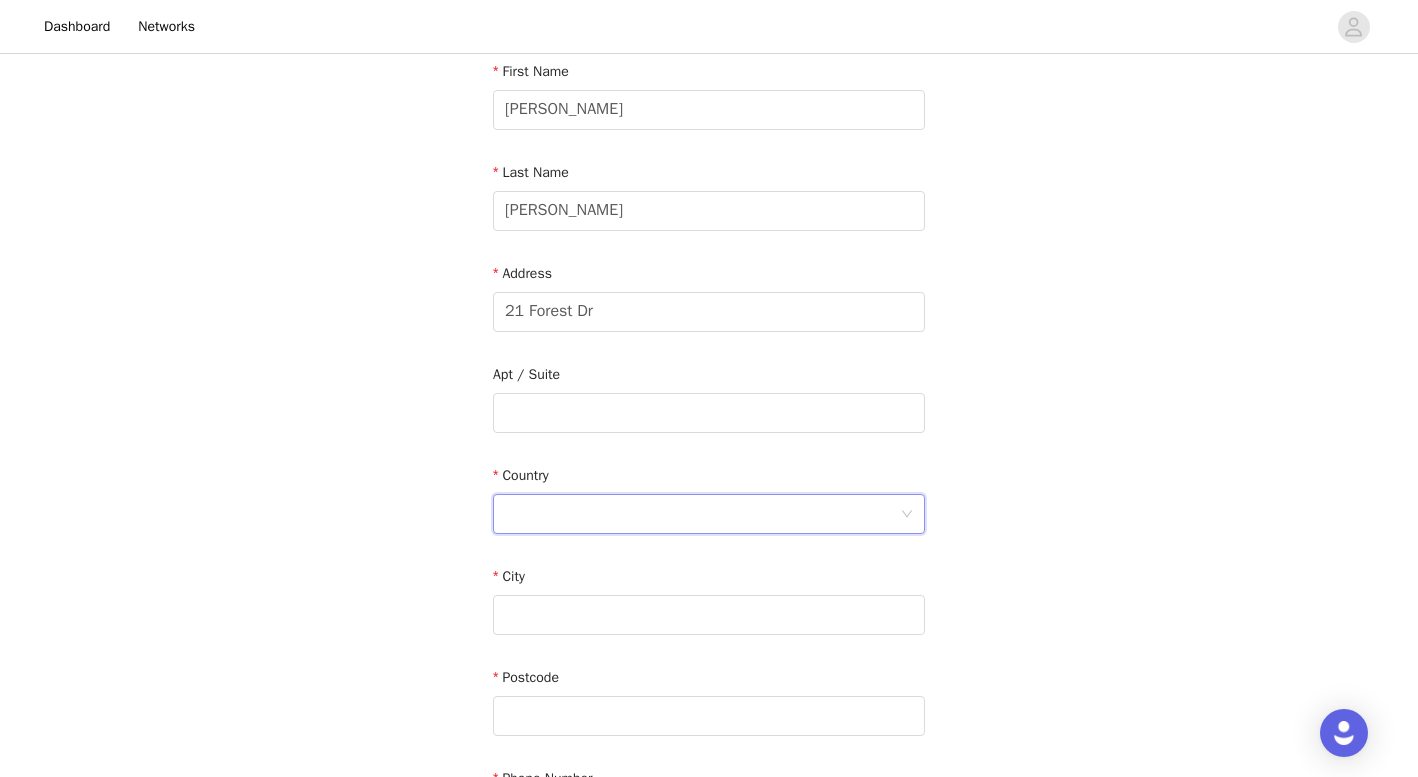 click at bounding box center [702, 514] 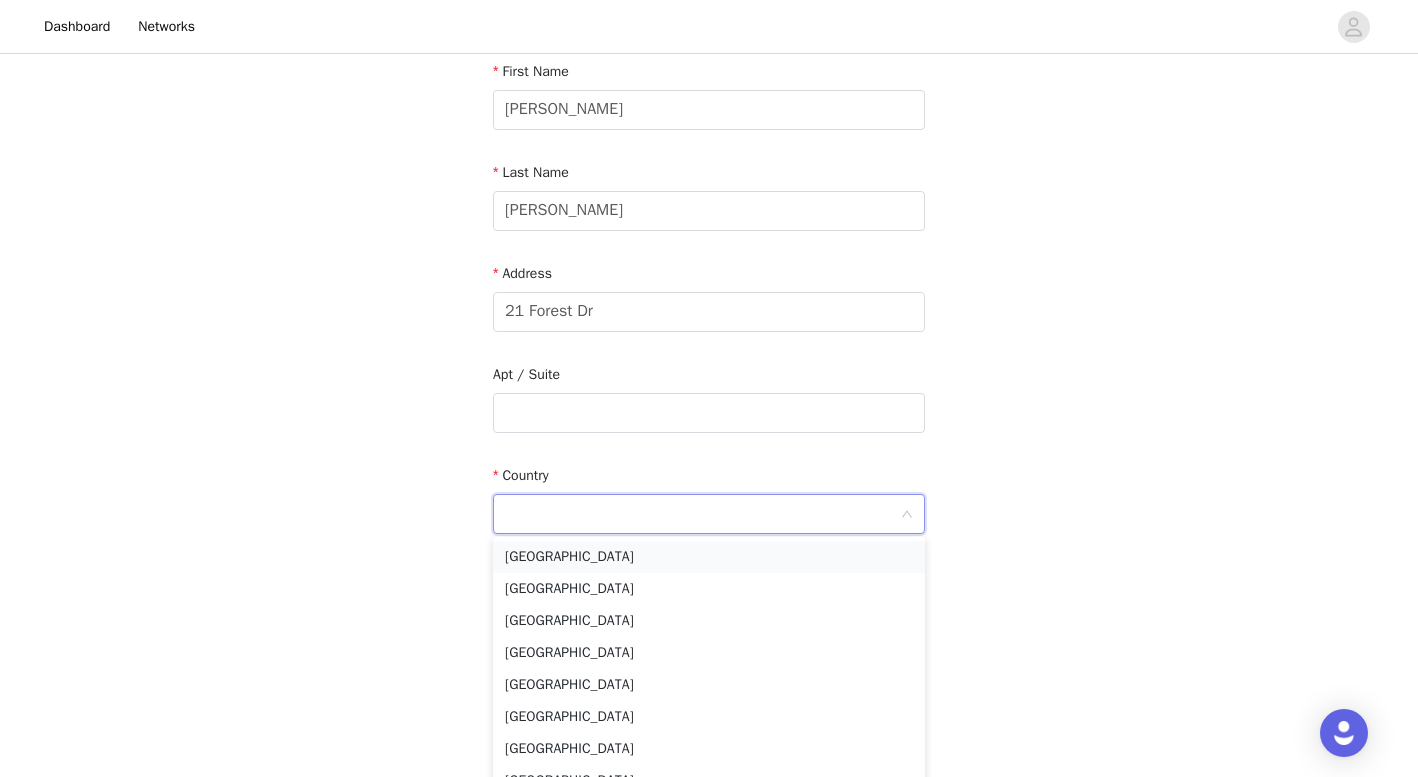 click on "[GEOGRAPHIC_DATA]" at bounding box center (709, 557) 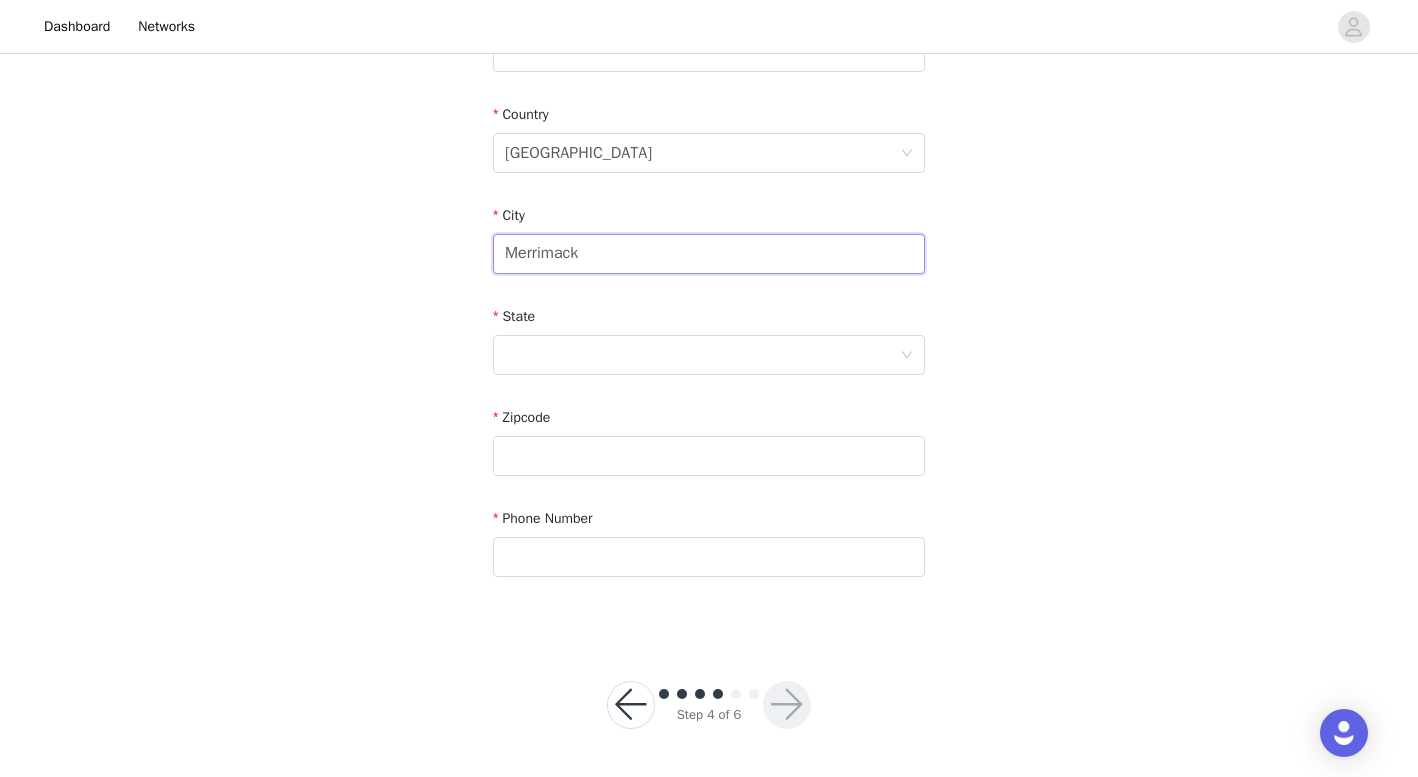 scroll, scrollTop: 586, scrollLeft: 0, axis: vertical 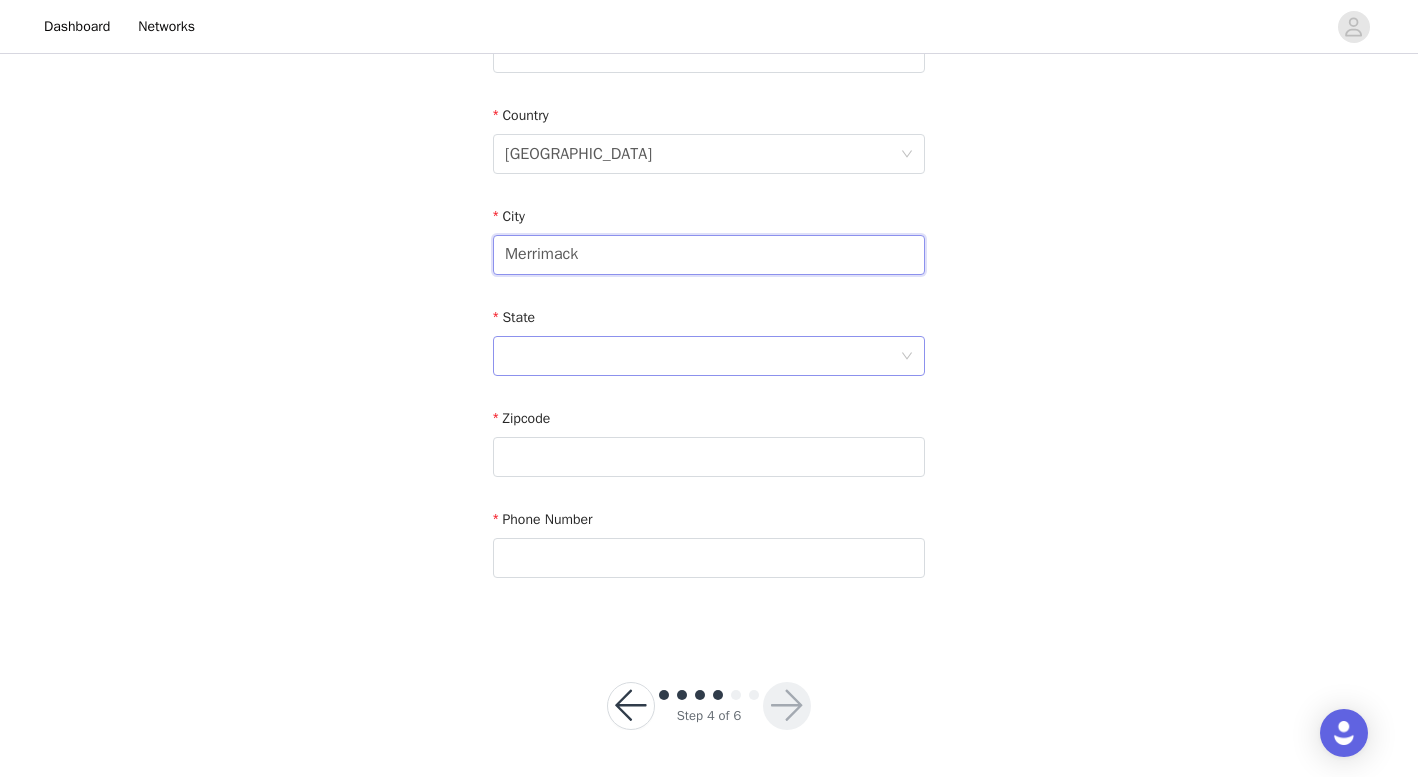 type on "Merrimack" 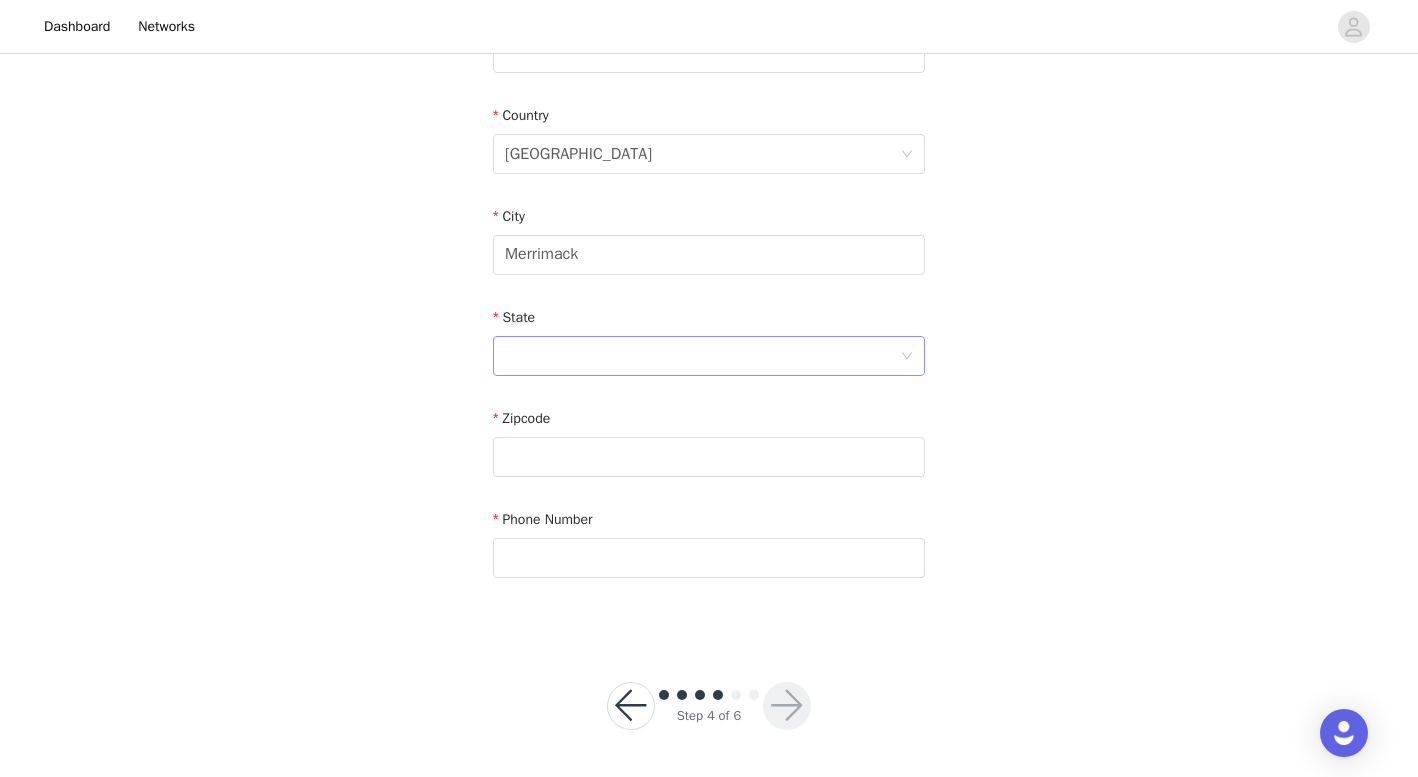click at bounding box center [702, 356] 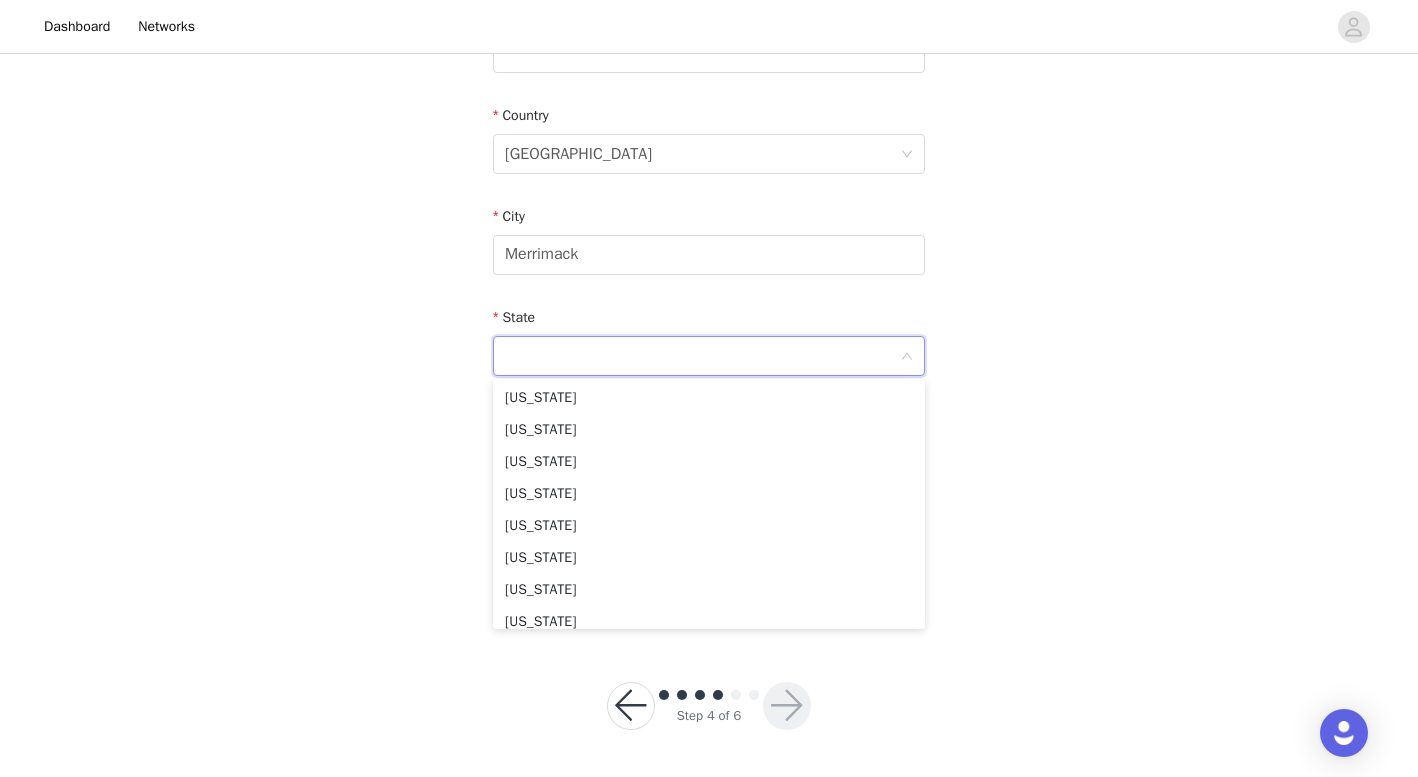 scroll, scrollTop: 1105, scrollLeft: 0, axis: vertical 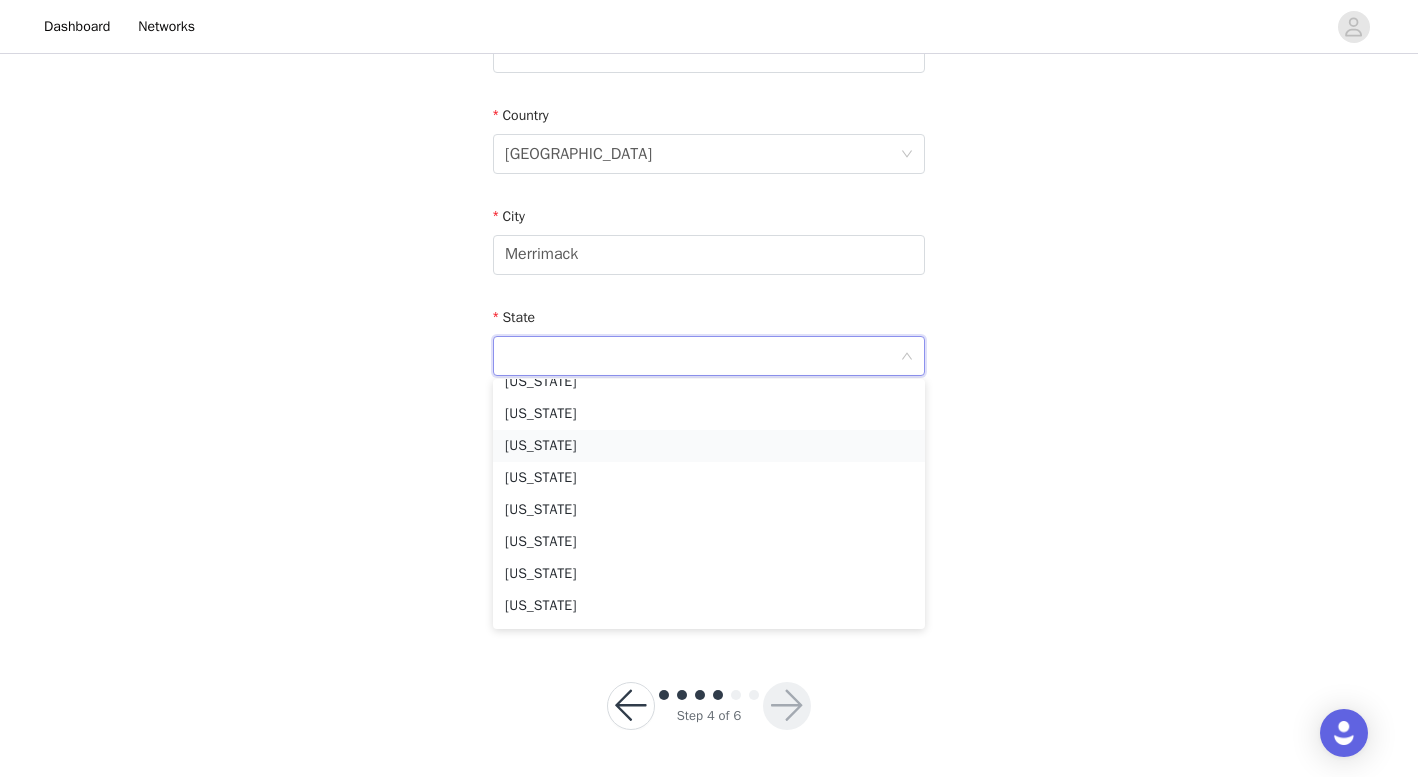 click on "[US_STATE]" at bounding box center (709, 446) 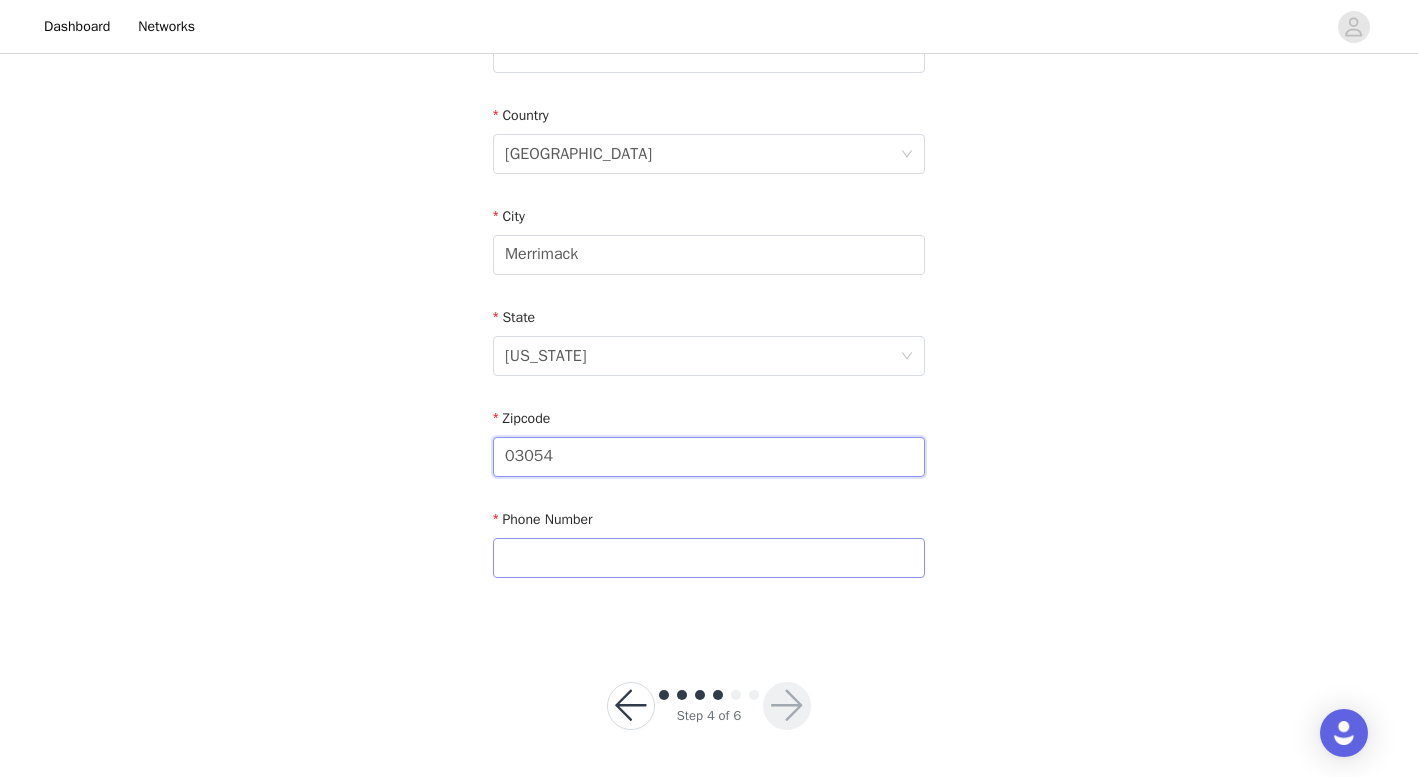 type on "03054" 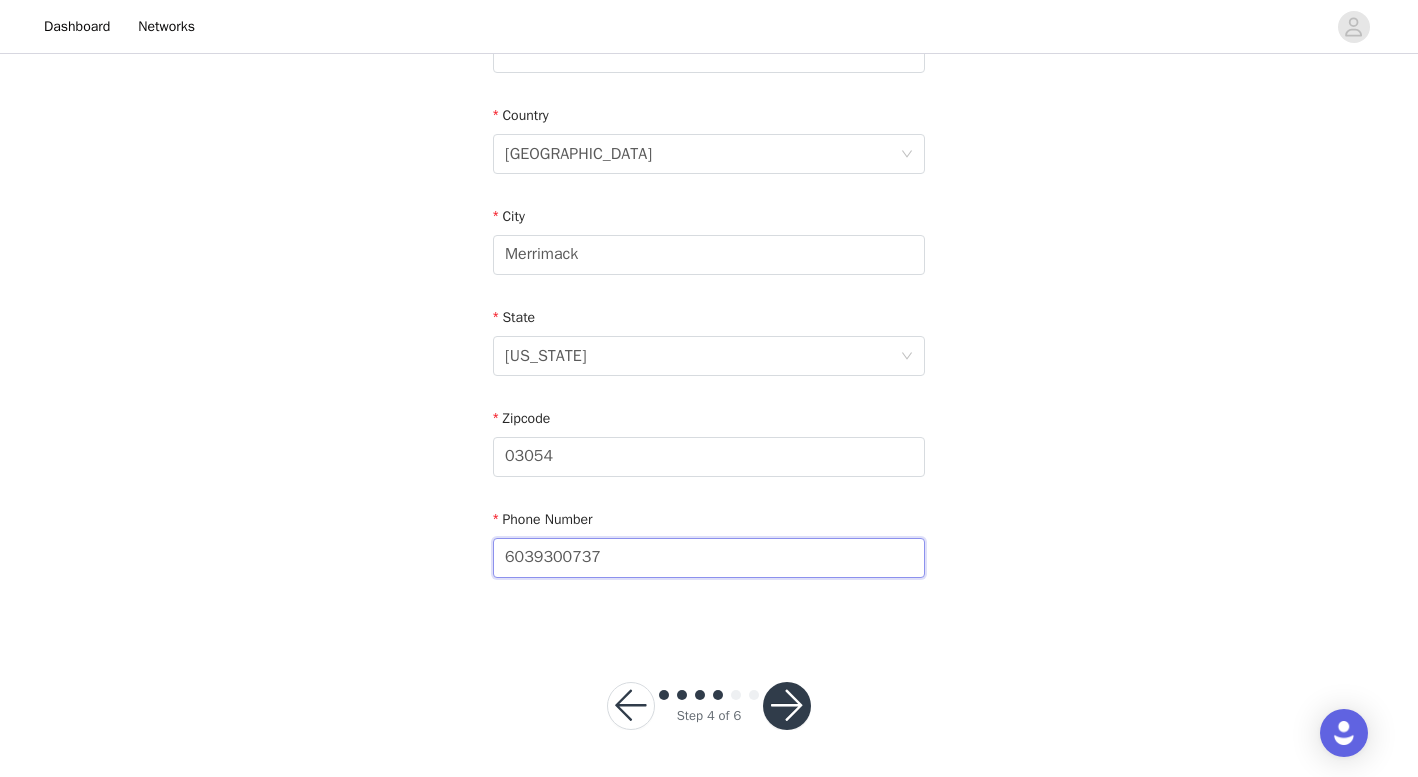 type on "6039300737" 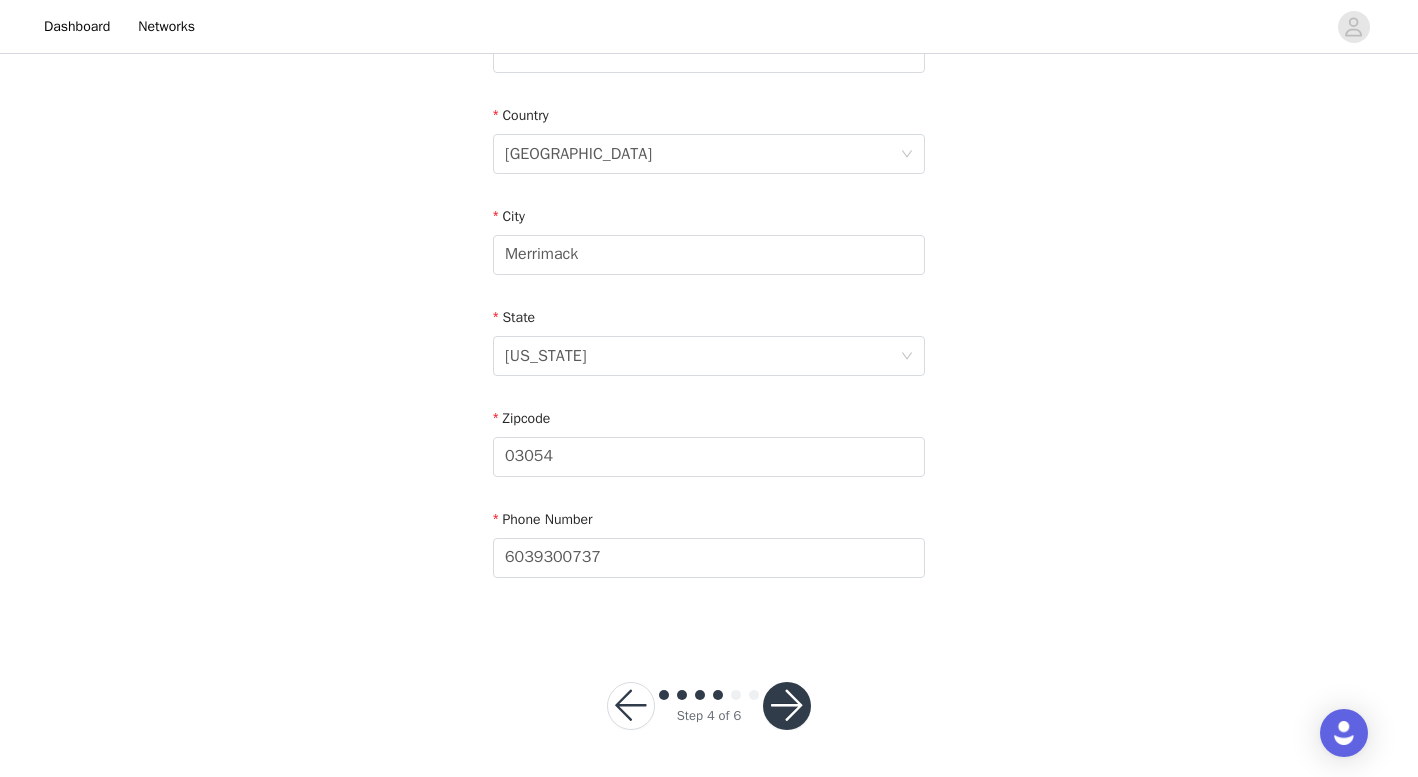 click at bounding box center (787, 706) 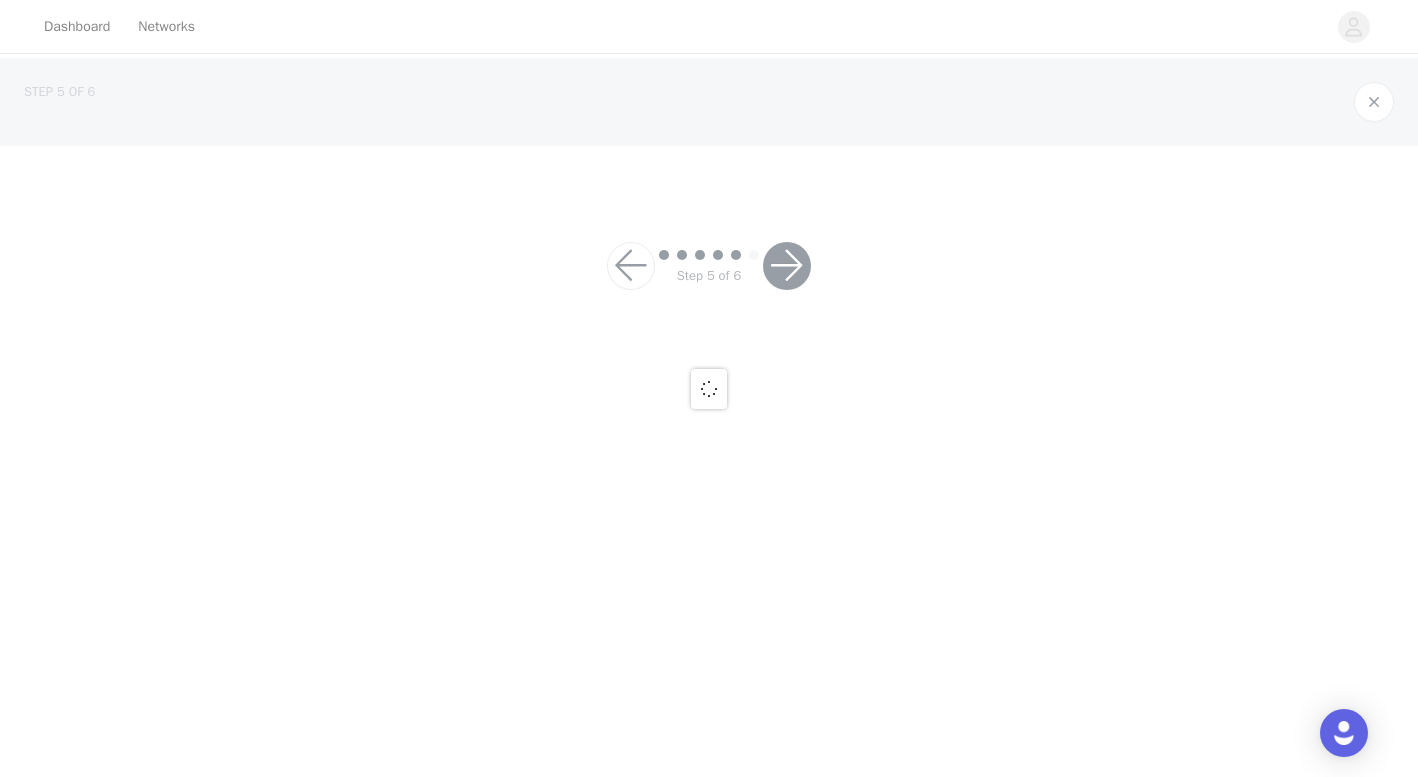 scroll, scrollTop: 0, scrollLeft: 0, axis: both 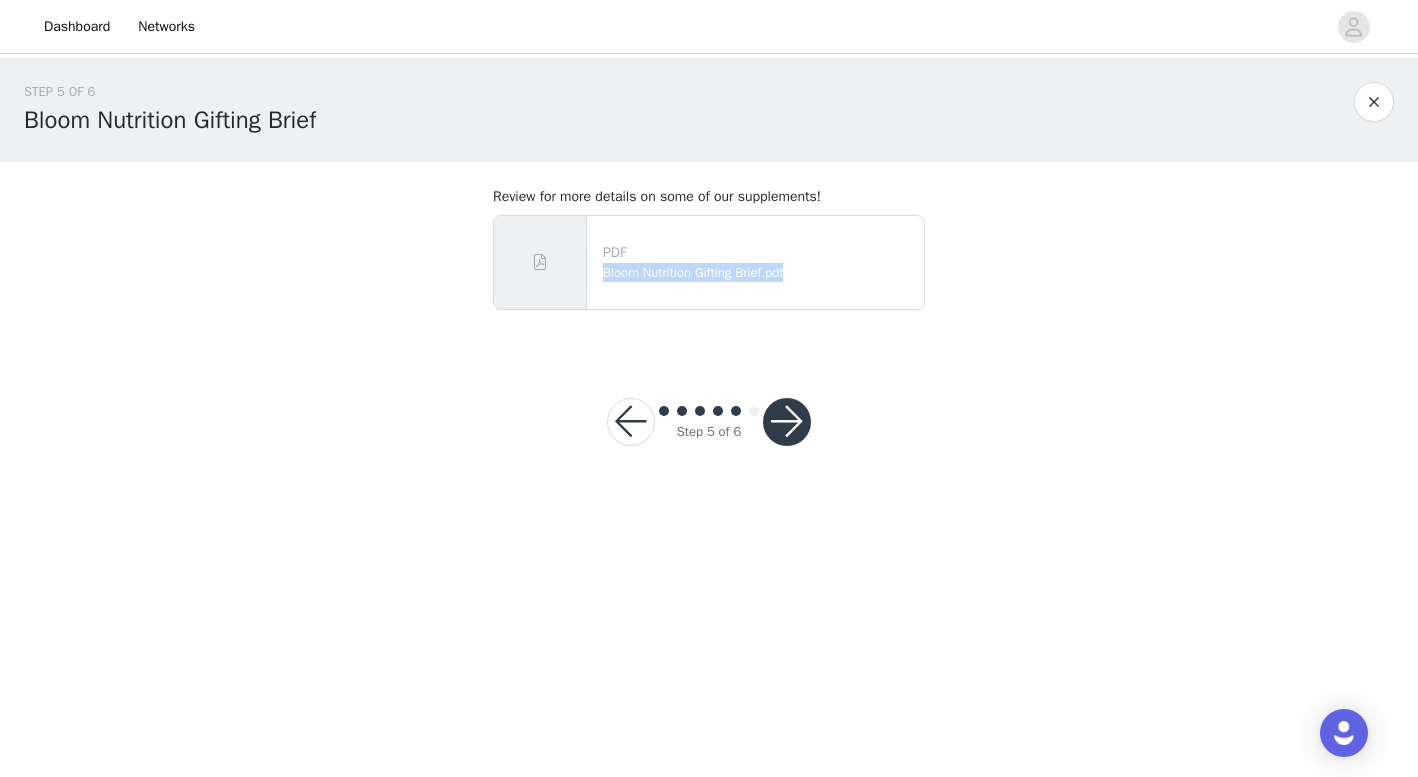 click at bounding box center (787, 422) 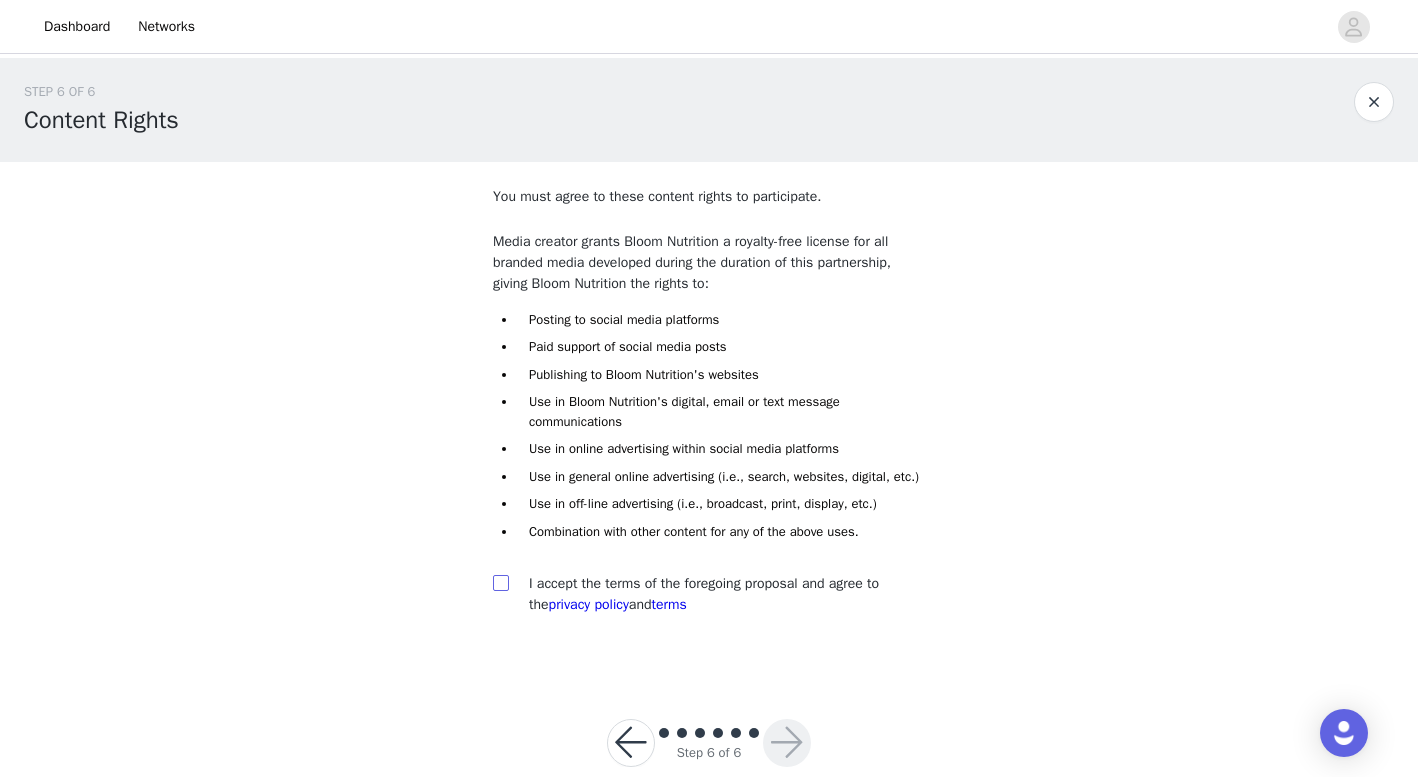 click at bounding box center (500, 582) 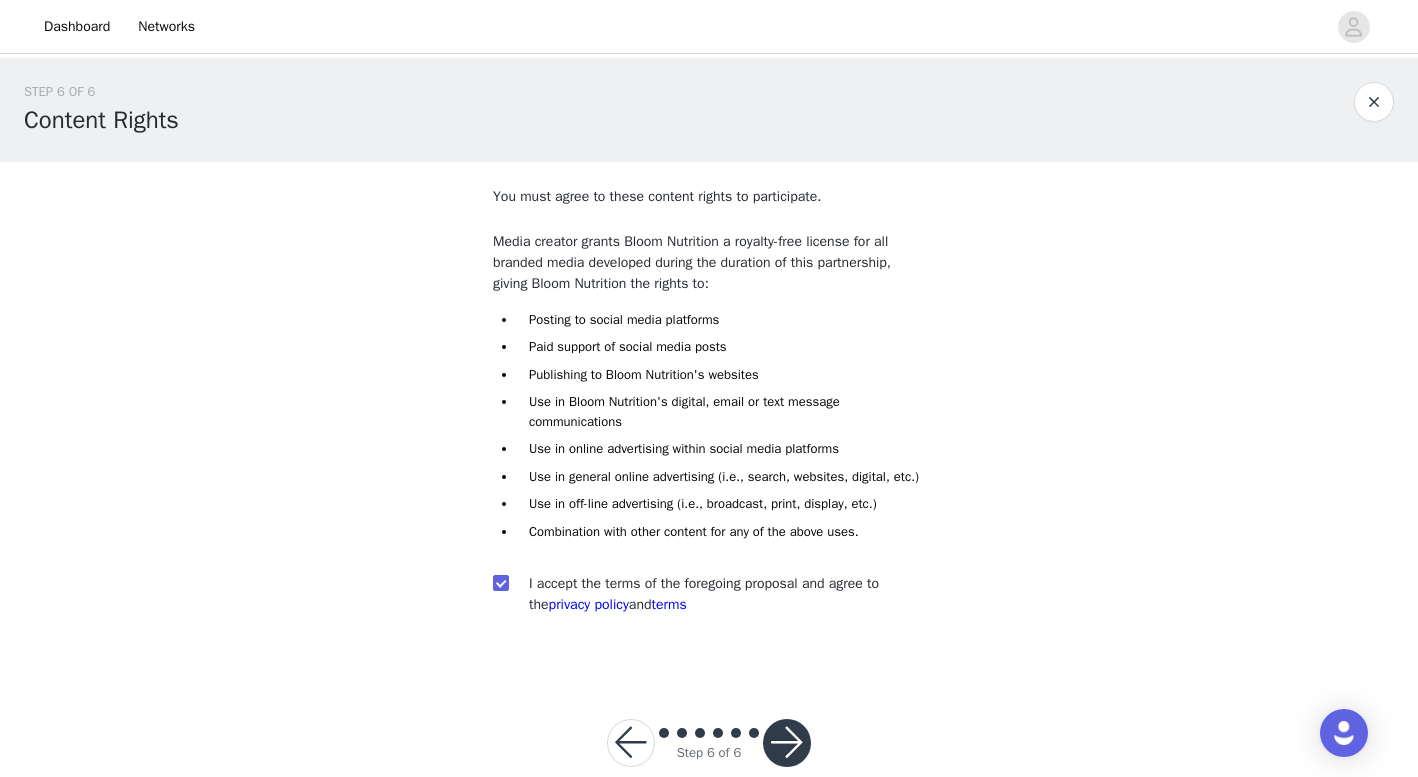 click at bounding box center [787, 743] 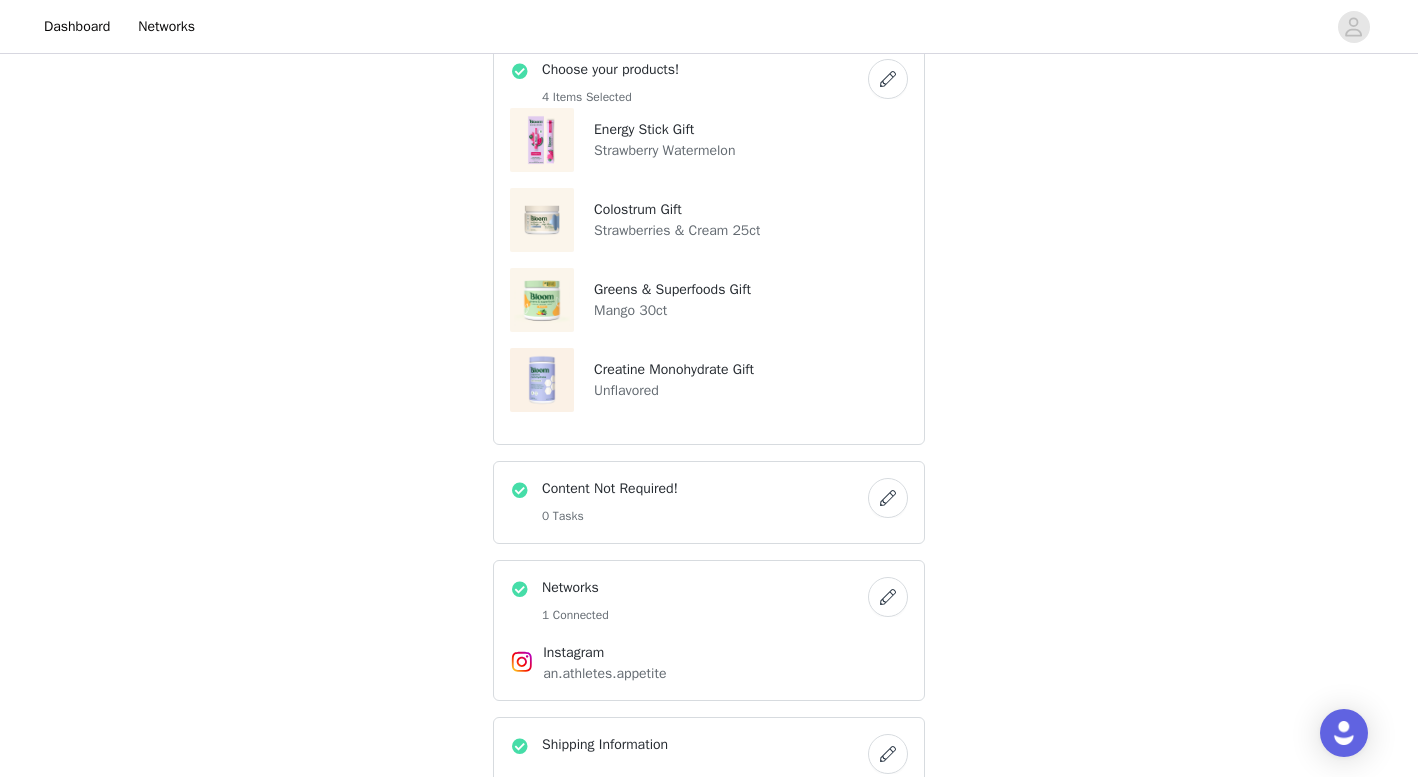 scroll, scrollTop: 337, scrollLeft: 0, axis: vertical 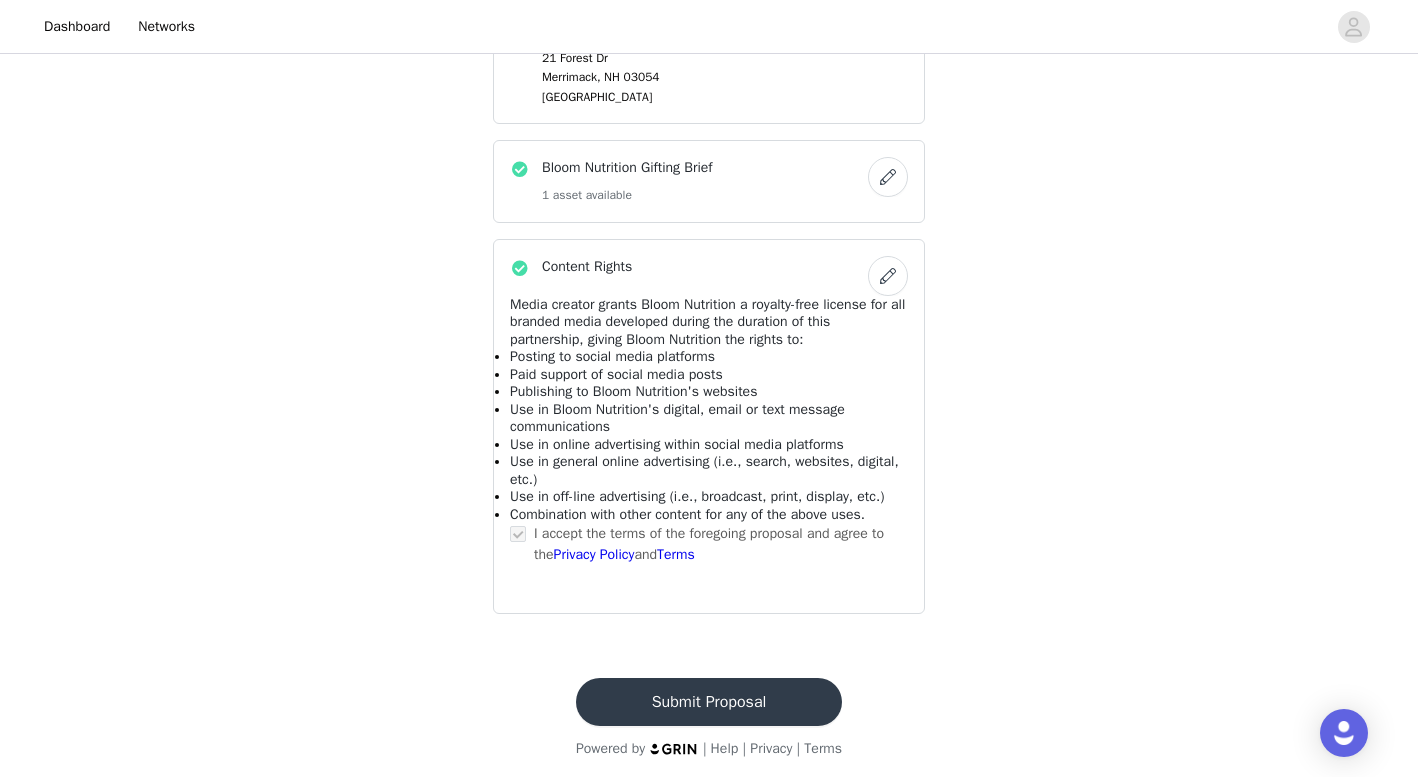 click on "Submit Proposal" at bounding box center (709, 702) 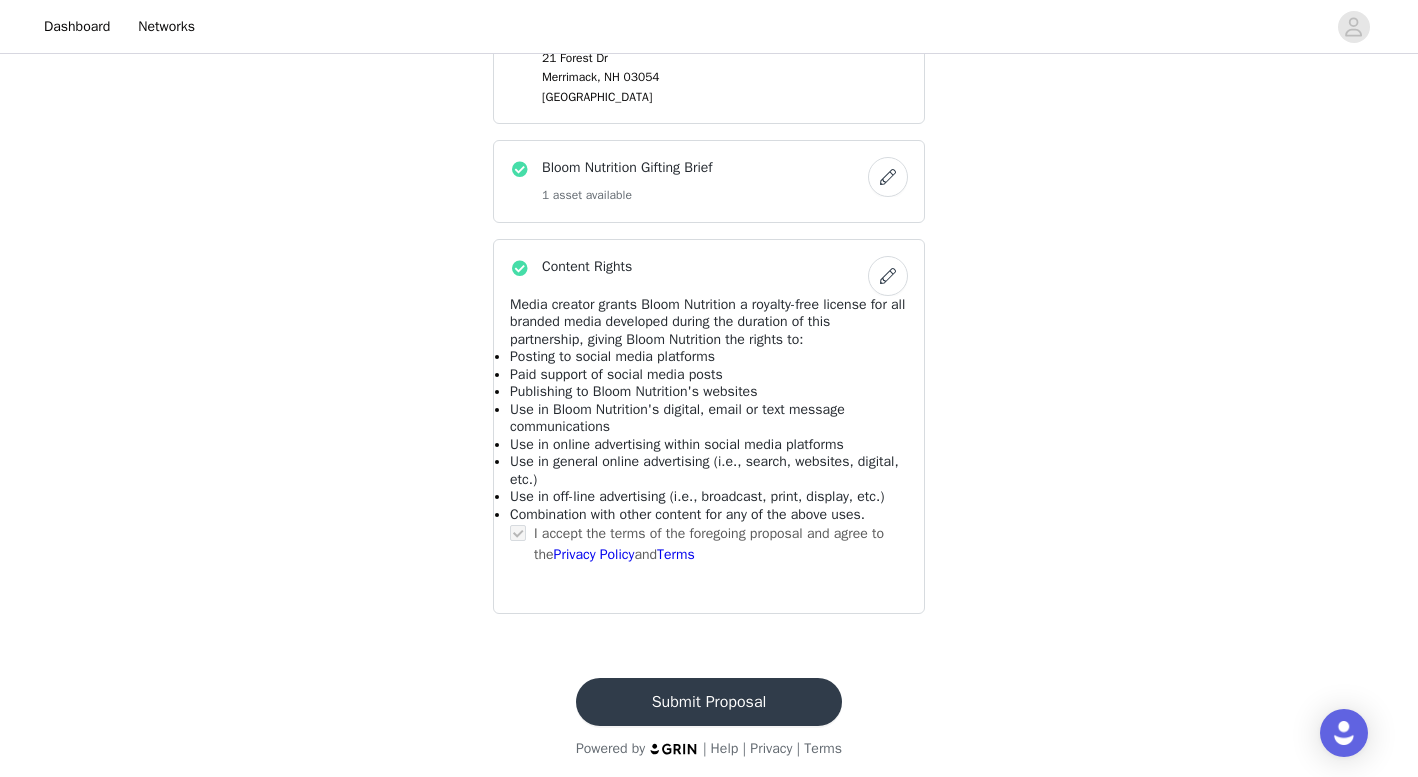 scroll, scrollTop: 0, scrollLeft: 0, axis: both 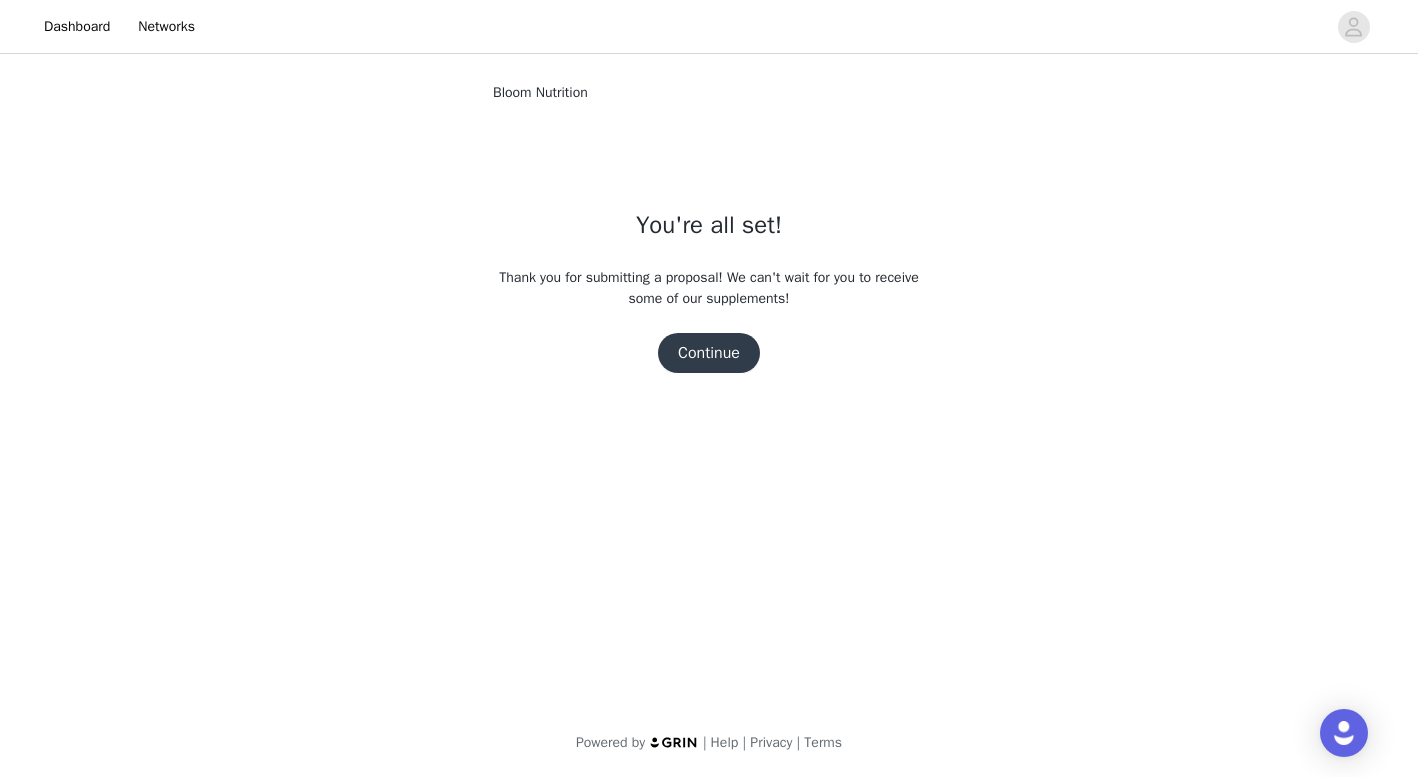 click on "Continue" at bounding box center [709, 353] 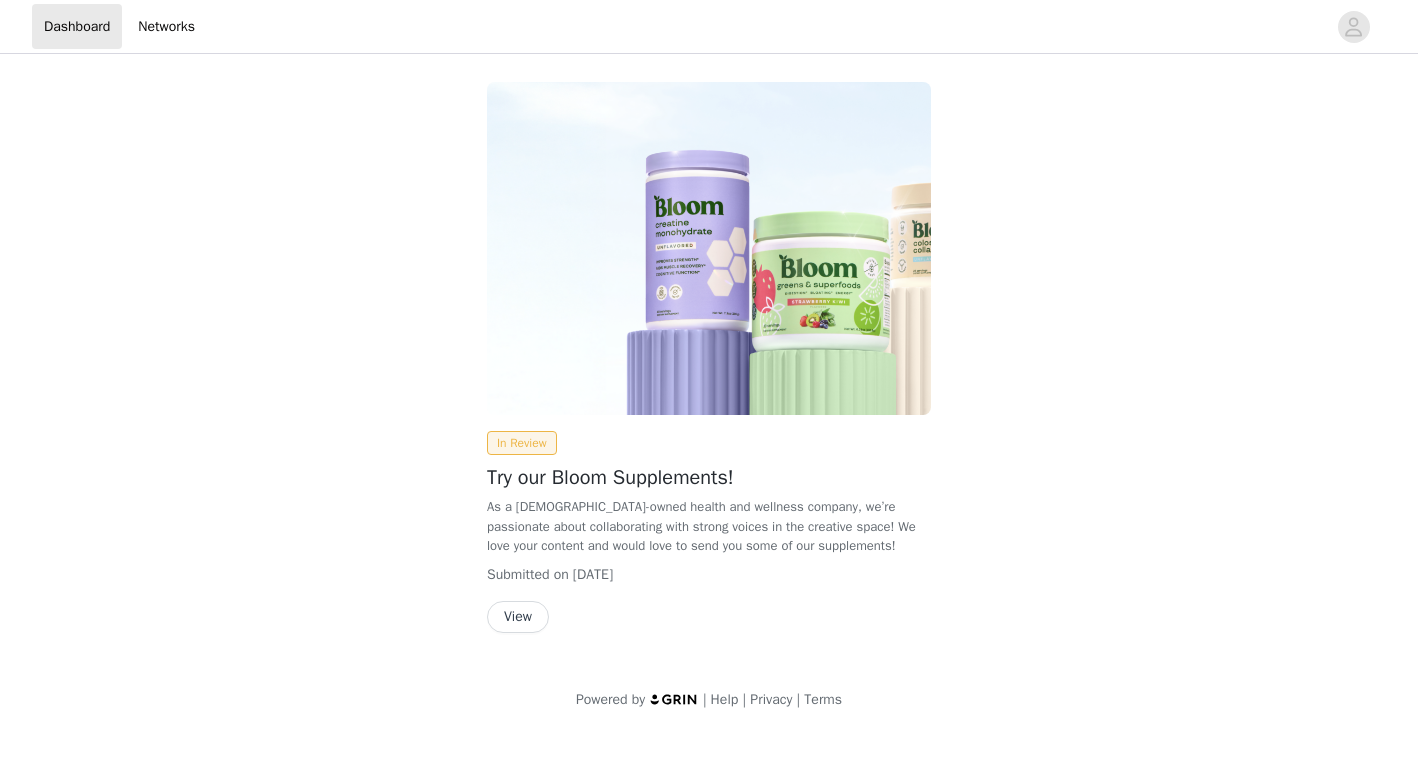 scroll, scrollTop: 0, scrollLeft: 0, axis: both 